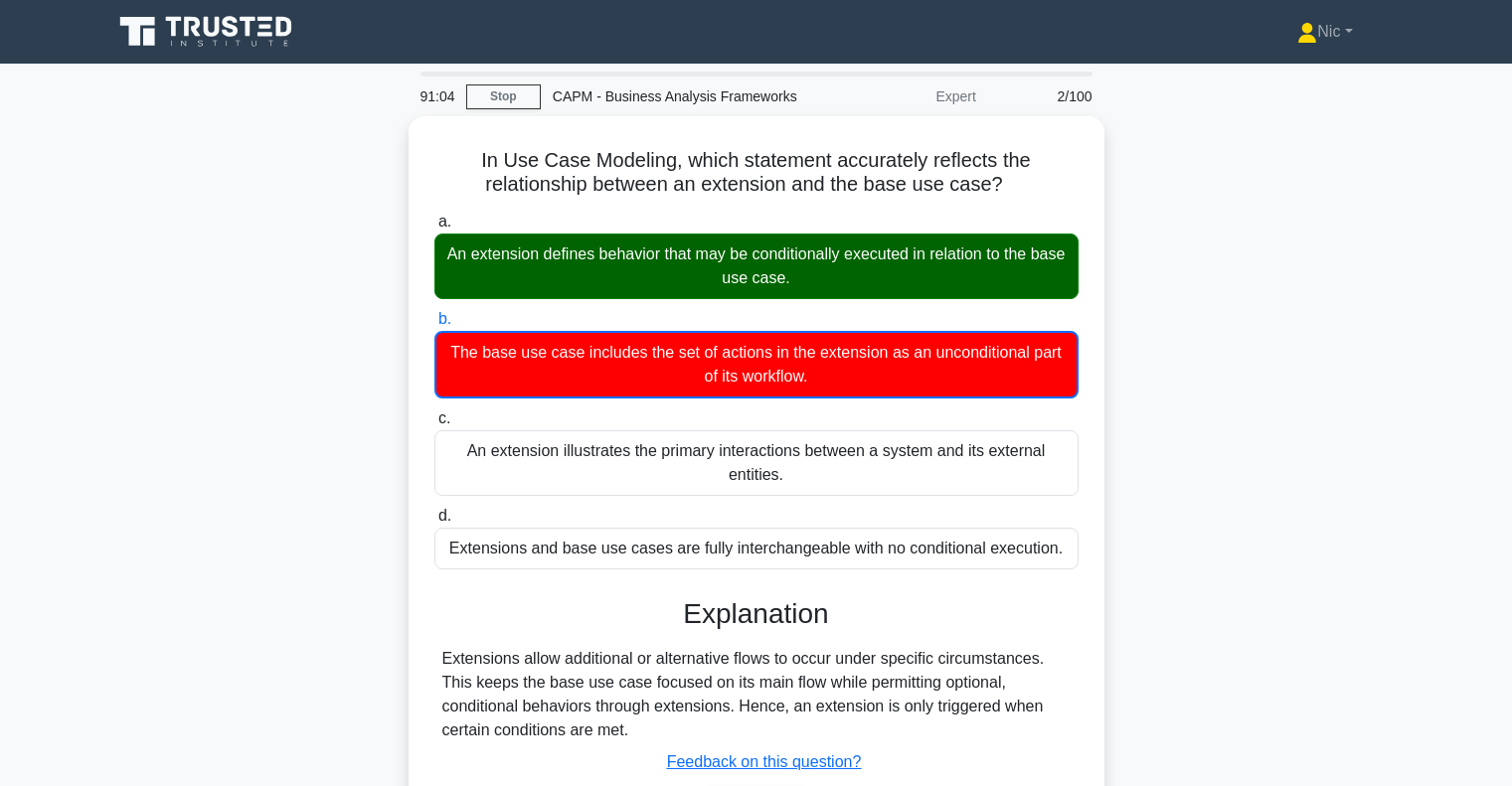 scroll, scrollTop: 287, scrollLeft: 0, axis: vertical 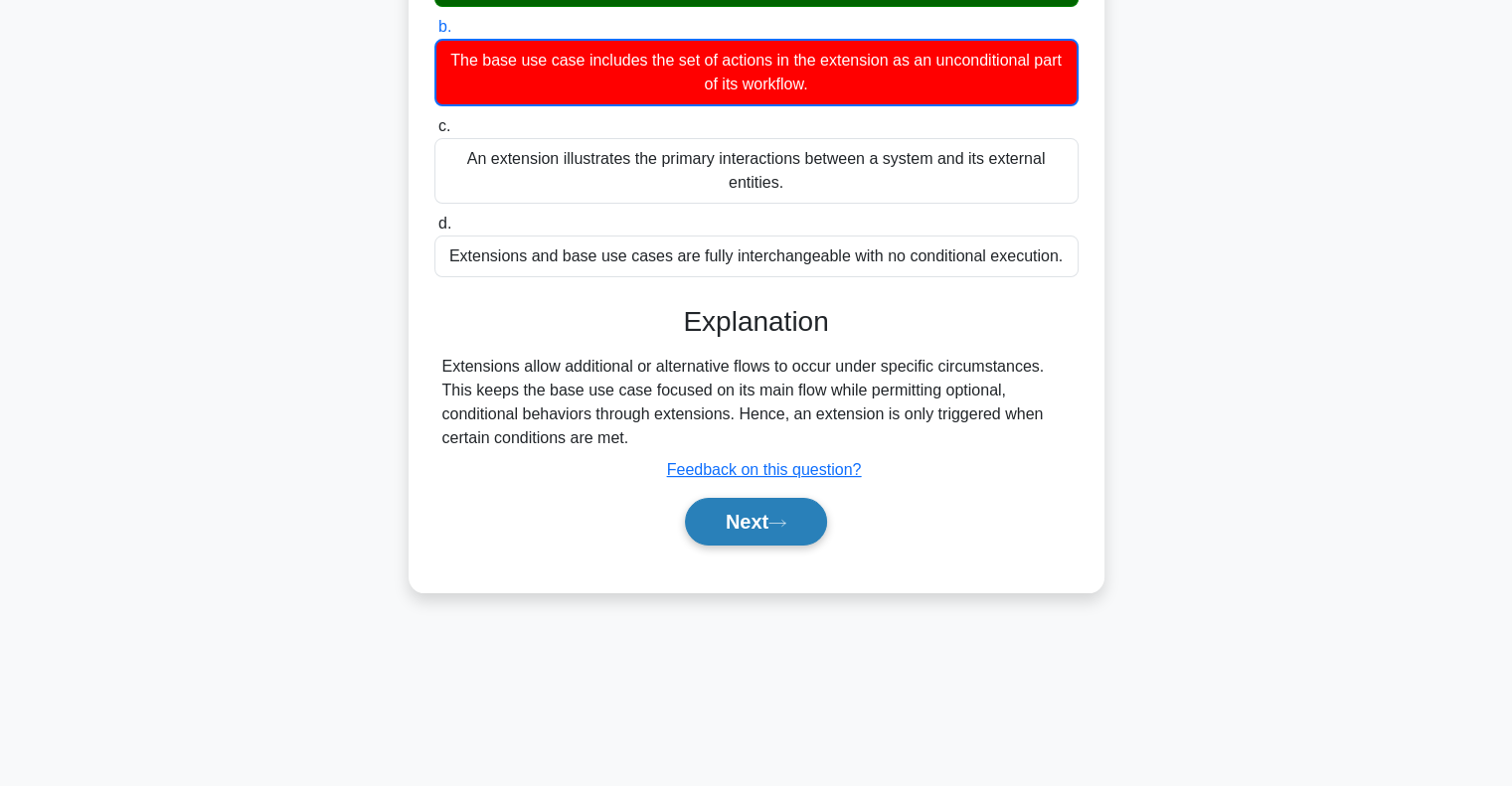click on "Next" at bounding box center (756, 522) 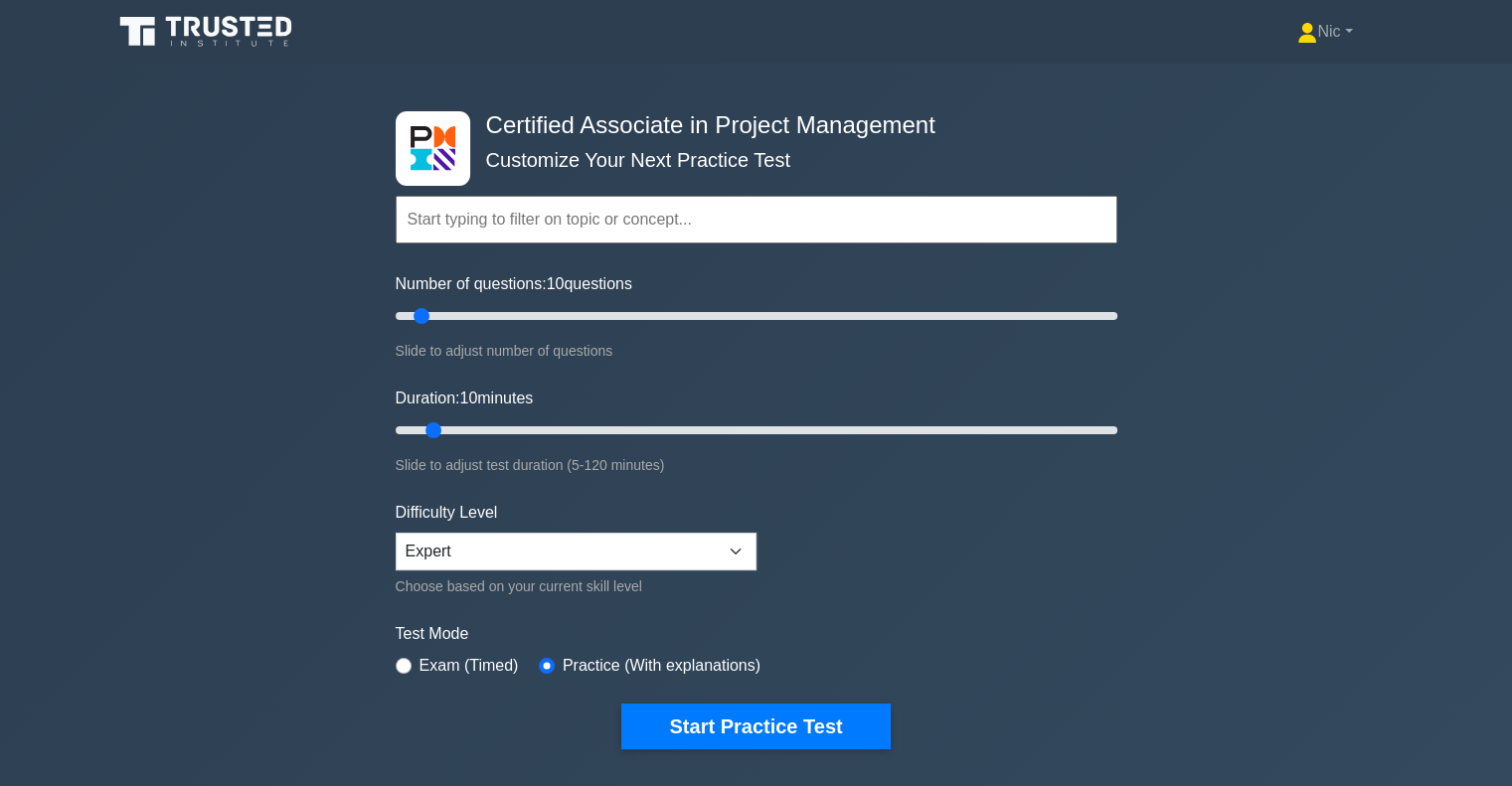scroll, scrollTop: 388, scrollLeft: 0, axis: vertical 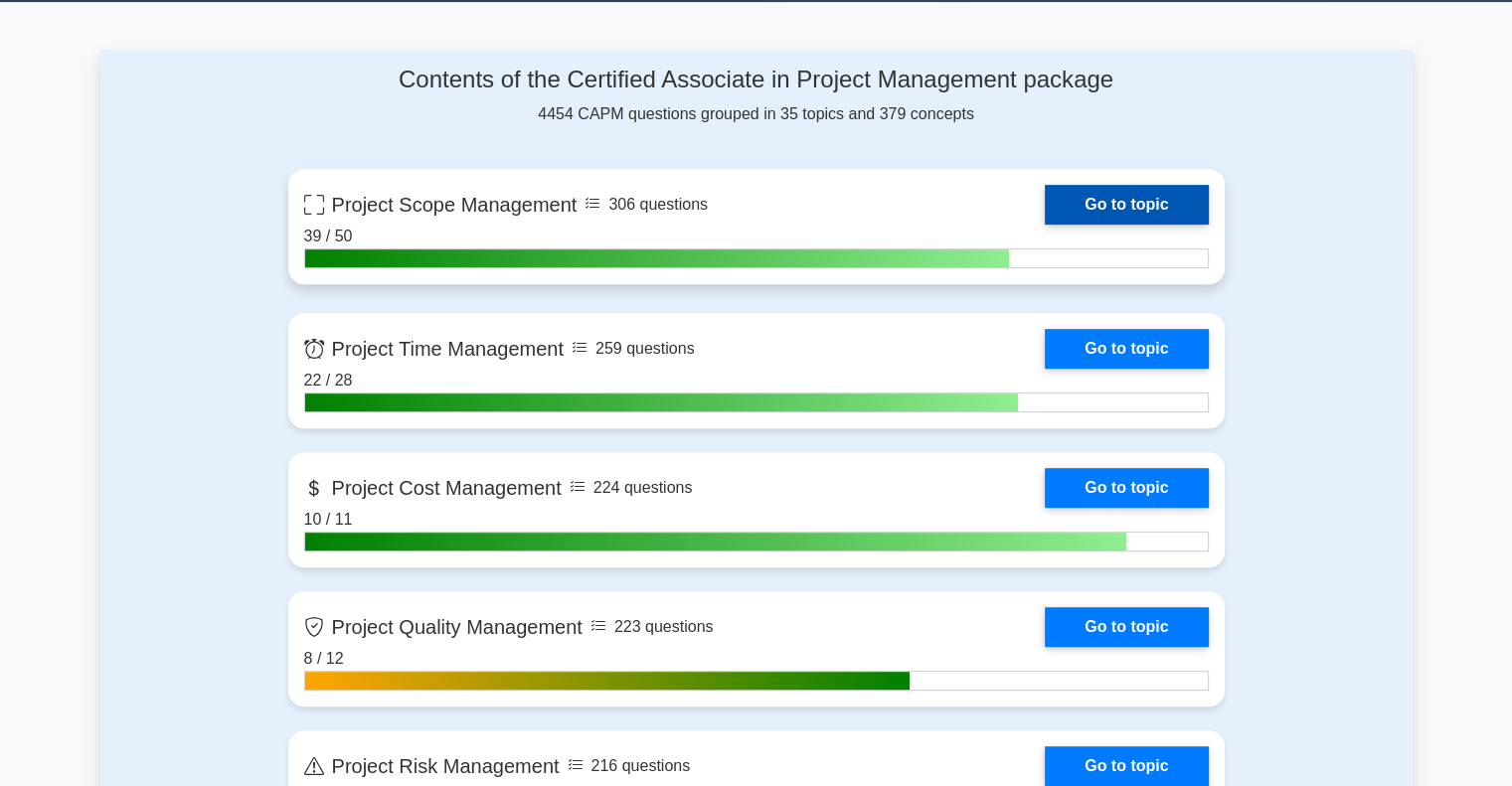 click on "Go to topic" at bounding box center (1126, 205) 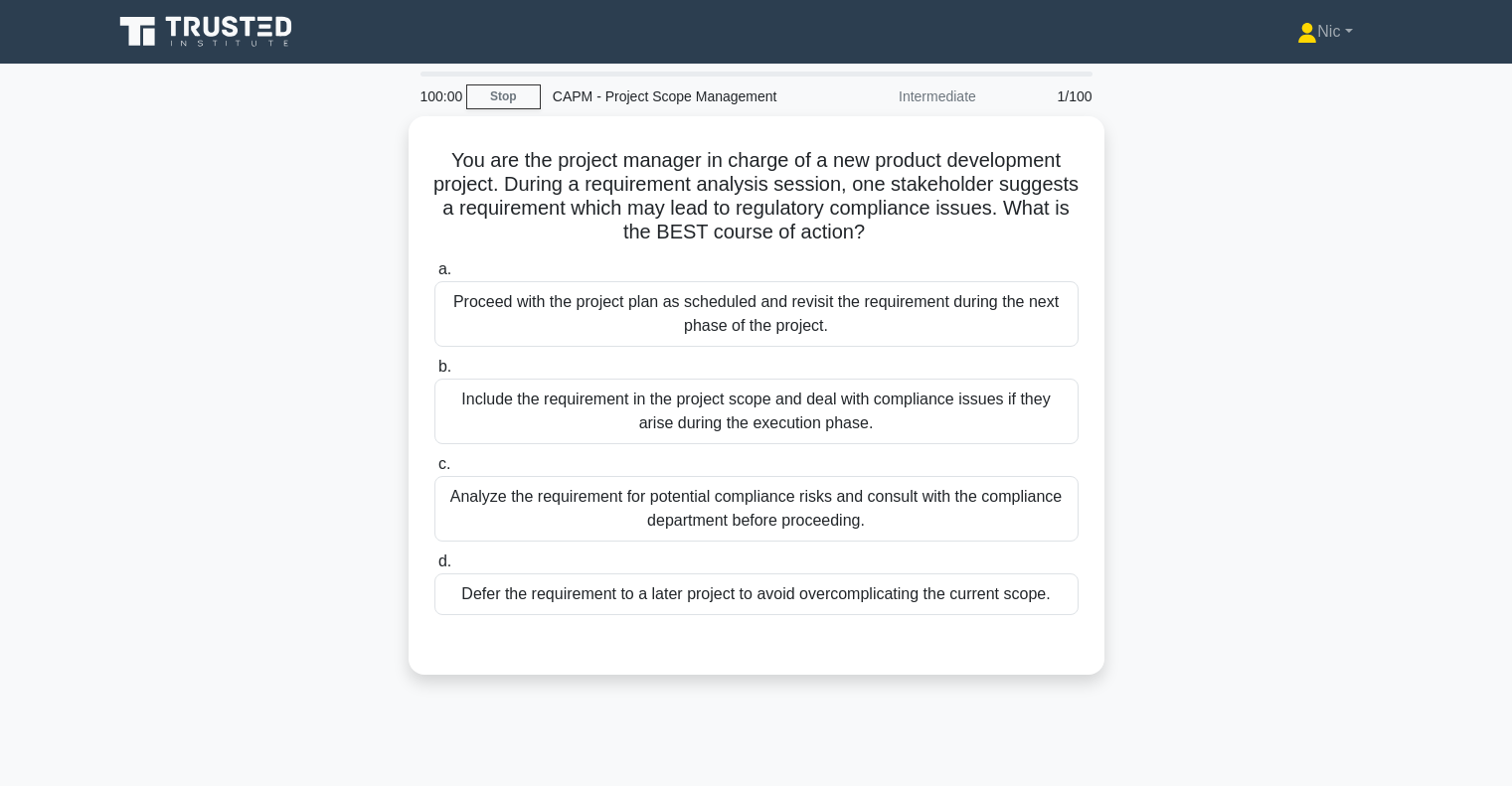 scroll, scrollTop: 0, scrollLeft: 0, axis: both 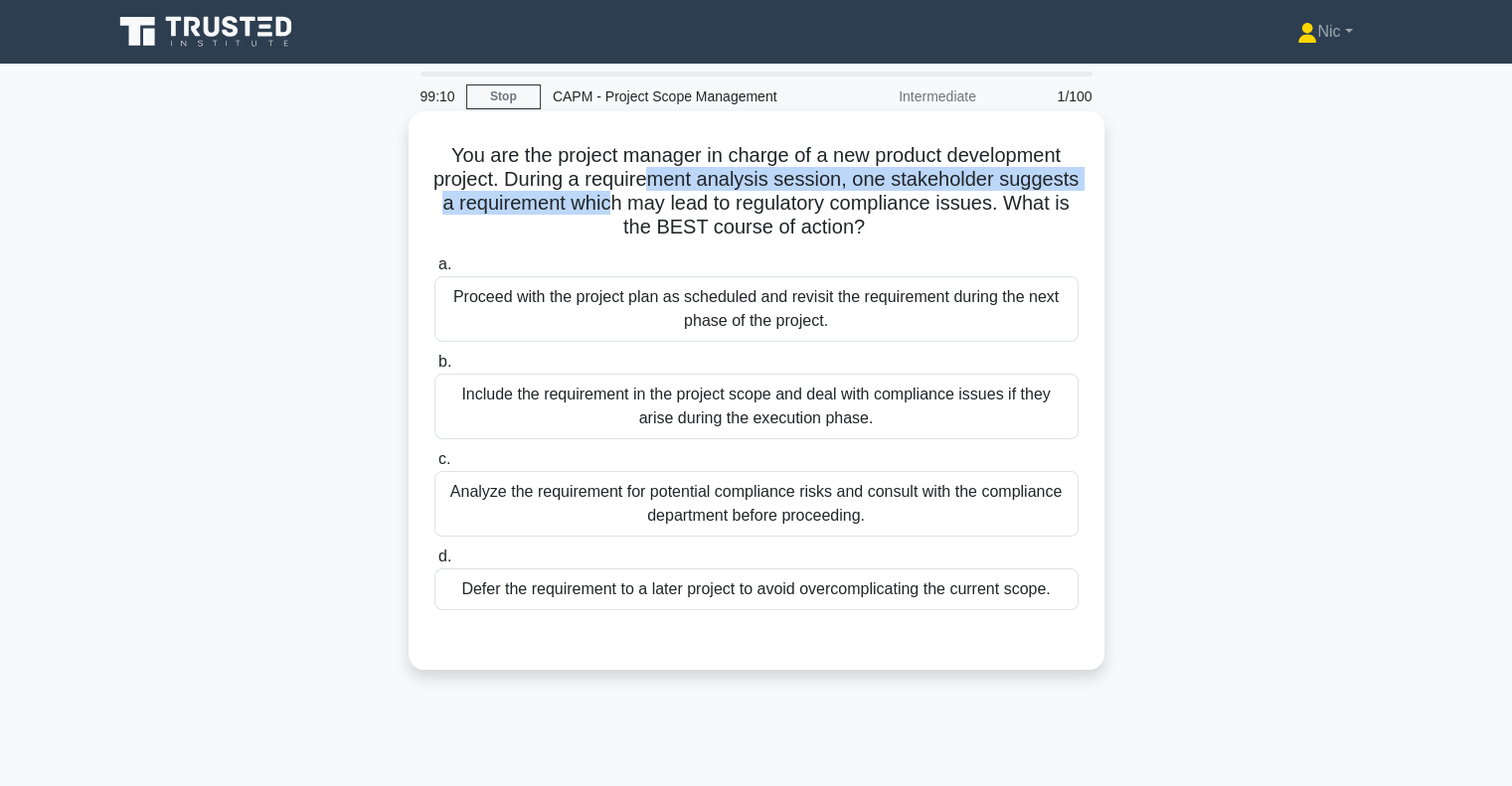 drag, startPoint x: 692, startPoint y: 183, endPoint x: 717, endPoint y: 212, distance: 38.28838 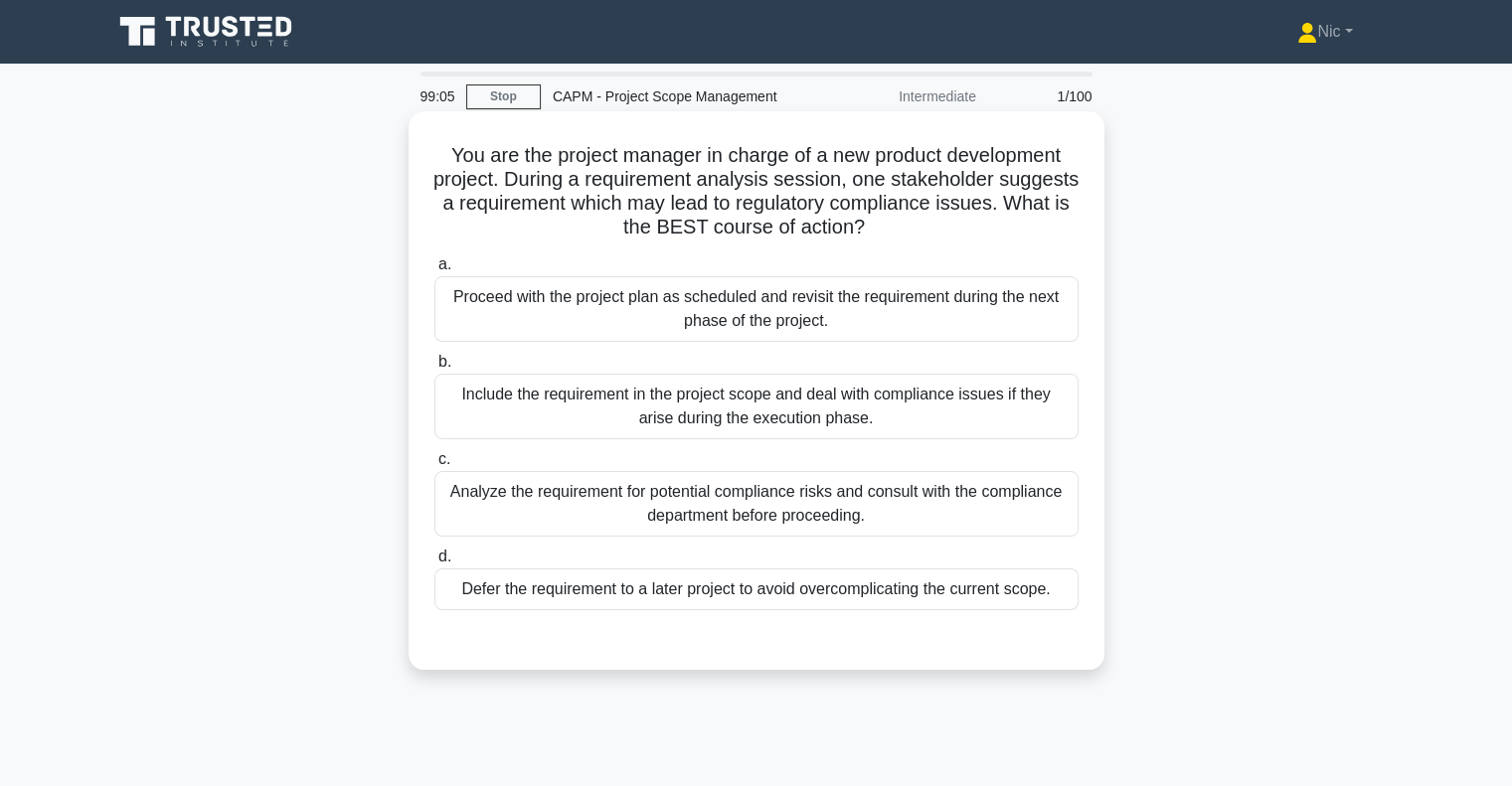 click on "Analyze the requirement for potential compliance risks and consult with the compliance department before proceeding." at bounding box center (756, 504) 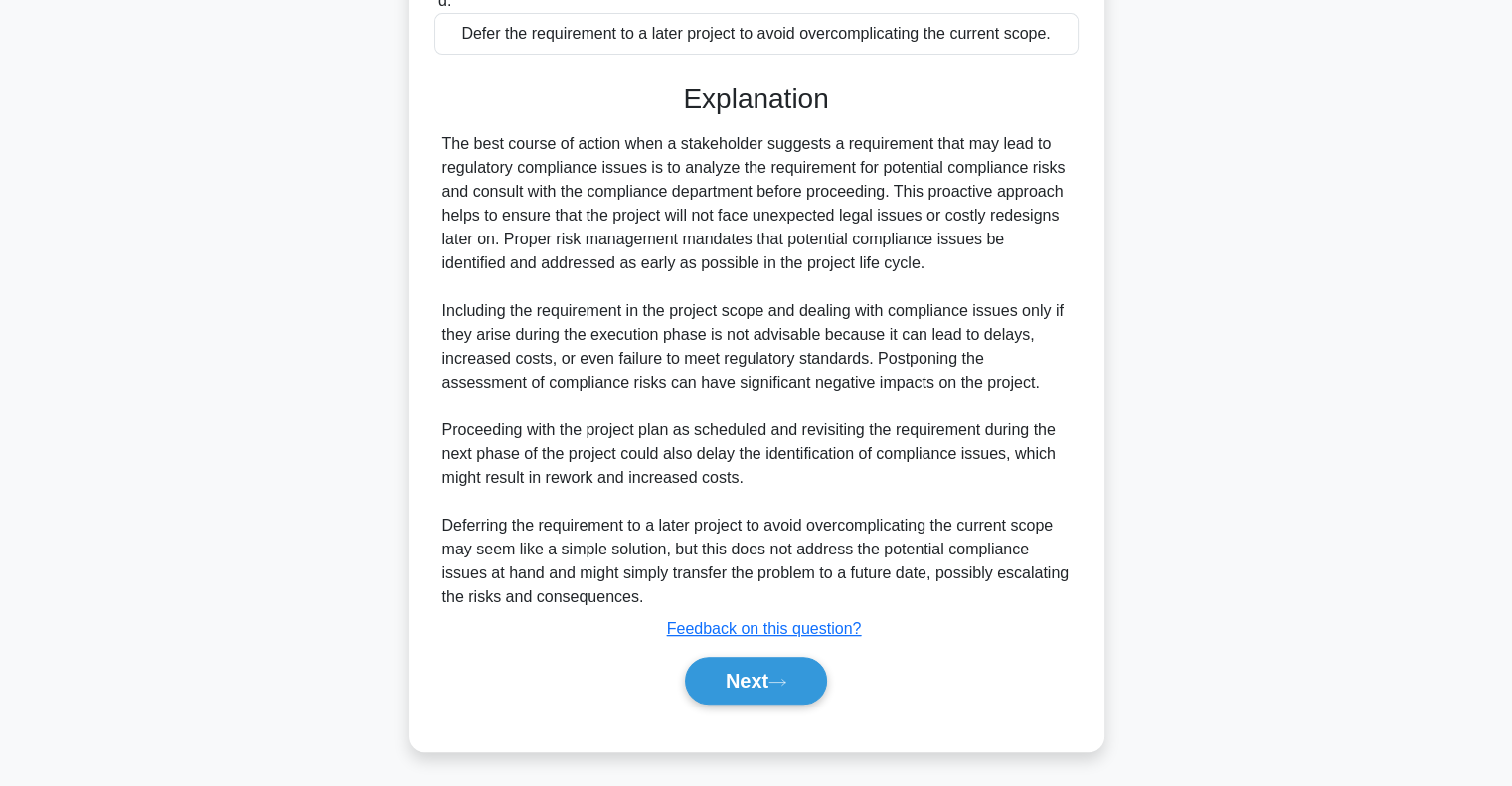 scroll, scrollTop: 556, scrollLeft: 0, axis: vertical 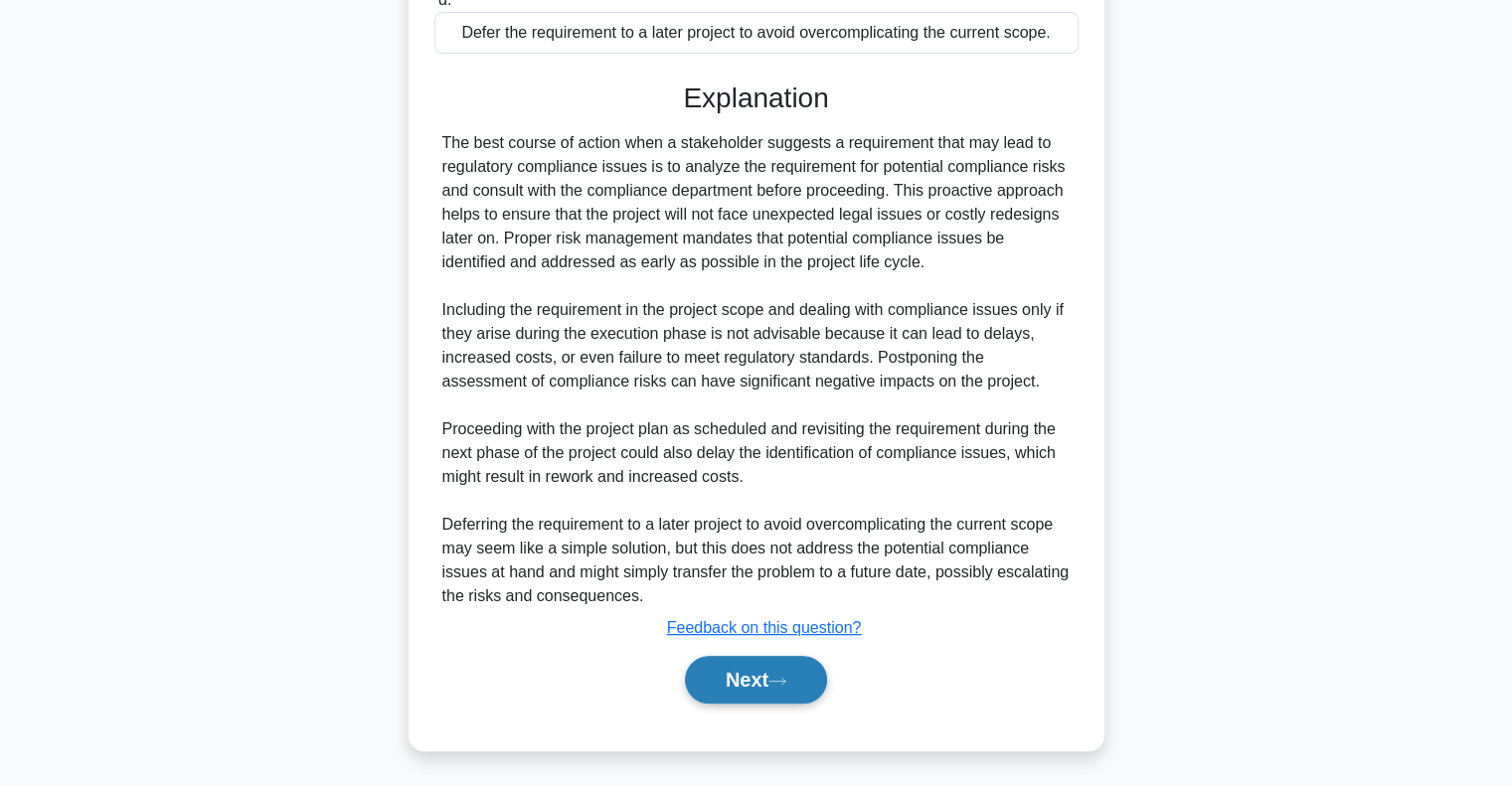 click on "Next" at bounding box center [756, 680] 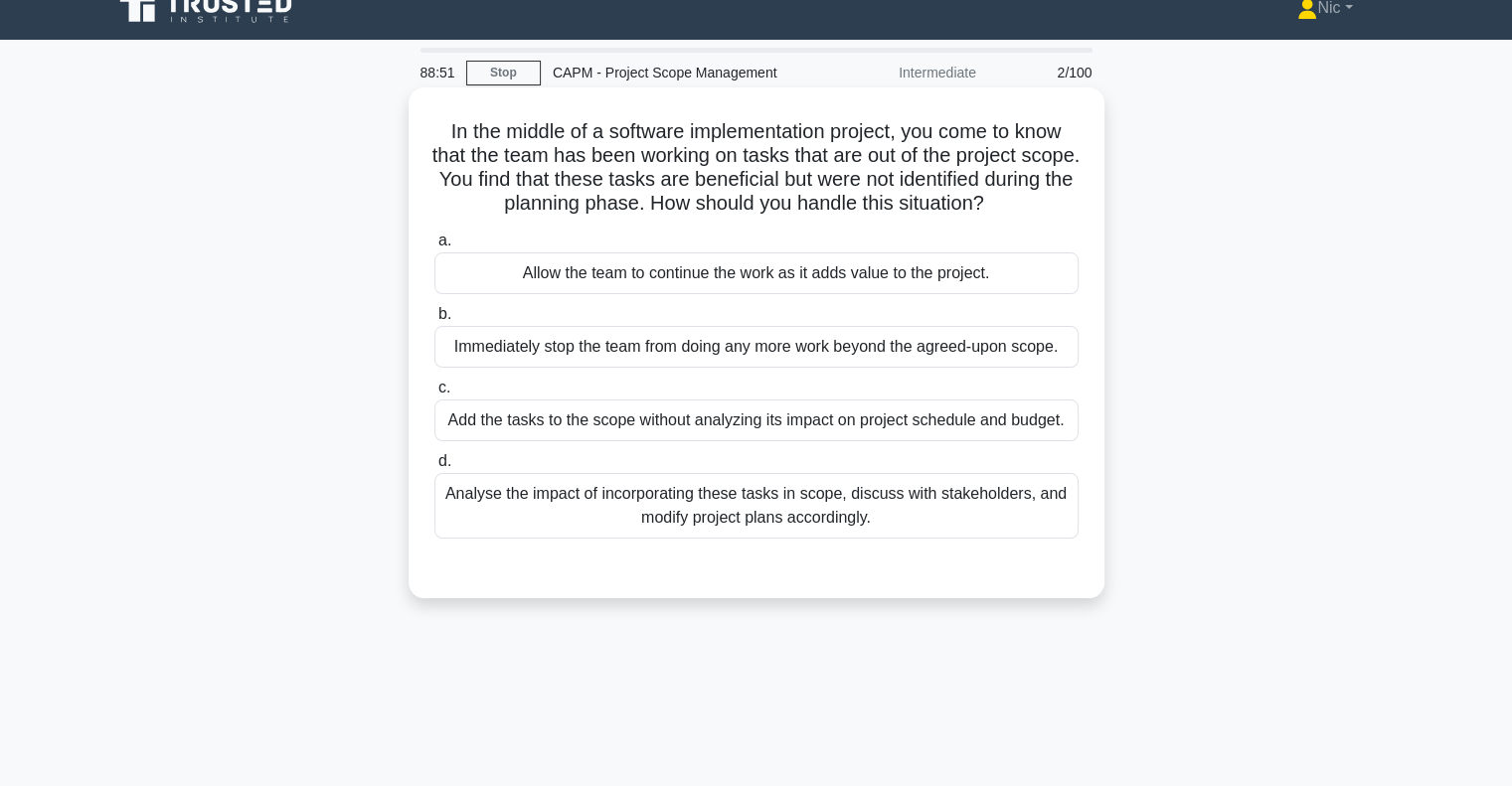 scroll, scrollTop: 0, scrollLeft: 0, axis: both 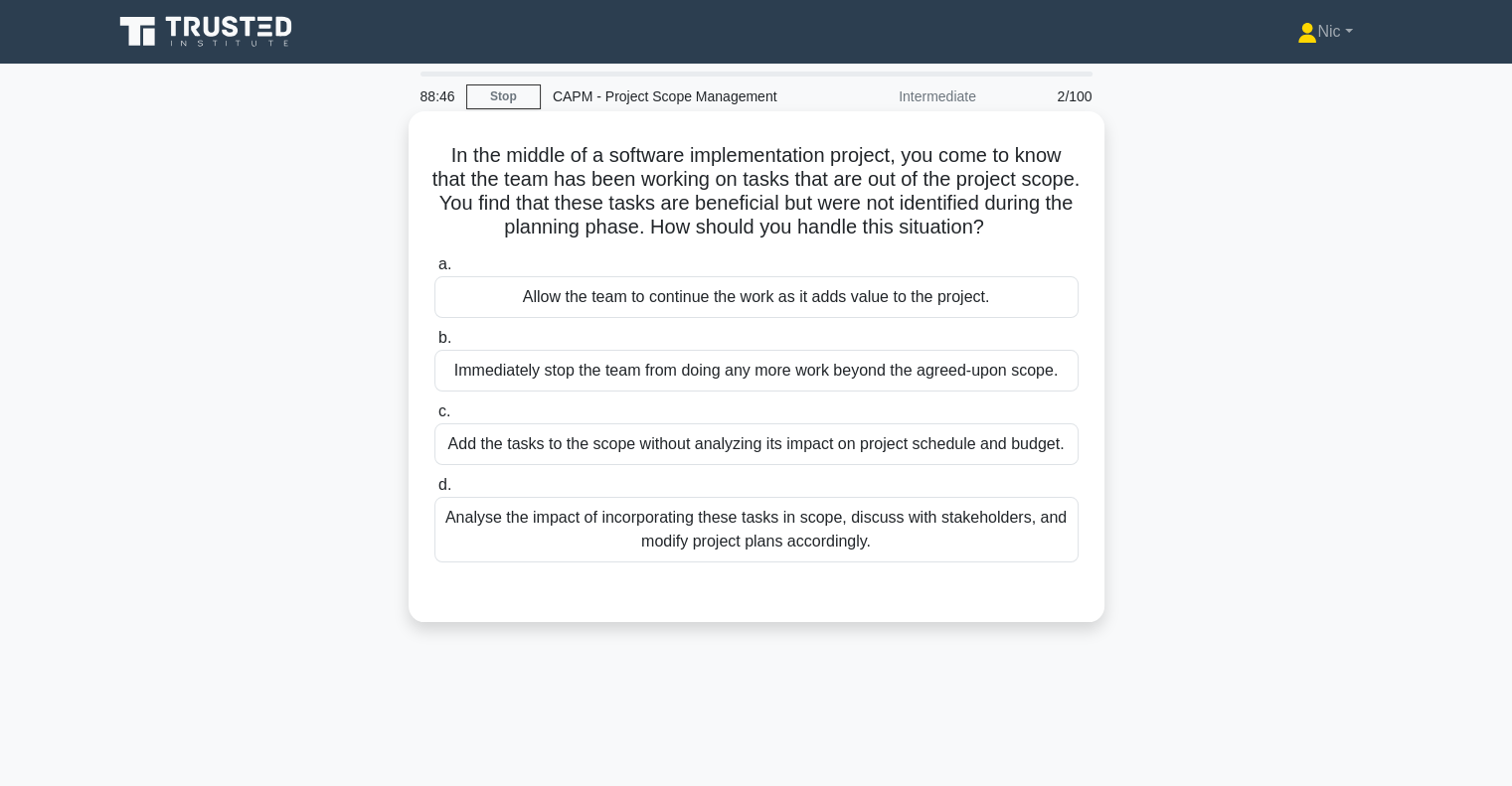 click on "Analyse the impact of incorporating these tasks in scope, discuss with stakeholders, and modify project plans accordingly." at bounding box center (756, 530) 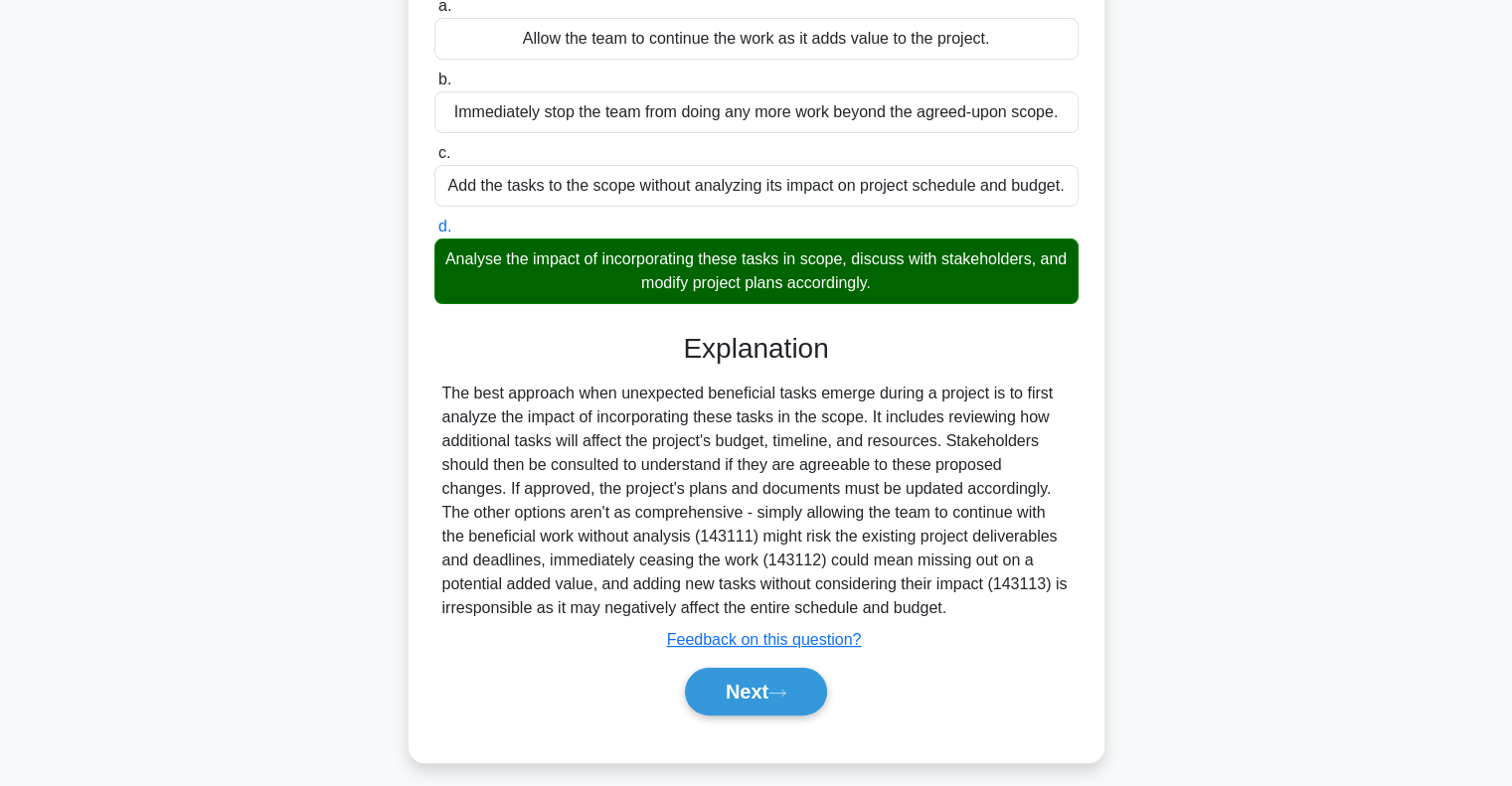 scroll, scrollTop: 287, scrollLeft: 0, axis: vertical 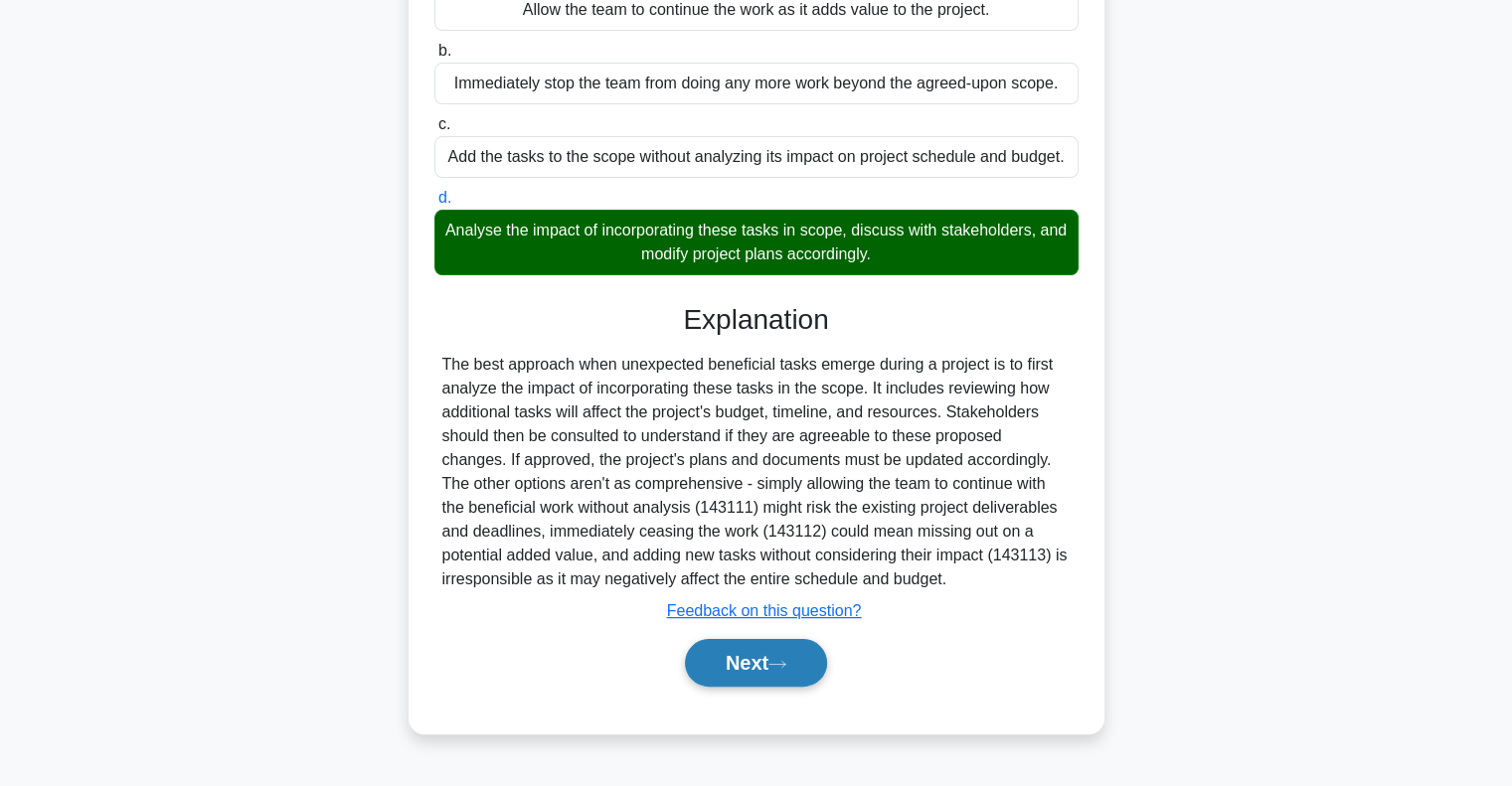 click on "Next" at bounding box center (756, 663) 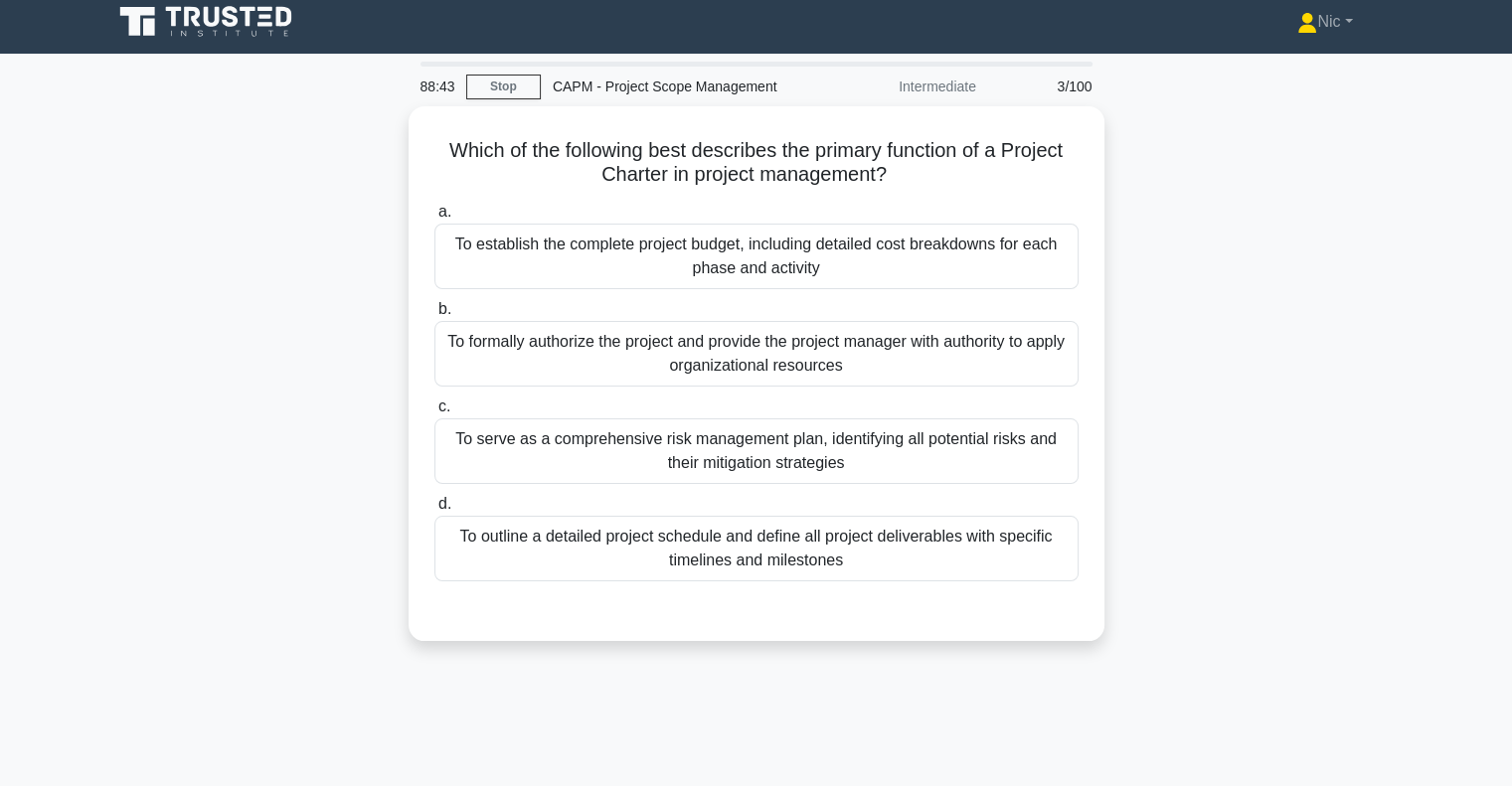 scroll, scrollTop: 0, scrollLeft: 0, axis: both 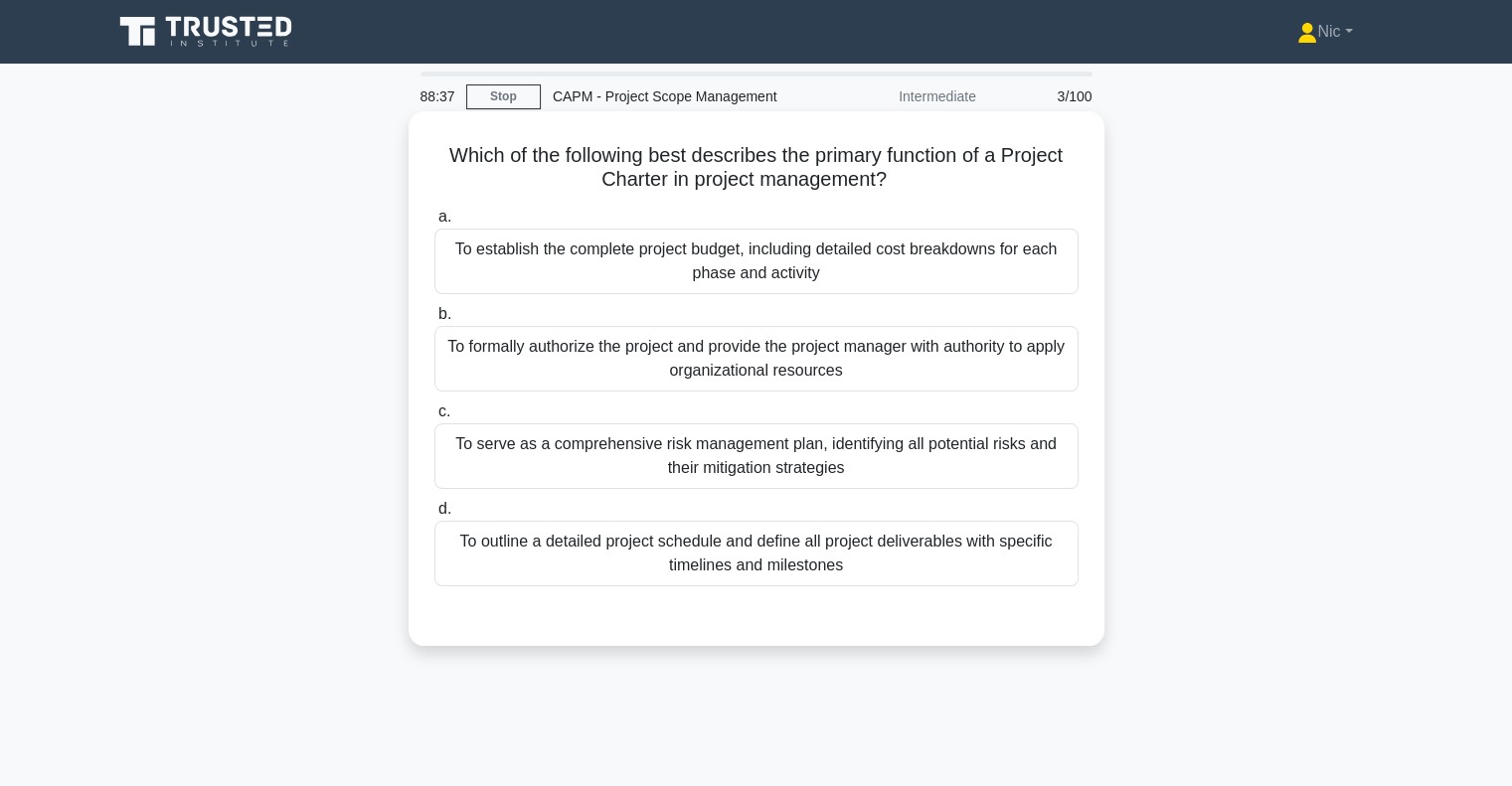 click on "To formally authorize the project and provide the project manager with authority to apply organizational resources" at bounding box center [756, 359] 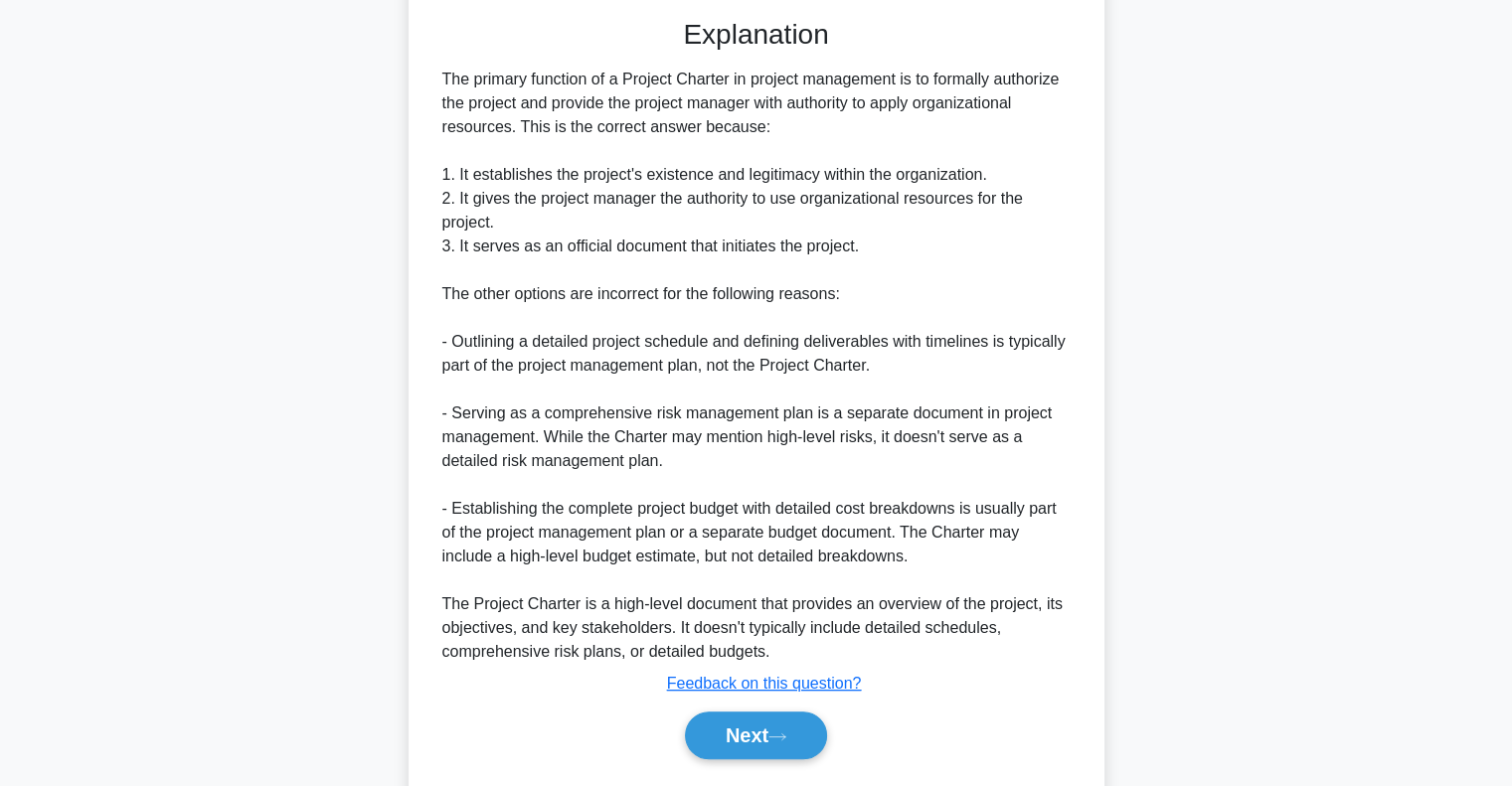 scroll, scrollTop: 652, scrollLeft: 0, axis: vertical 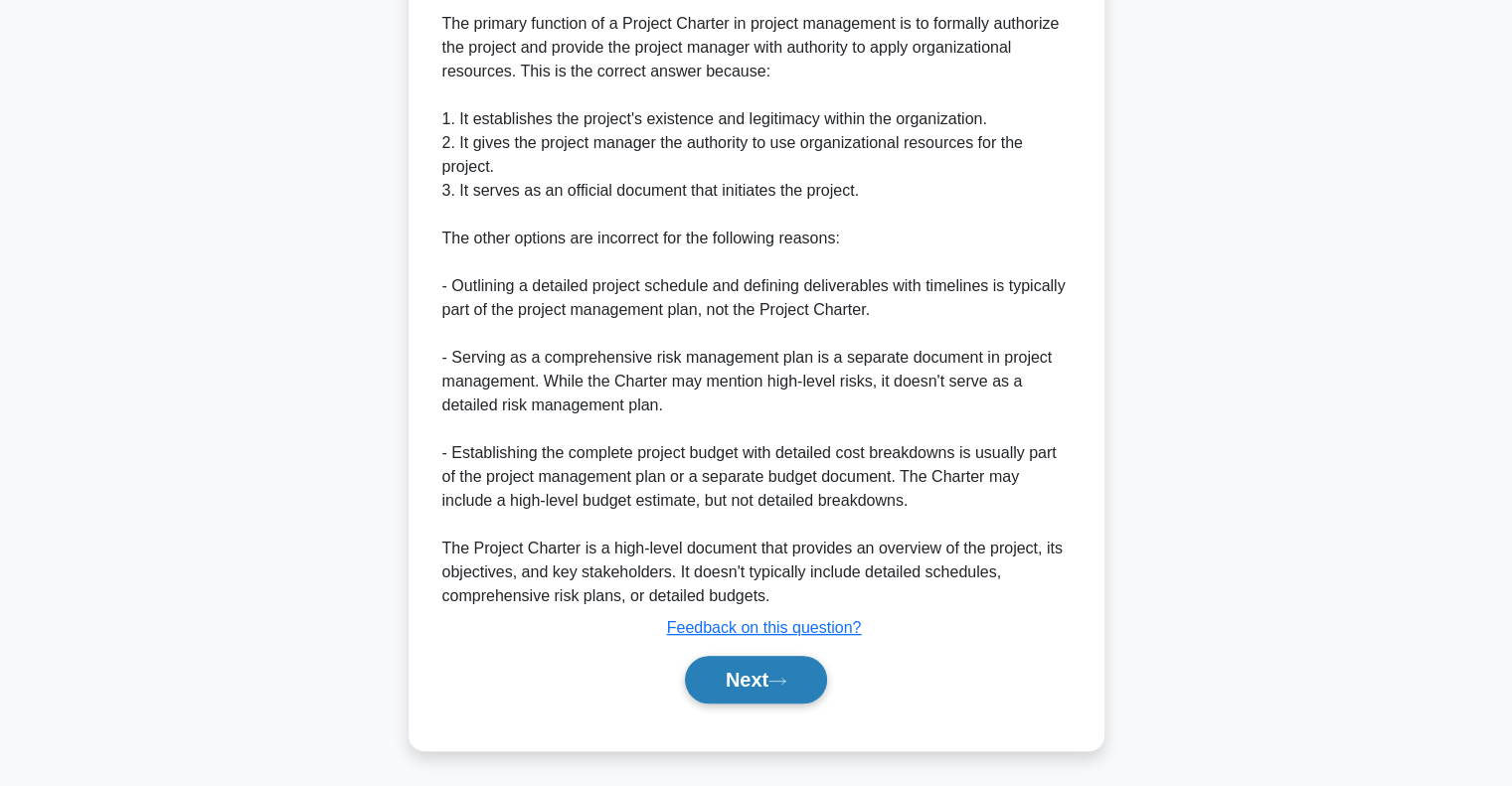 click on "Next" at bounding box center [756, 680] 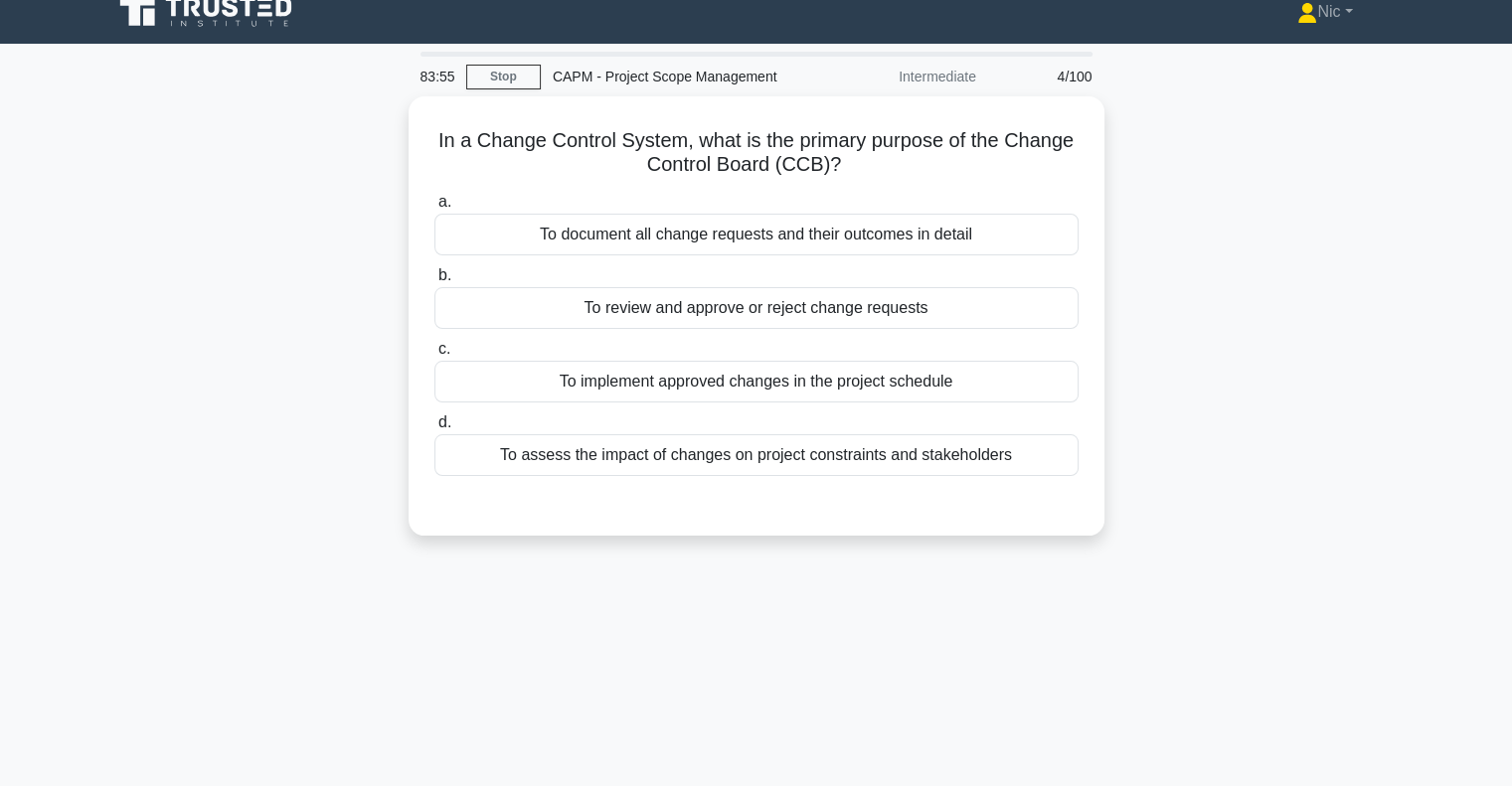 scroll, scrollTop: 0, scrollLeft: 0, axis: both 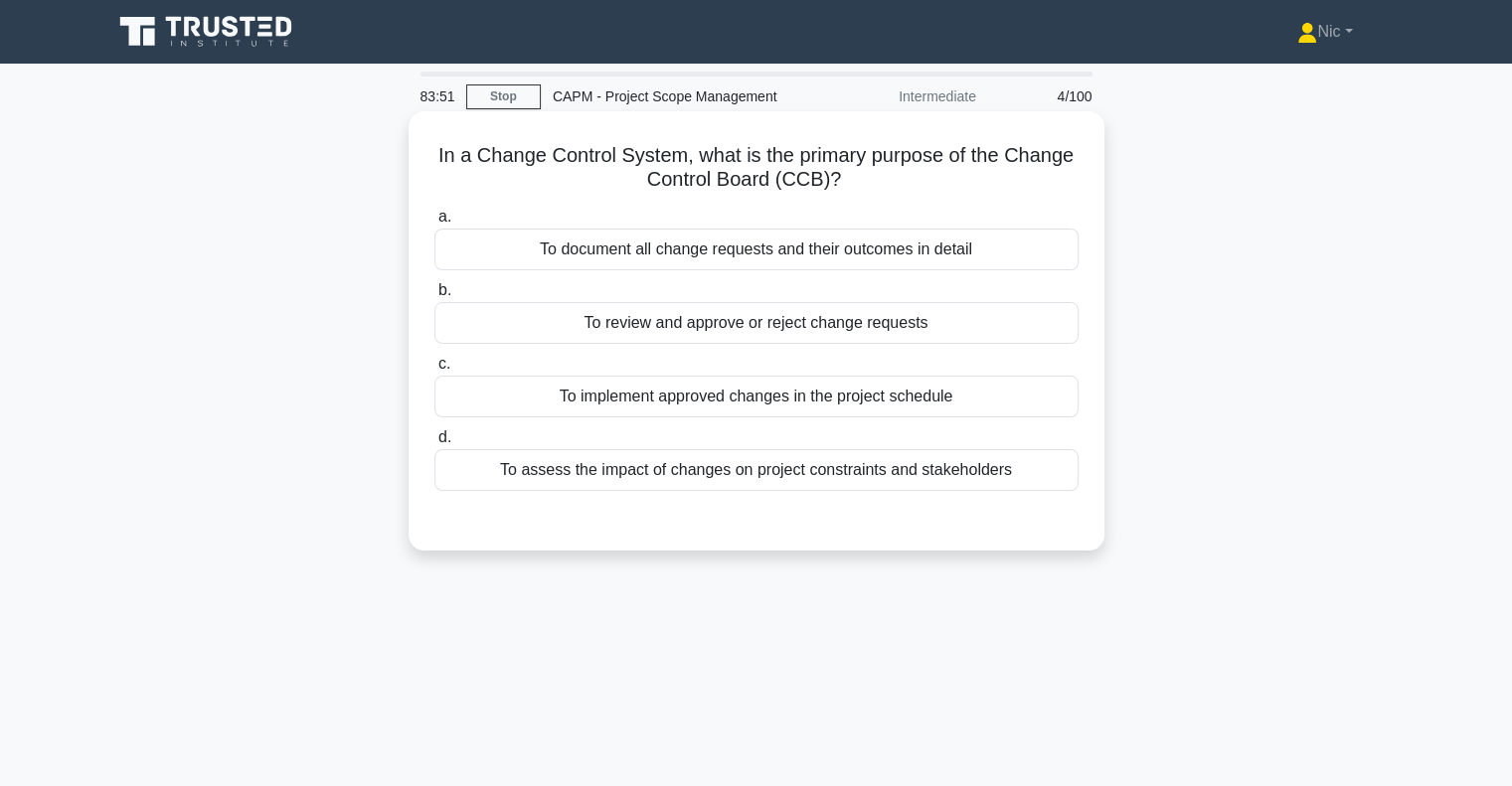 click on "To review and approve or reject change requests" at bounding box center [756, 323] 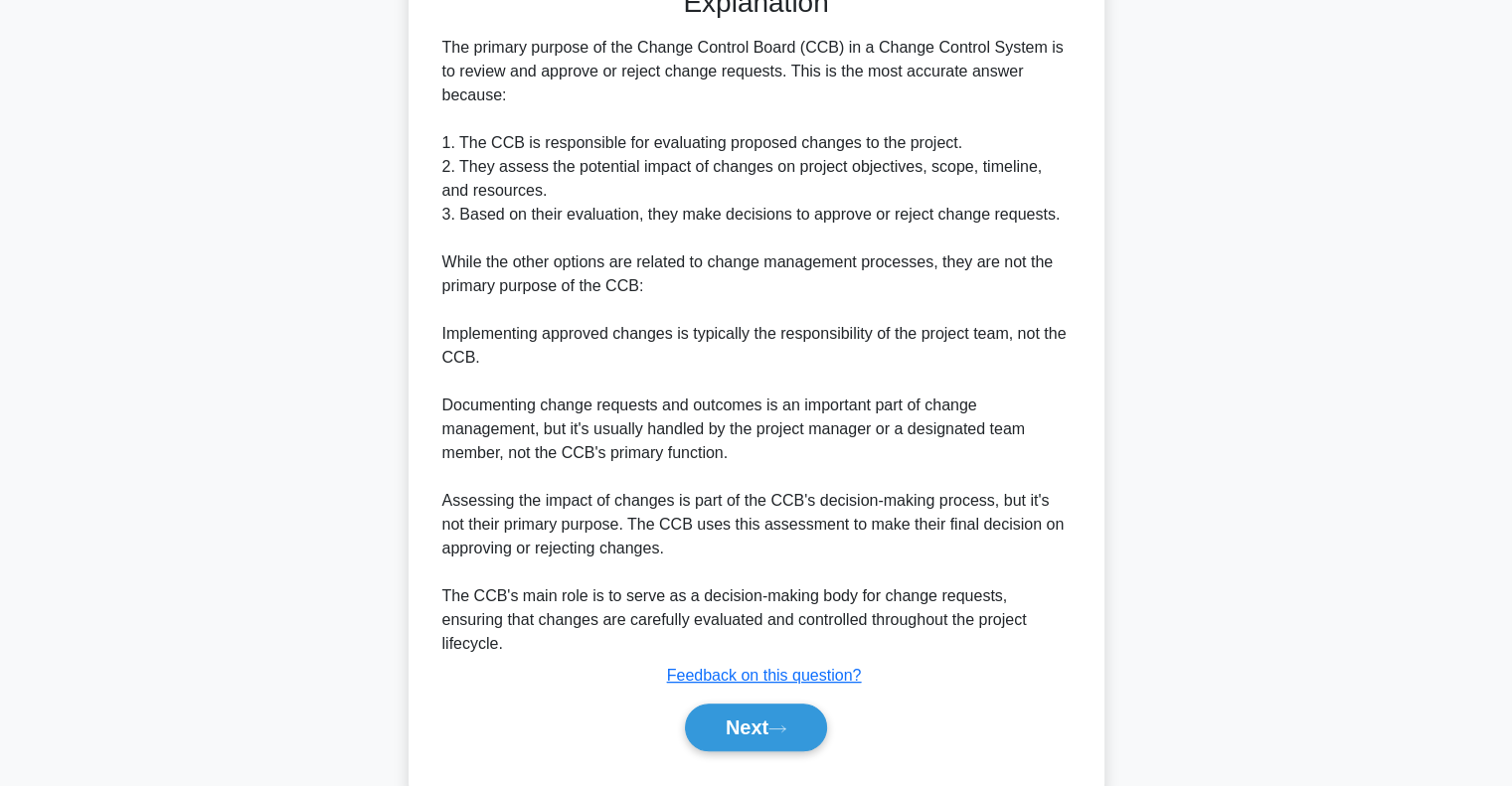 scroll, scrollTop: 533, scrollLeft: 0, axis: vertical 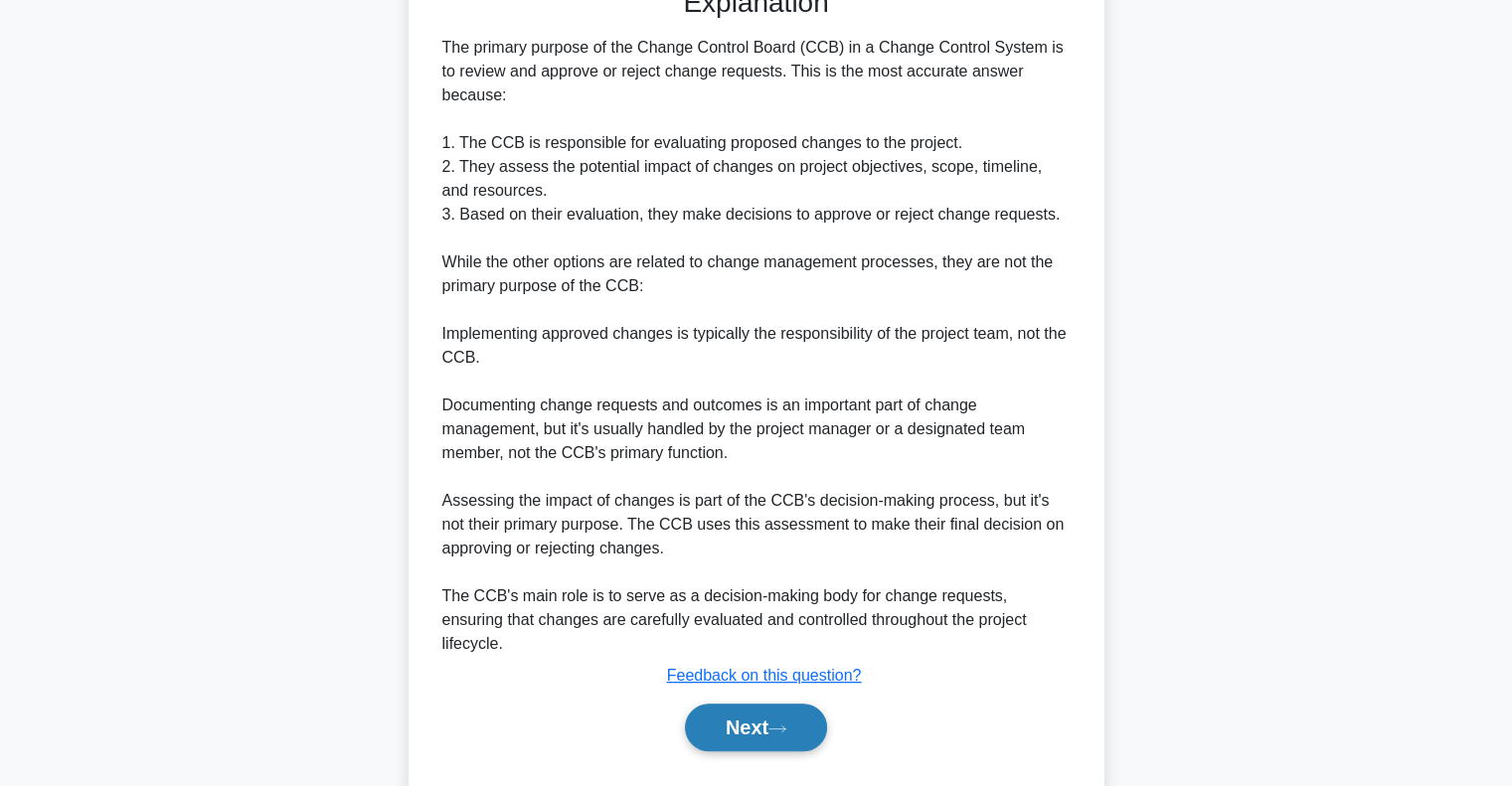 click on "Next" at bounding box center (756, 727) 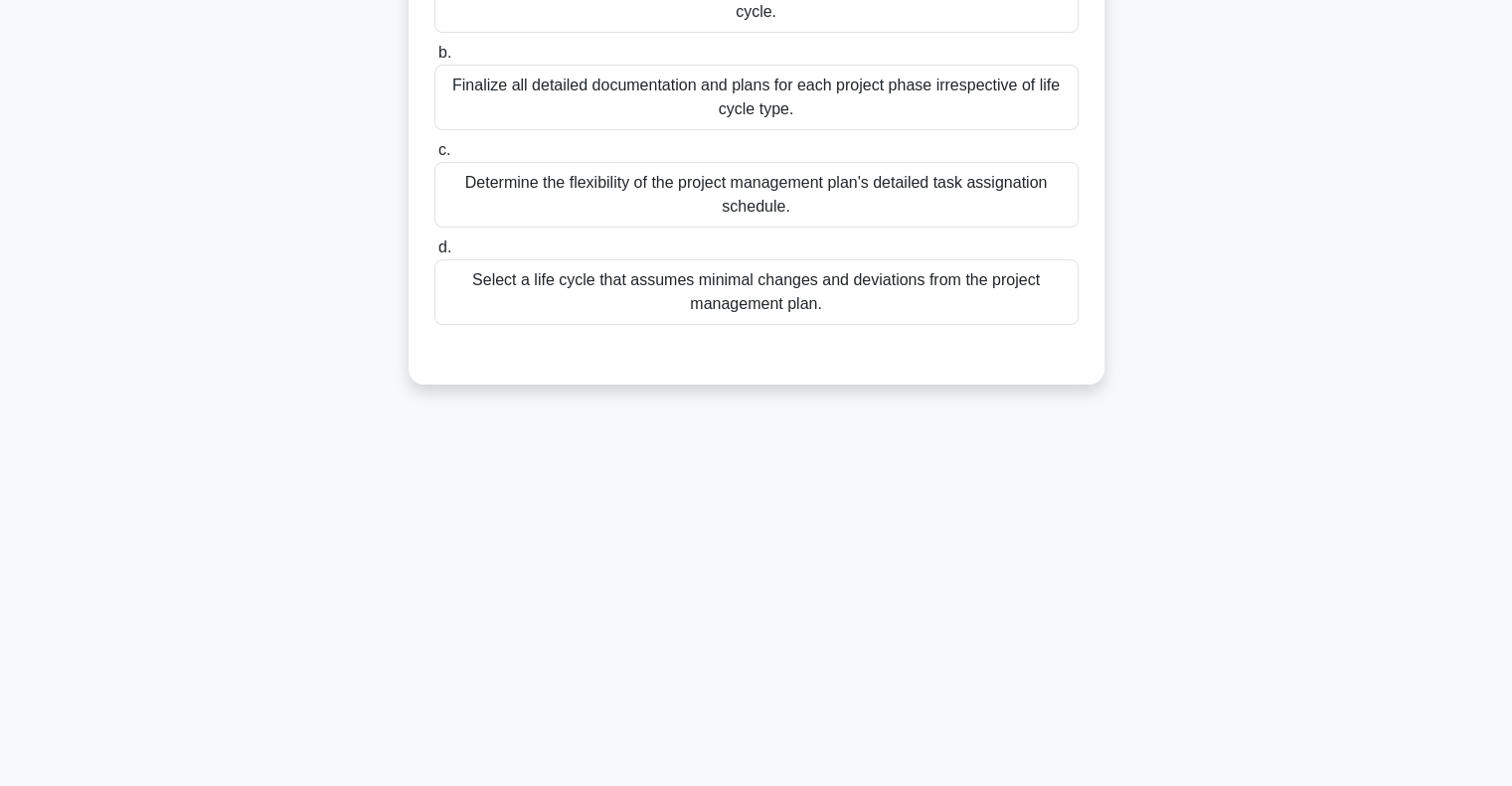 scroll, scrollTop: 0, scrollLeft: 0, axis: both 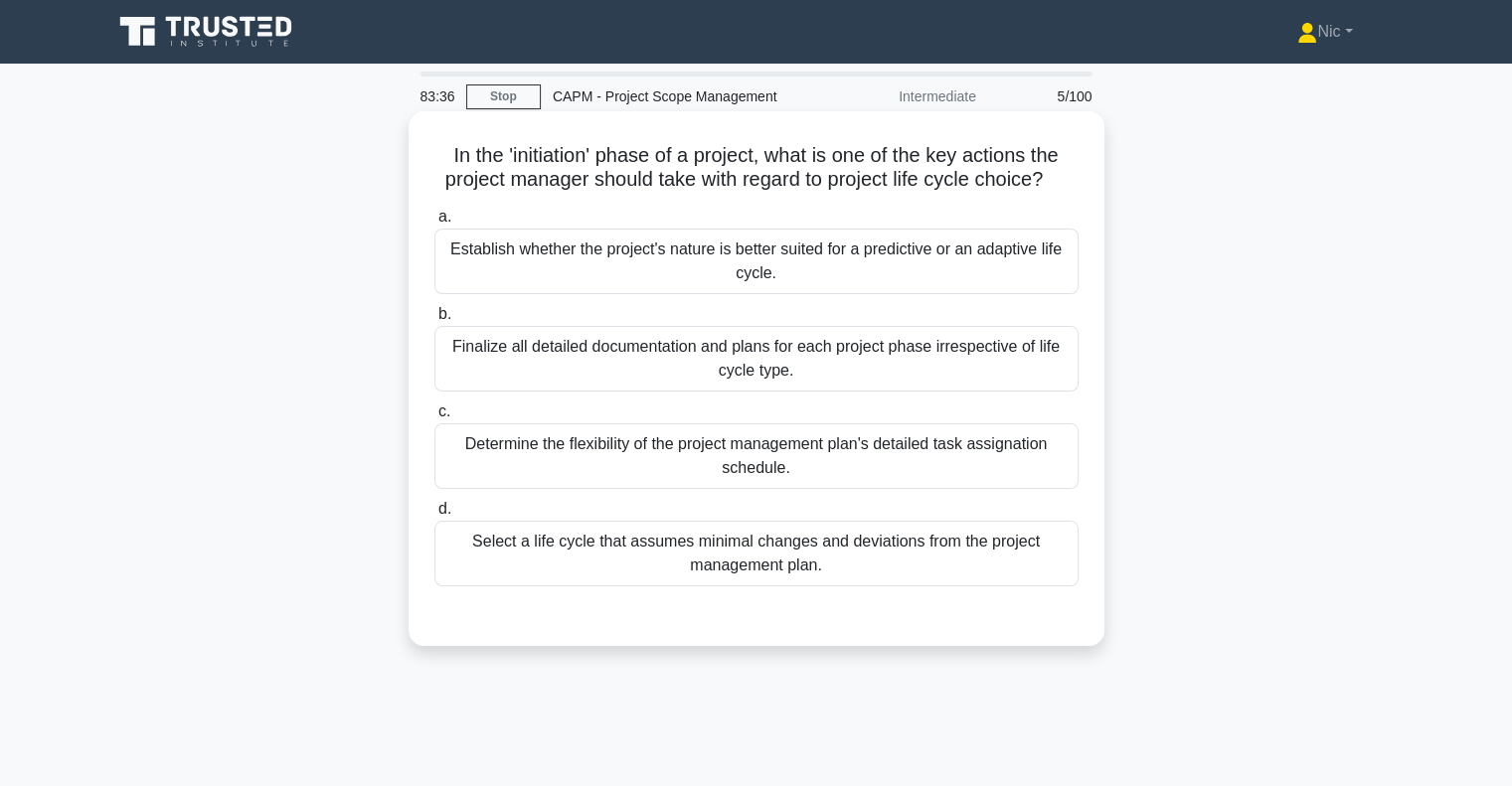 click on "Establish whether the project's nature is better suited for a predictive or an adaptive life cycle." at bounding box center [756, 261] 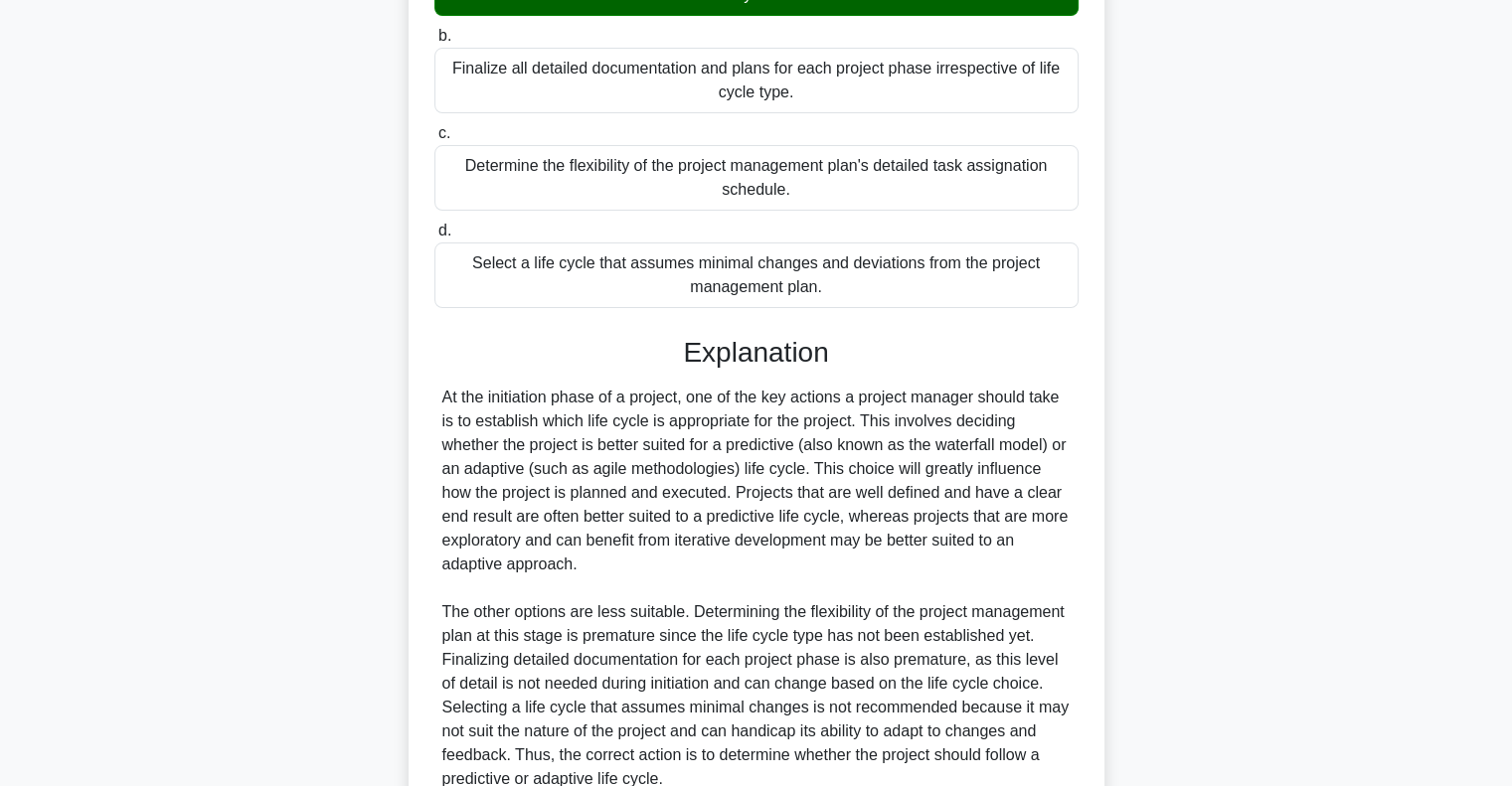 scroll, scrollTop: 461, scrollLeft: 0, axis: vertical 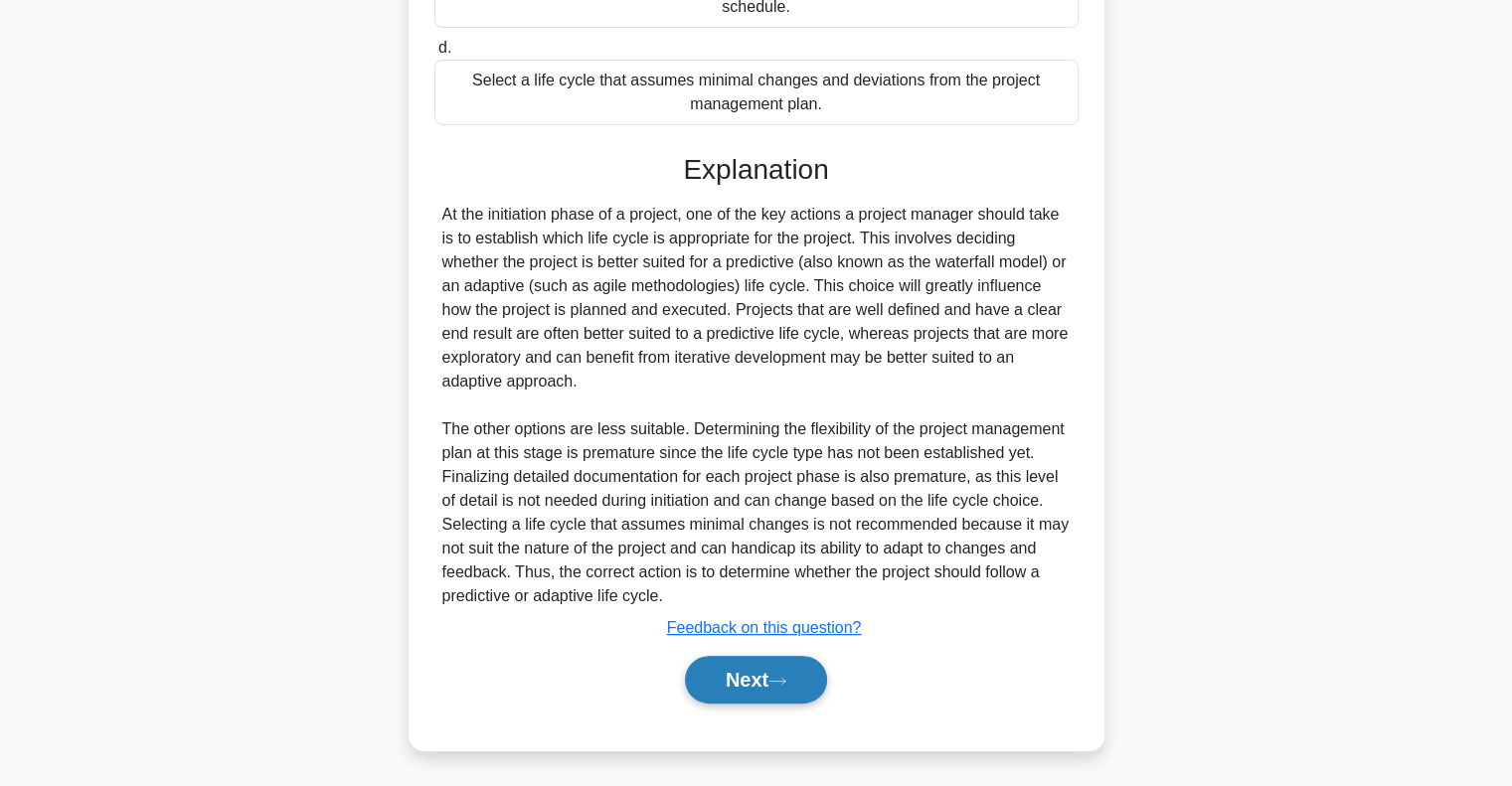 click on "Next" at bounding box center [756, 680] 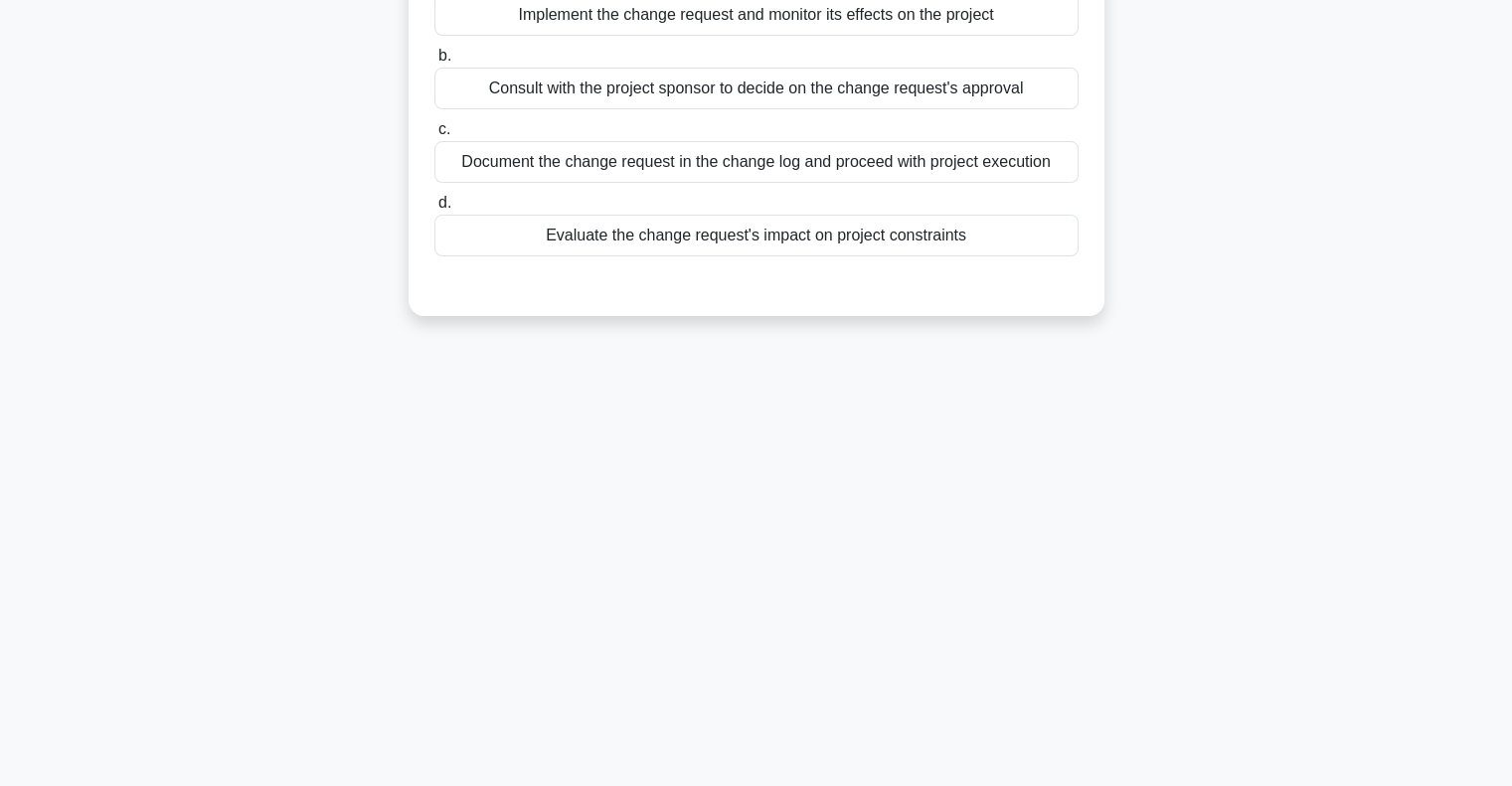 scroll, scrollTop: 0, scrollLeft: 0, axis: both 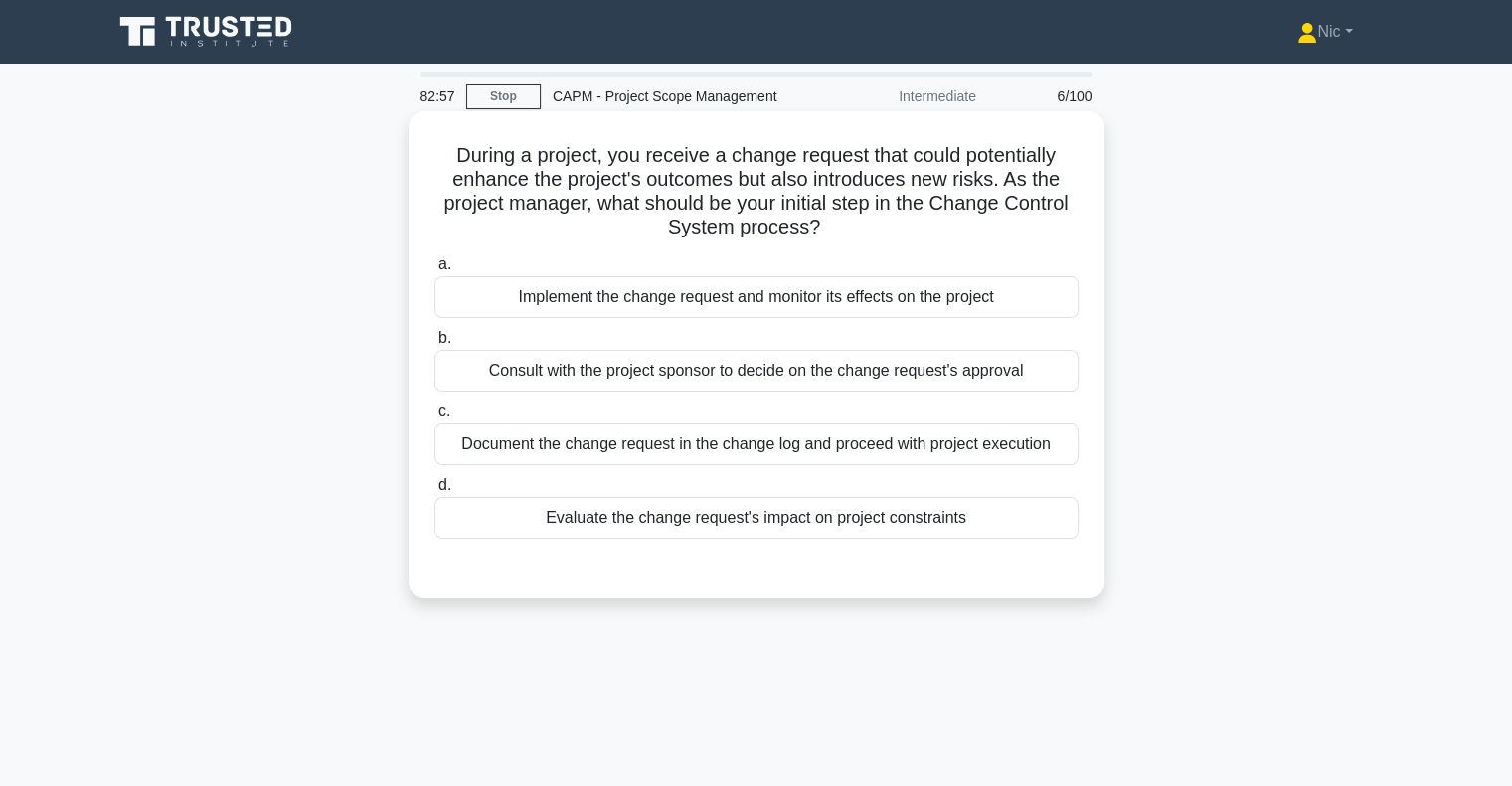 click on "Document the change request in the change log and proceed with project execution" at bounding box center [756, 444] 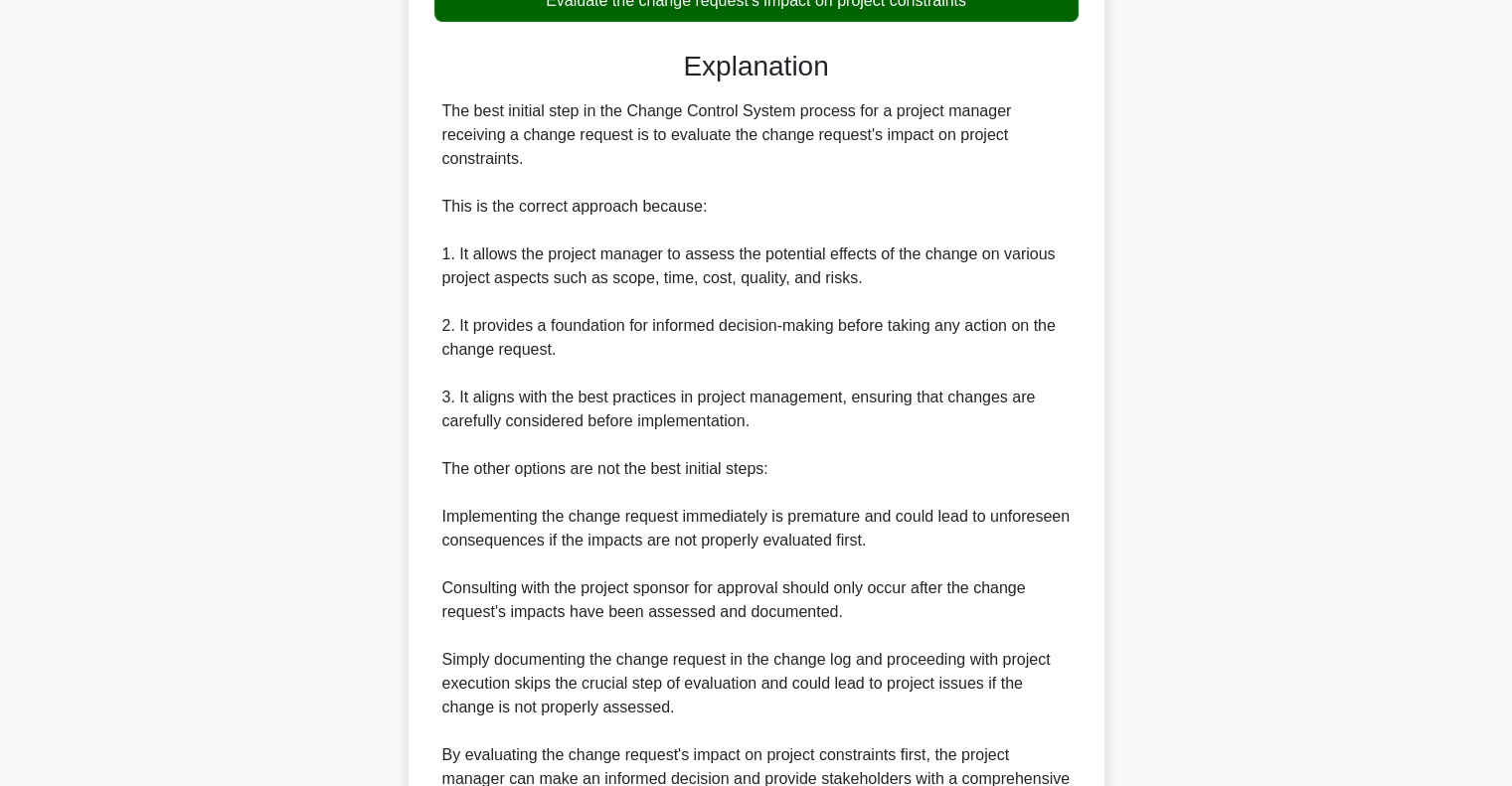 scroll, scrollTop: 726, scrollLeft: 0, axis: vertical 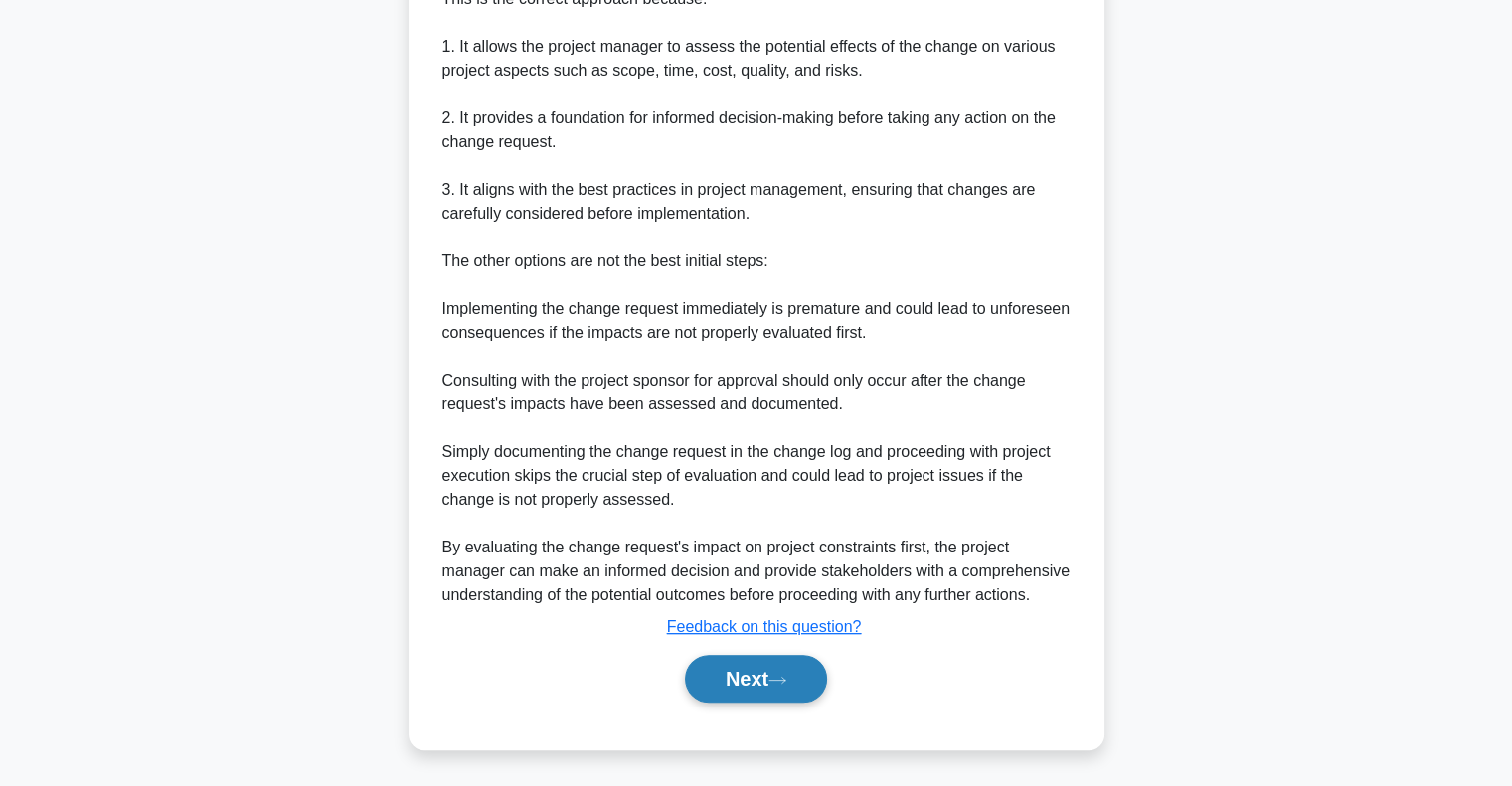 click on "Next" at bounding box center (756, 679) 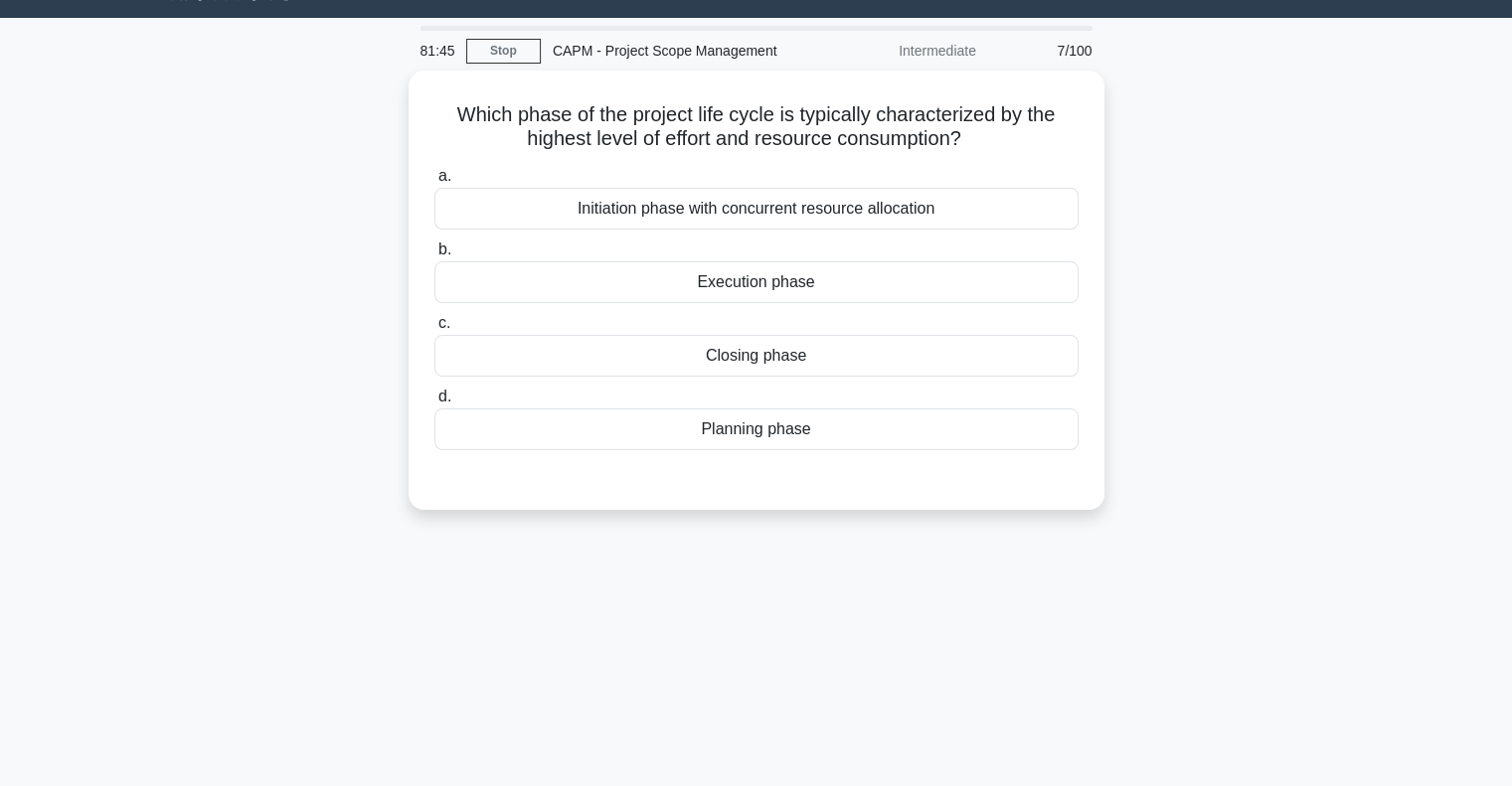 scroll, scrollTop: 0, scrollLeft: 0, axis: both 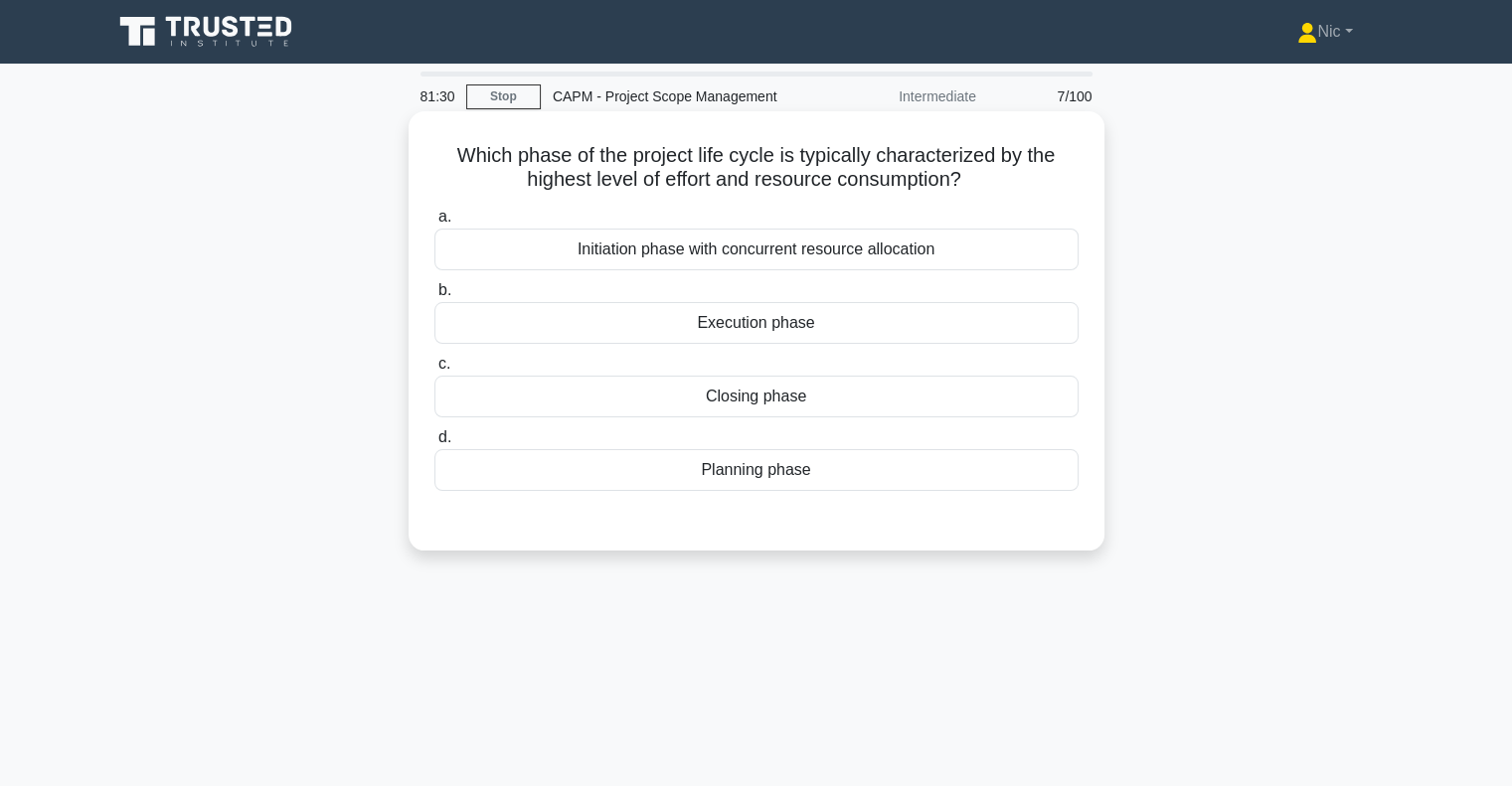 click on "Execution phase" at bounding box center (756, 323) 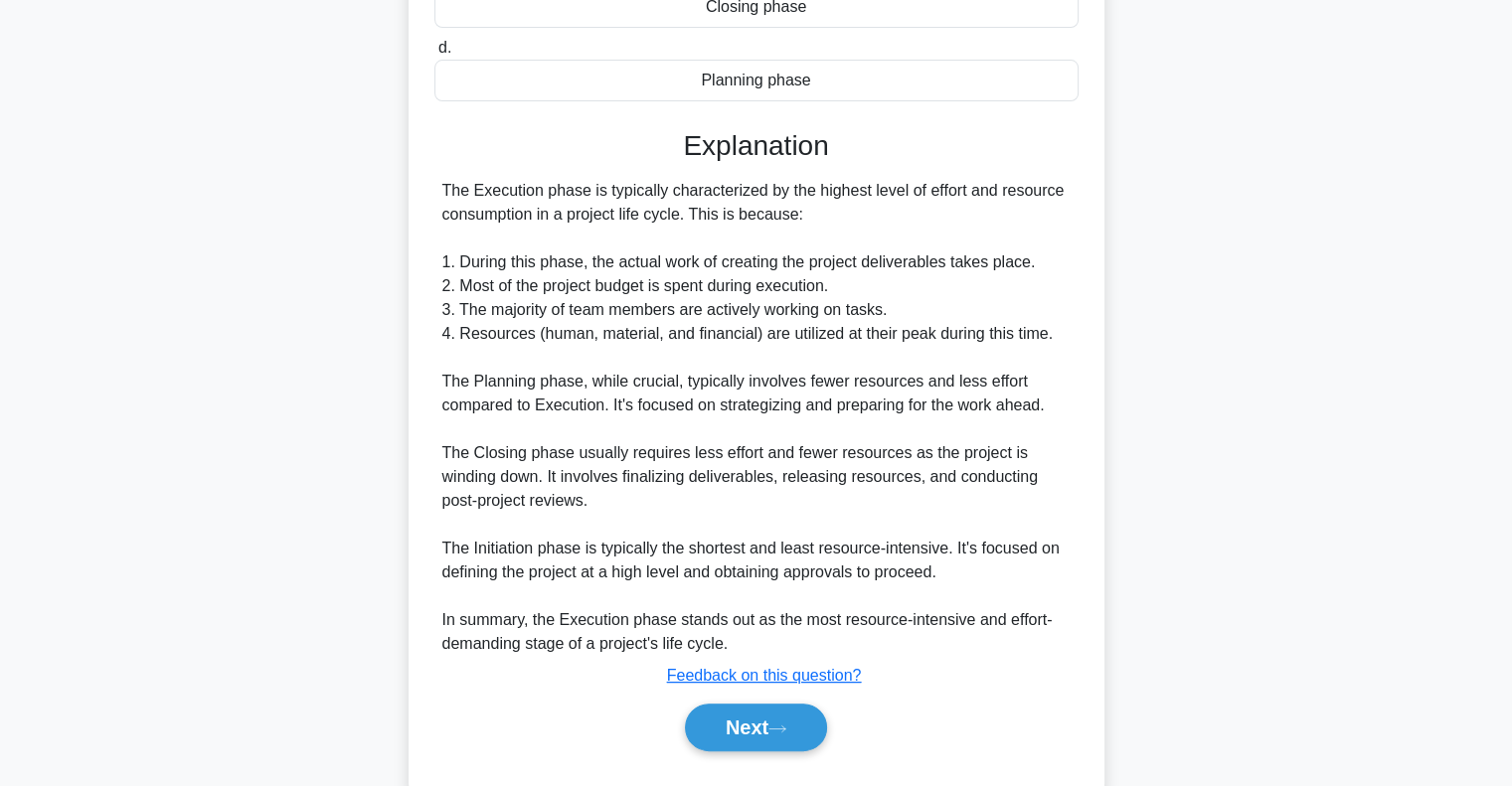 scroll, scrollTop: 437, scrollLeft: 0, axis: vertical 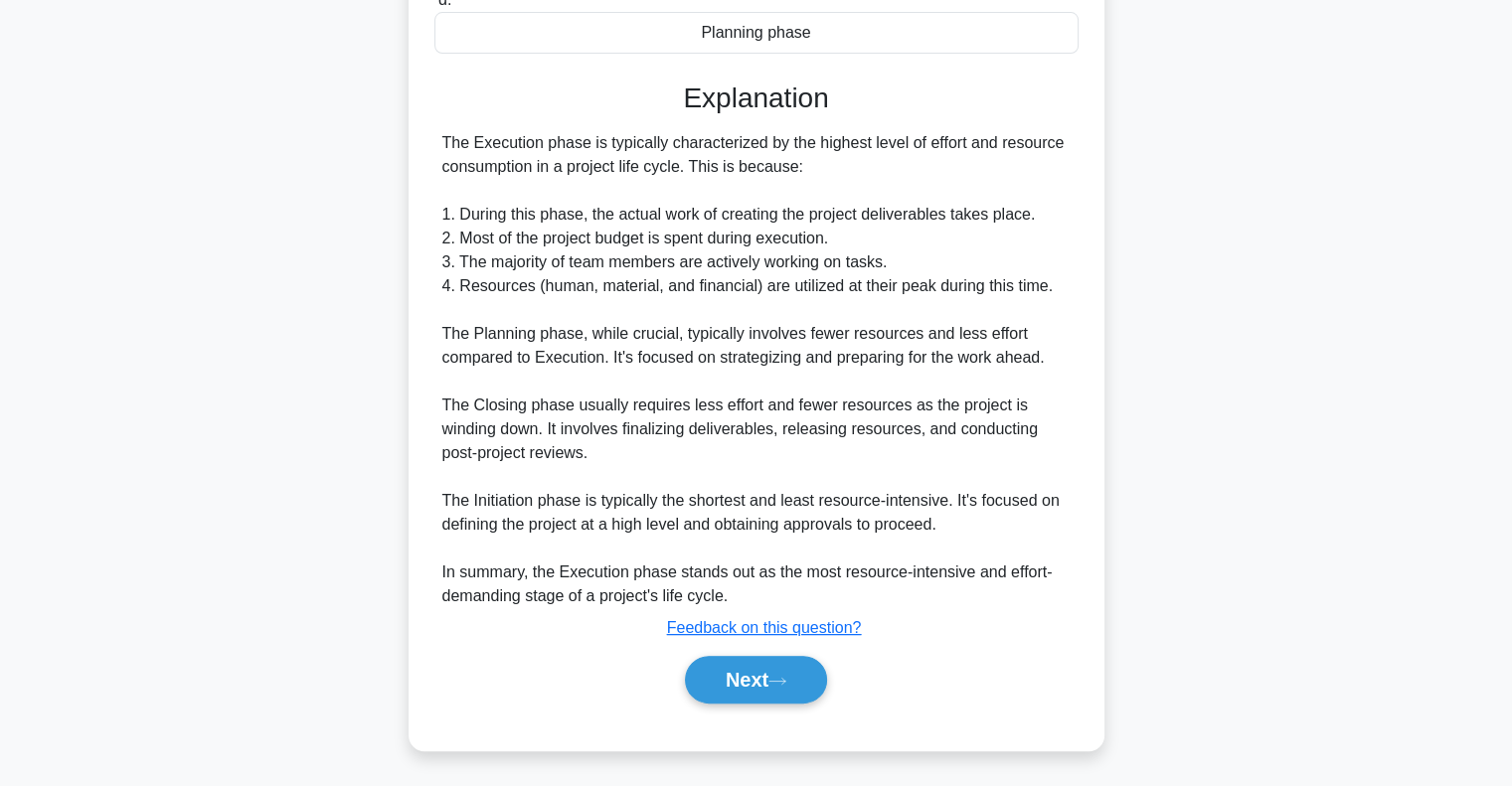 click on "Next" at bounding box center [756, 680] 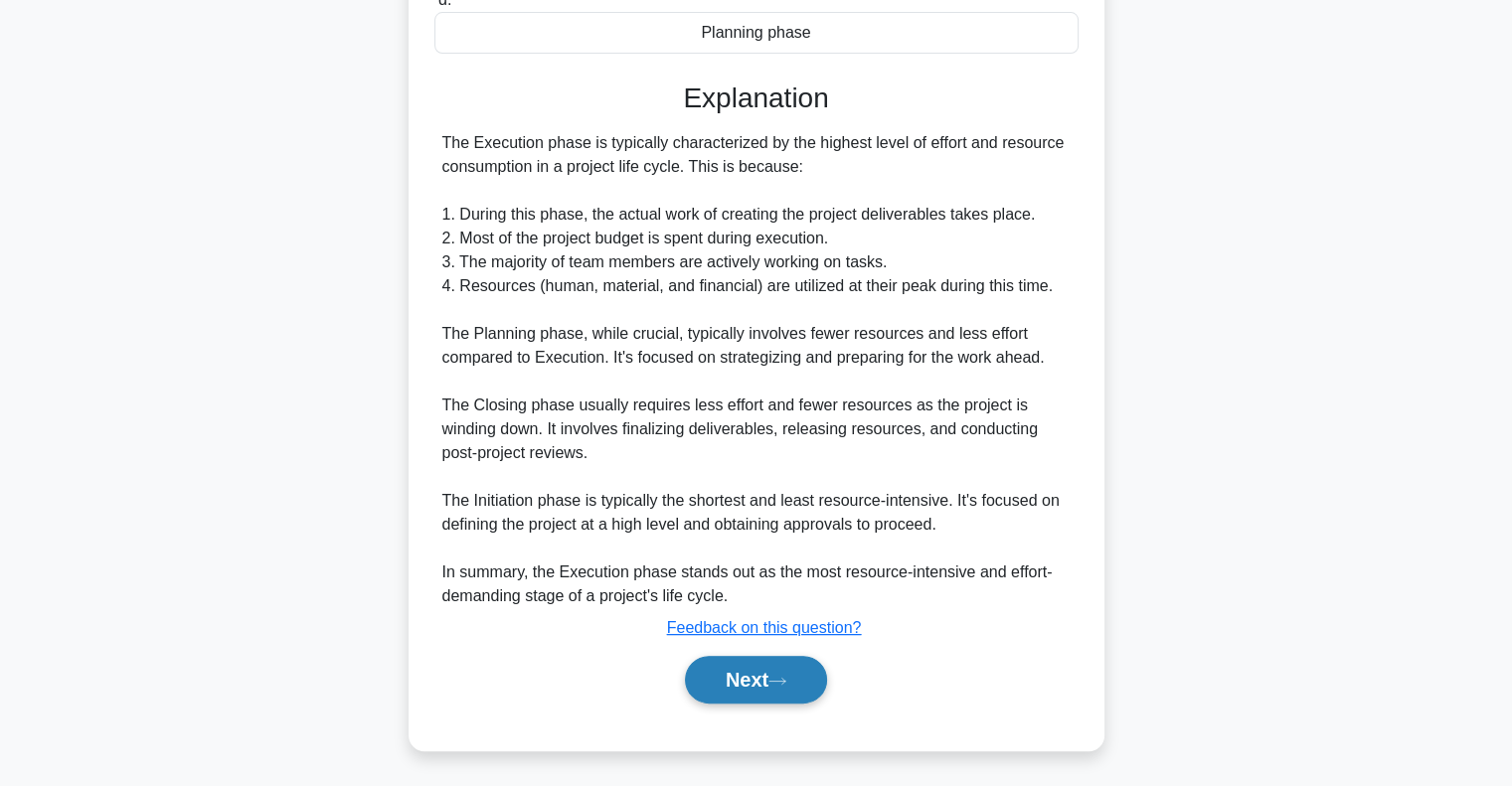 click on "Next" at bounding box center [756, 680] 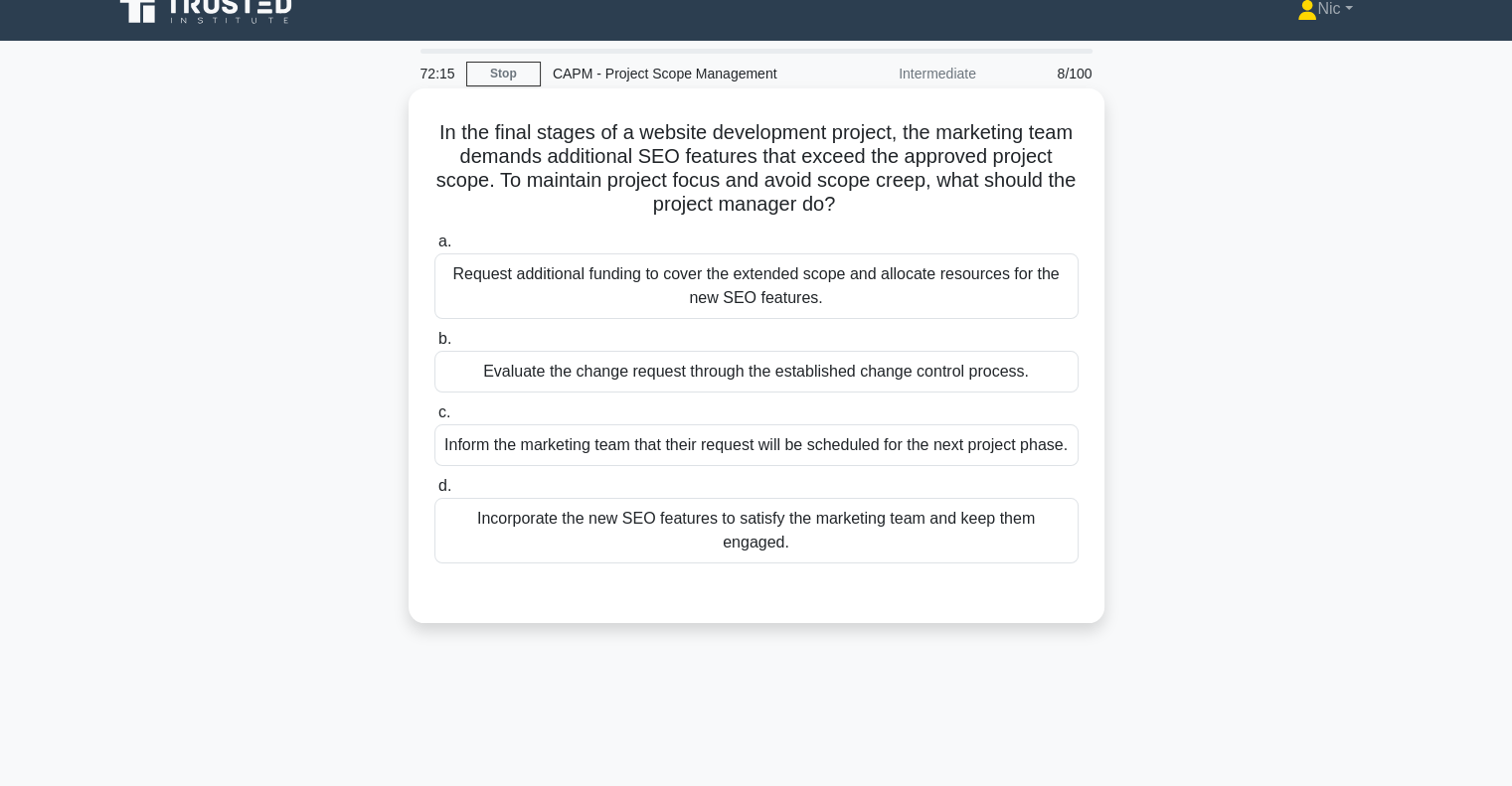 scroll, scrollTop: 0, scrollLeft: 0, axis: both 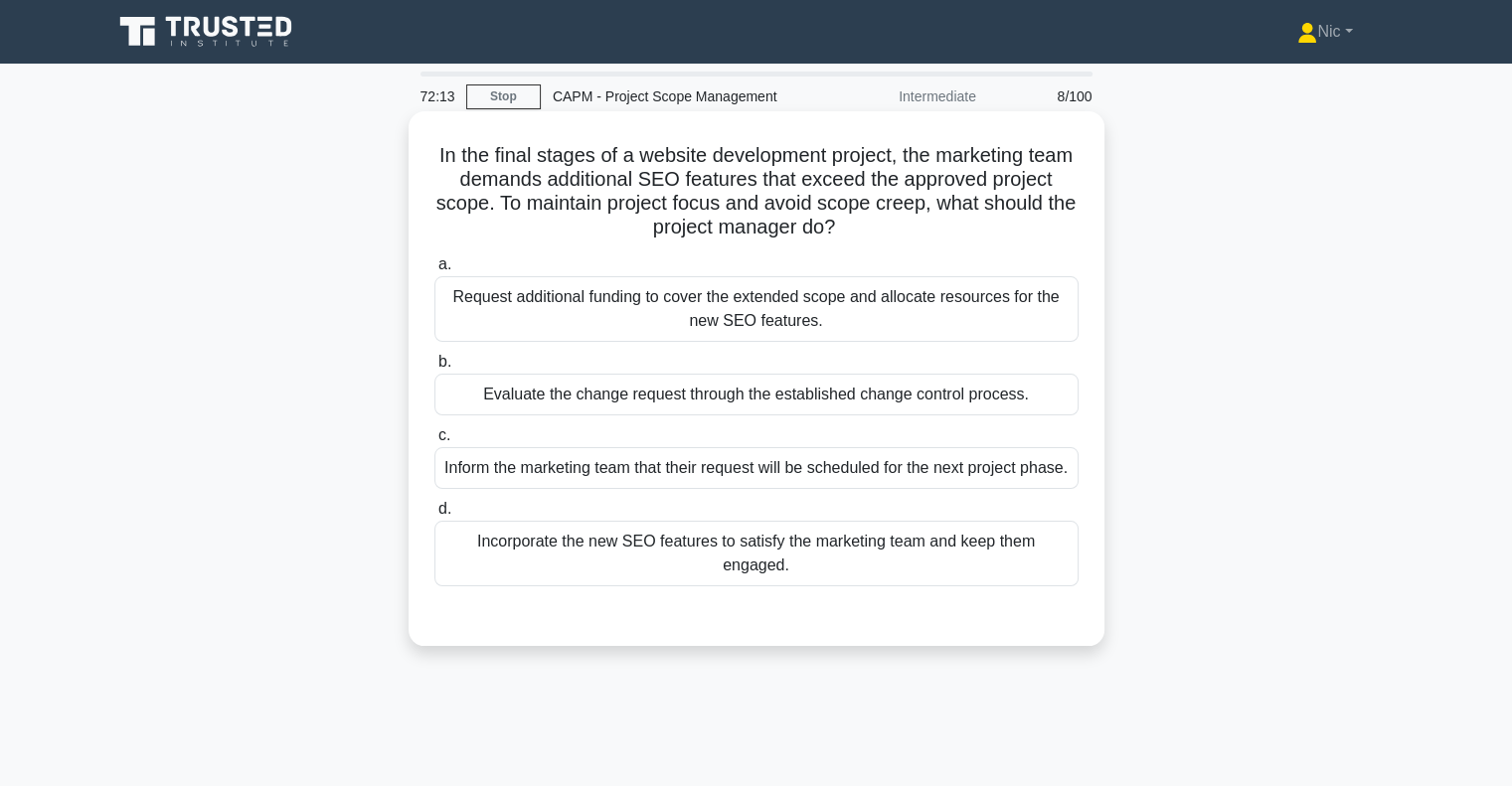 click on "Evaluate the change request through the established change control process." at bounding box center [756, 394] 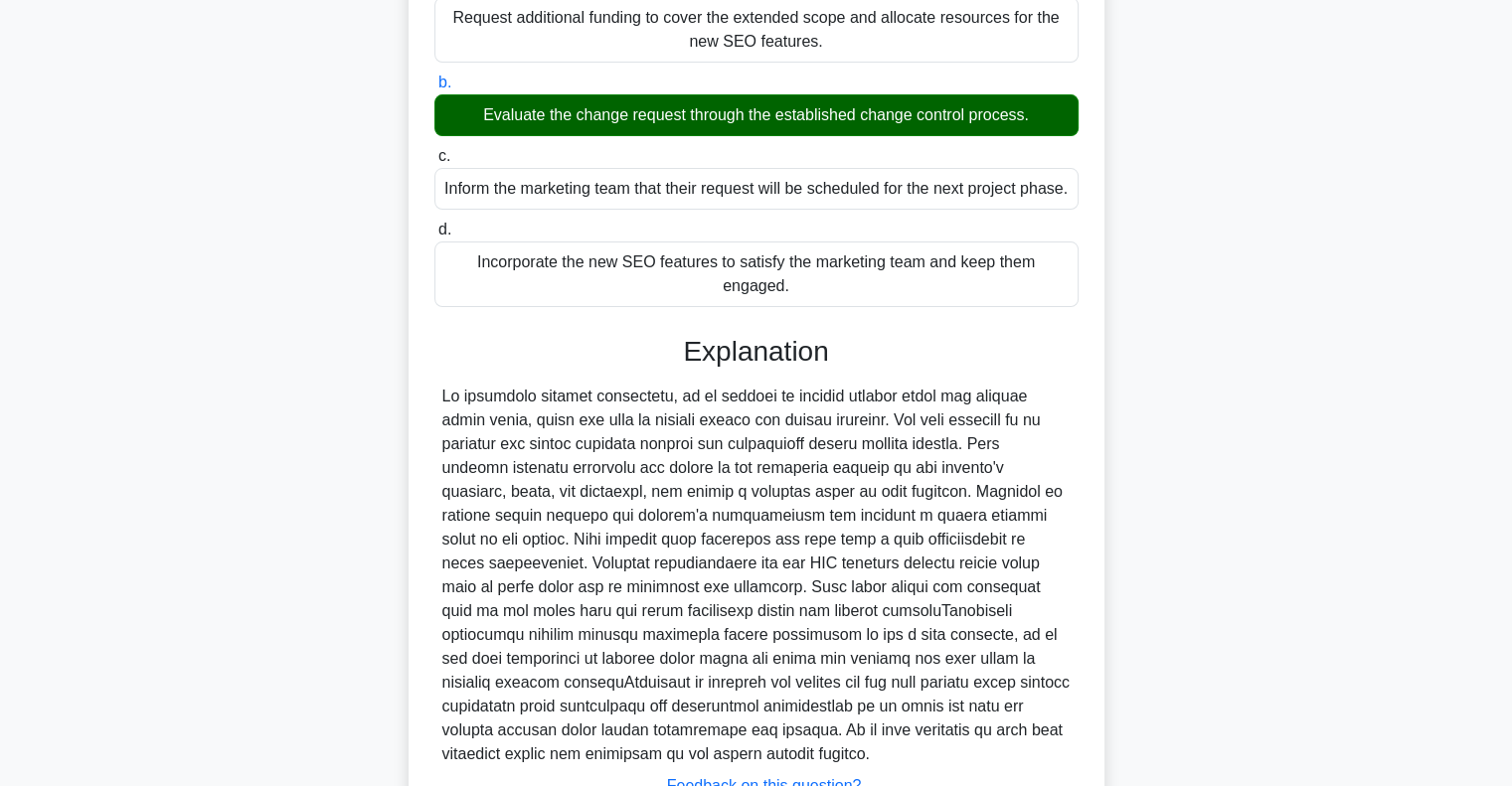 scroll, scrollTop: 437, scrollLeft: 0, axis: vertical 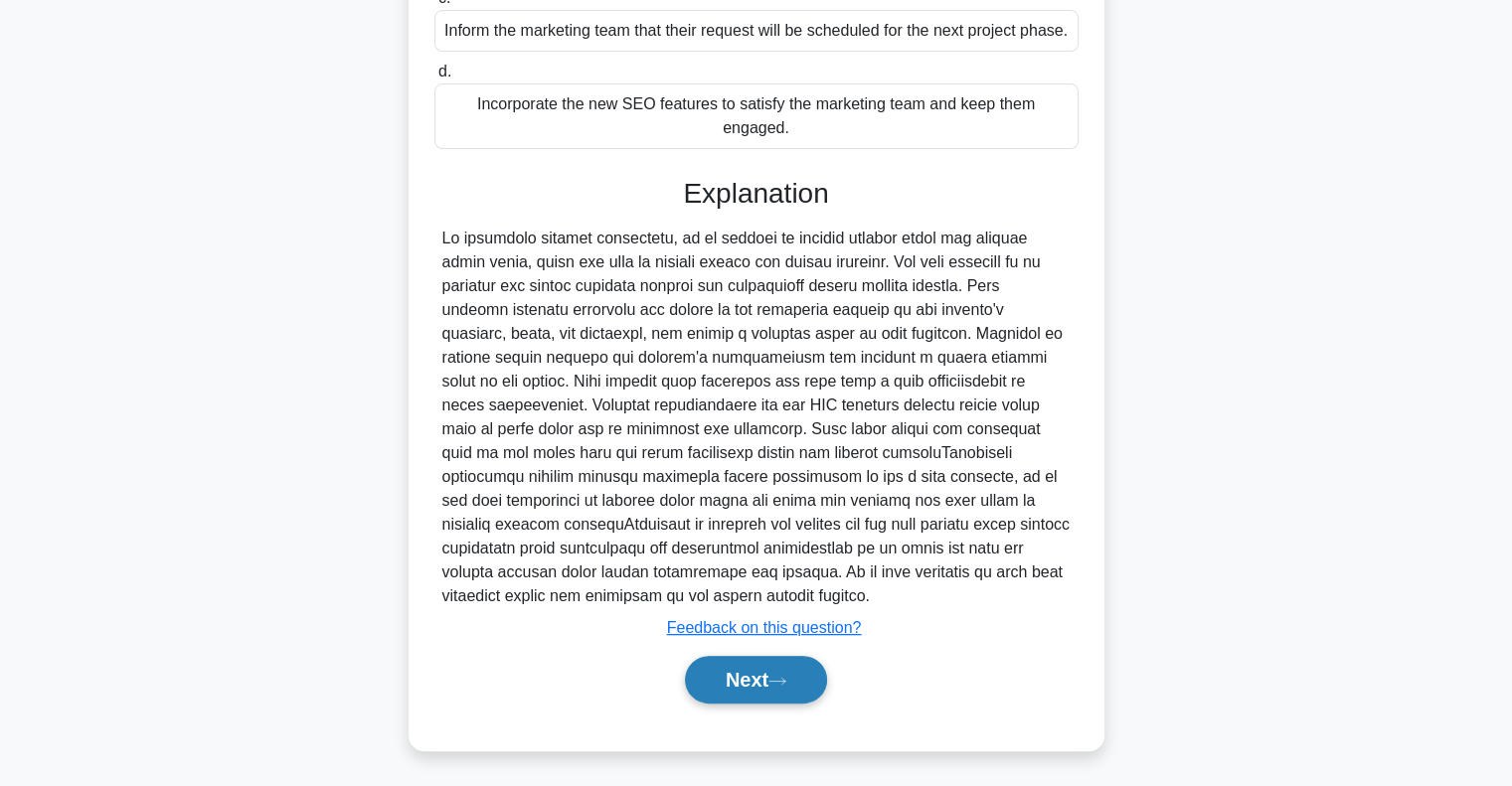click on "Next" at bounding box center (756, 680) 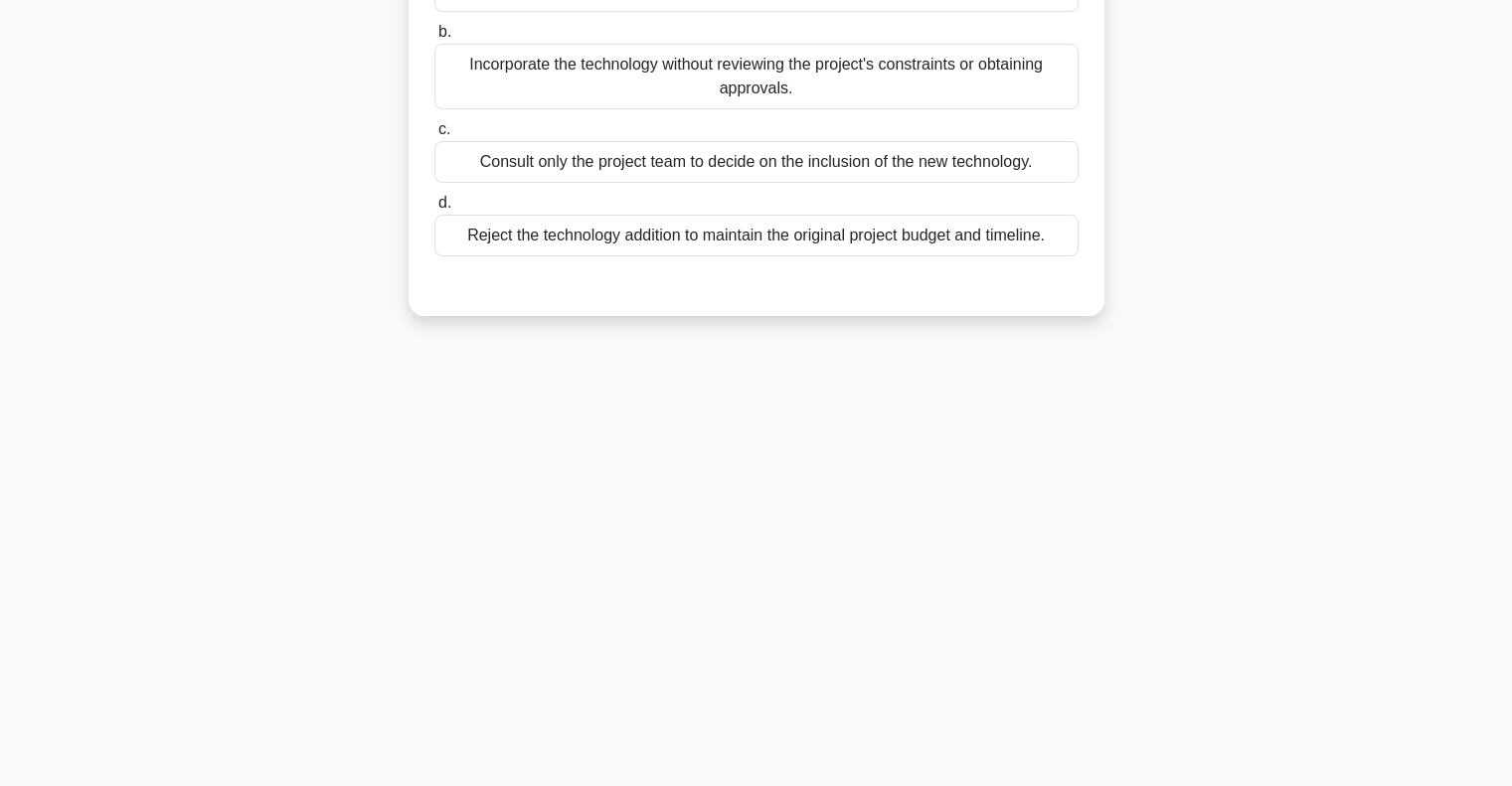 scroll, scrollTop: 0, scrollLeft: 0, axis: both 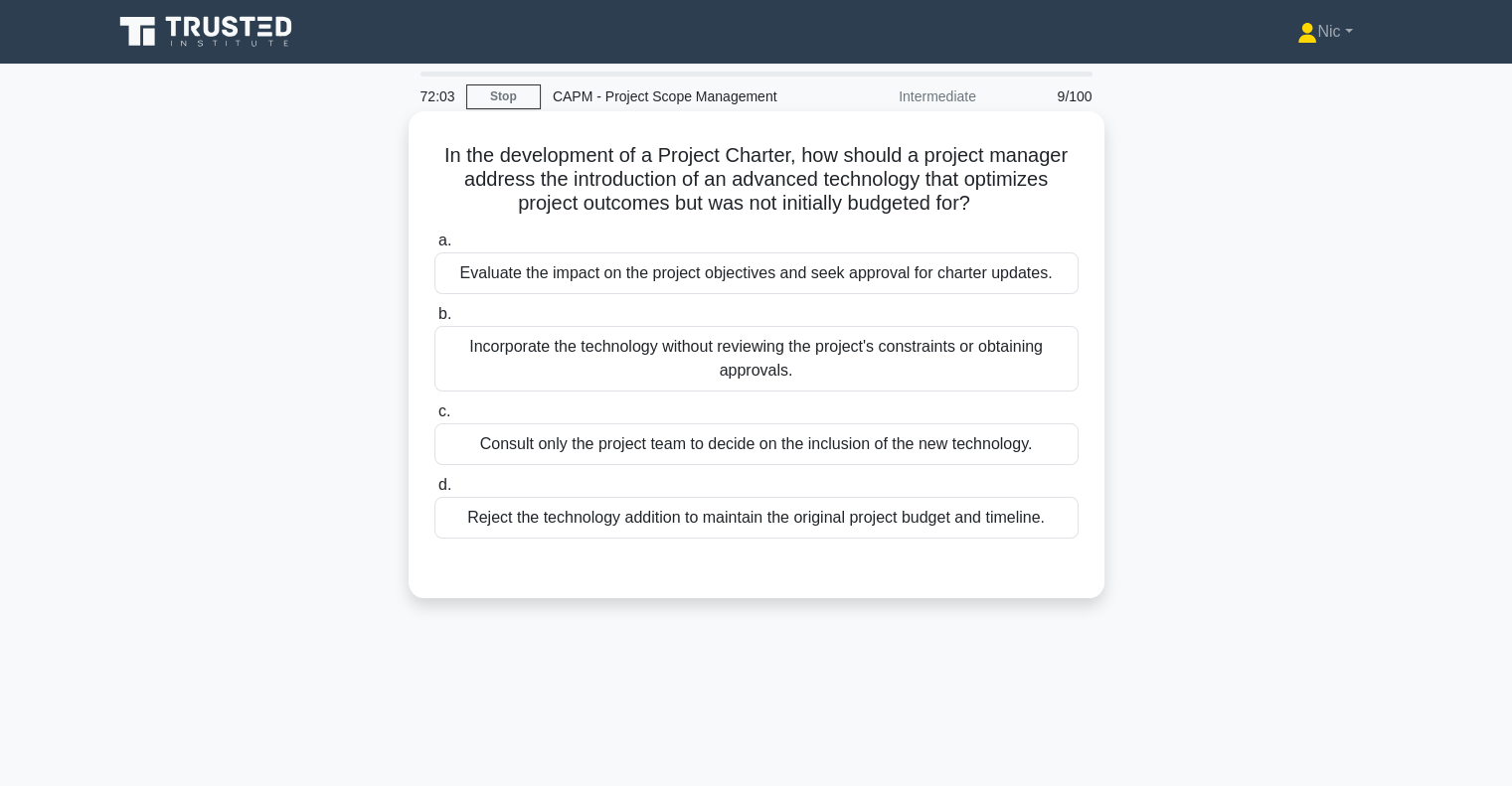 click on "Evaluate the impact on the project objectives and seek approval for charter updates." at bounding box center [756, 273] 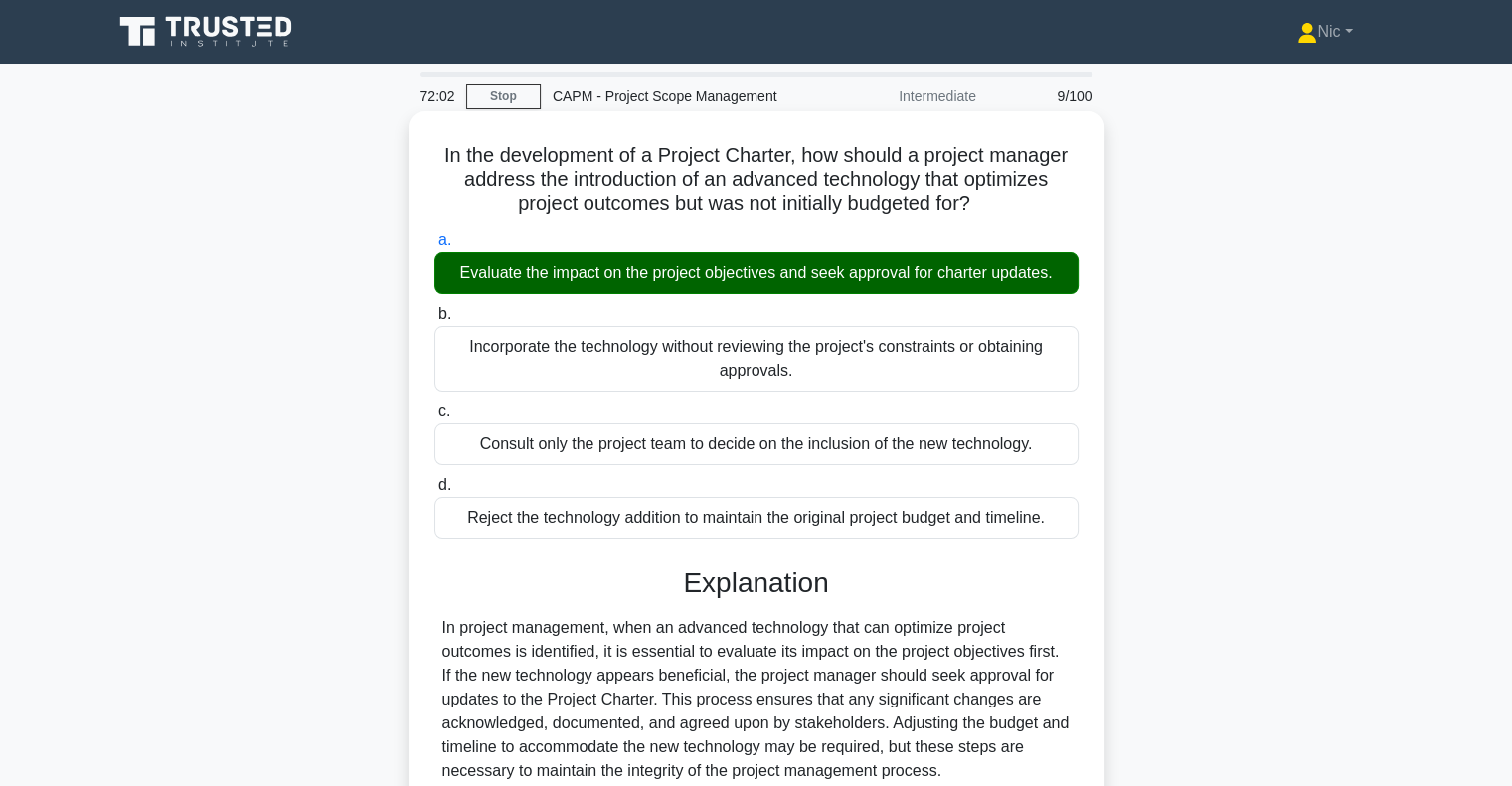 scroll, scrollTop: 580, scrollLeft: 0, axis: vertical 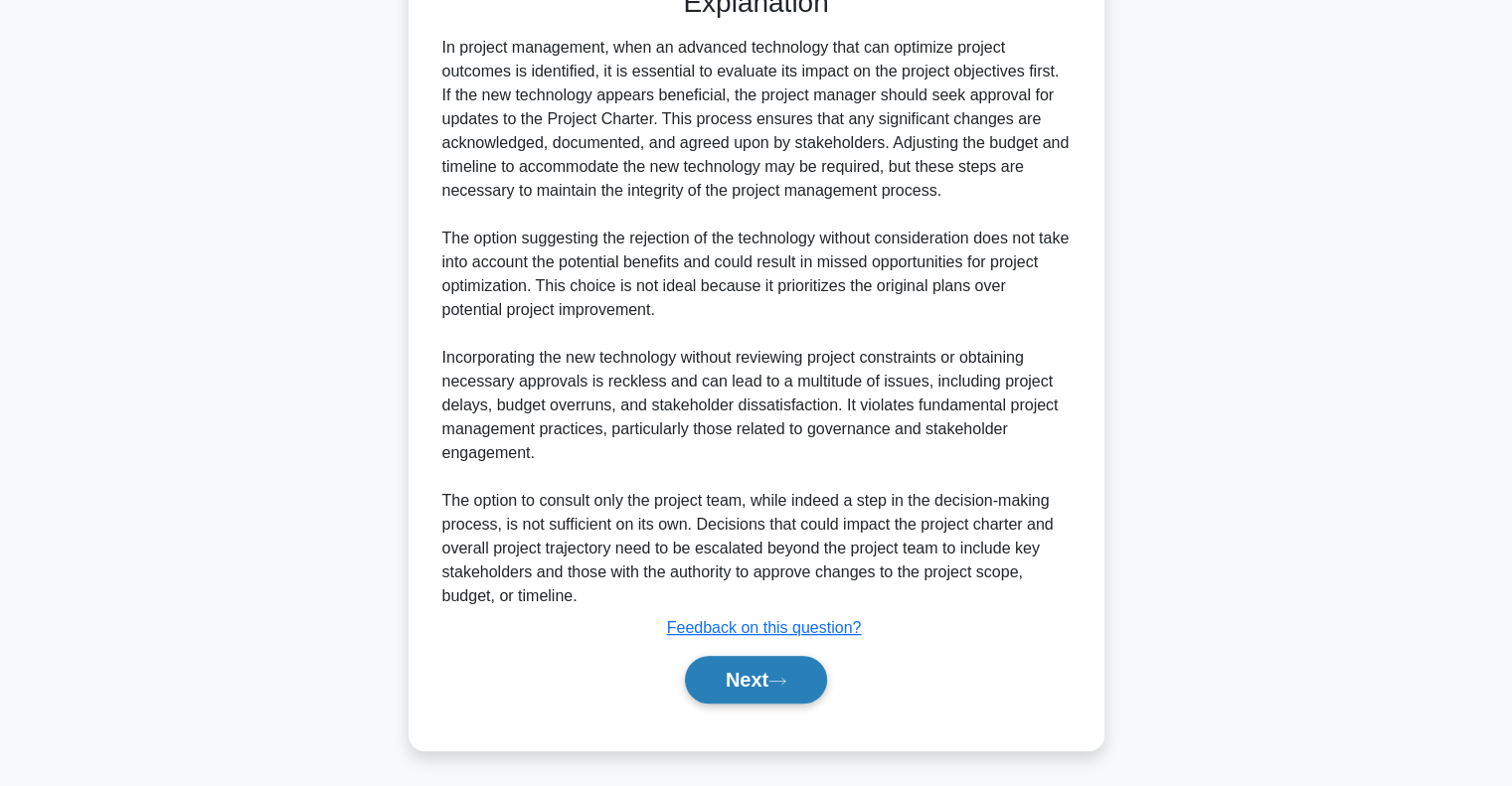 click on "Next" at bounding box center [756, 680] 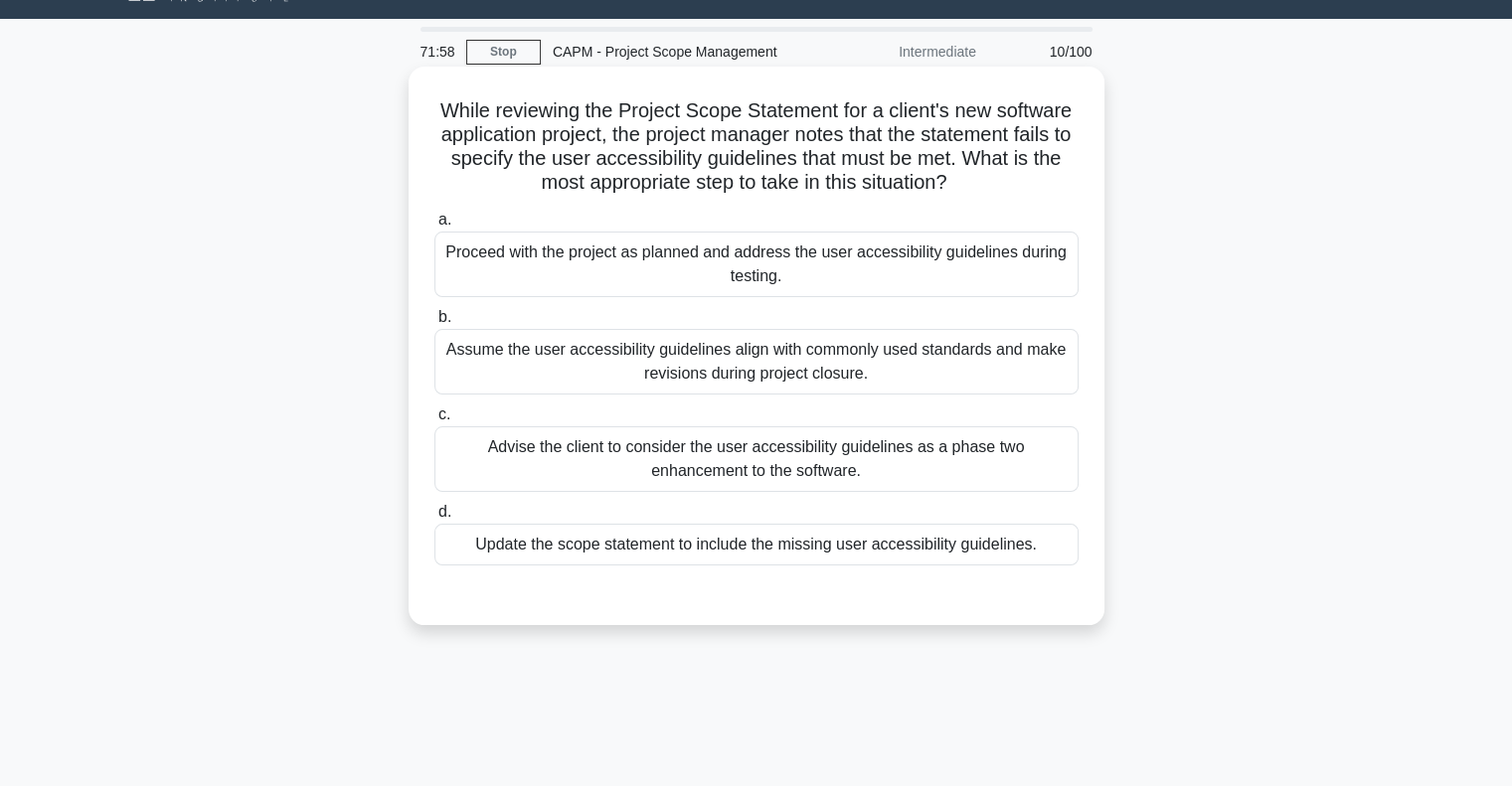 scroll, scrollTop: 0, scrollLeft: 0, axis: both 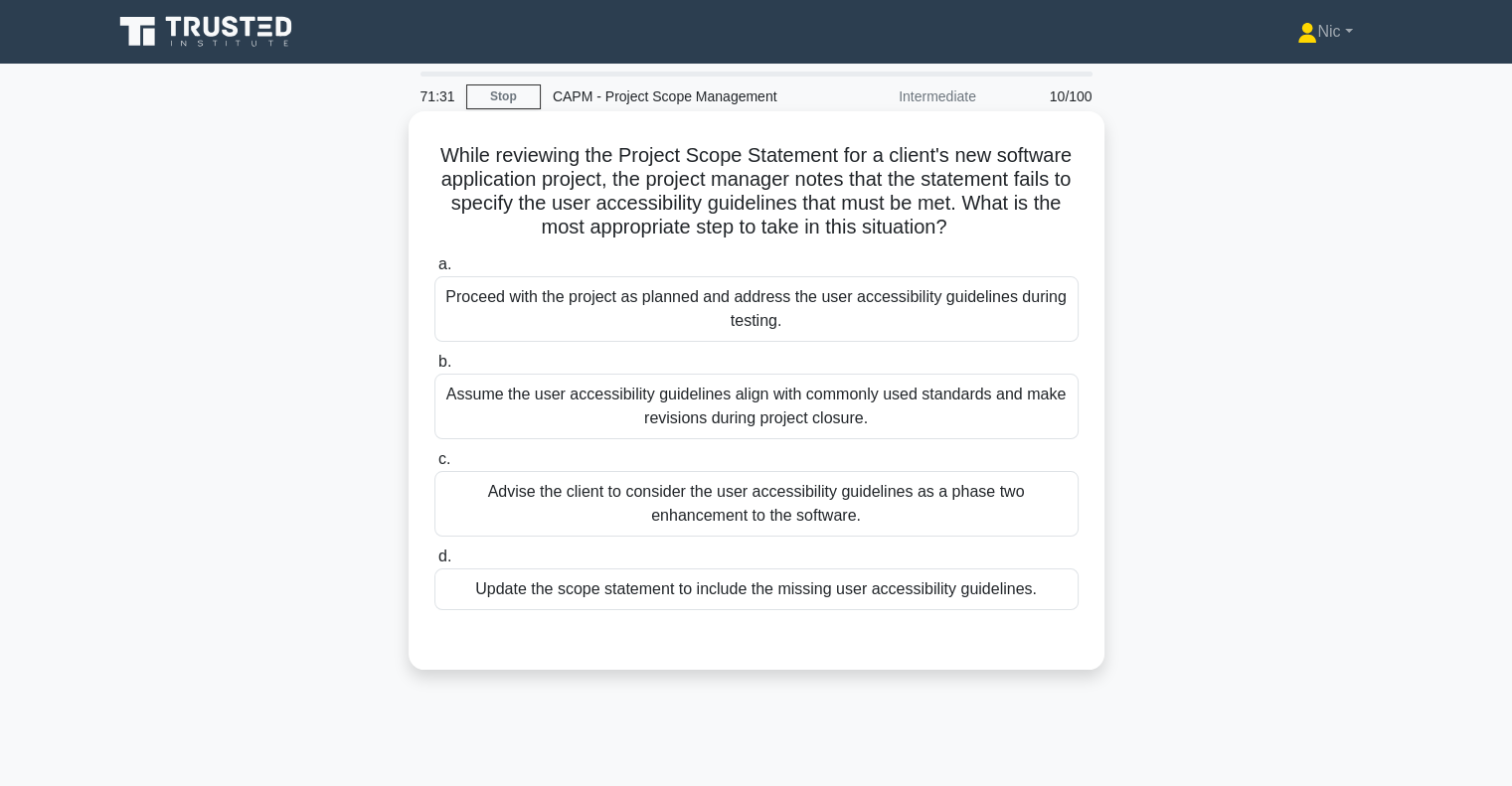 click on "Update the scope statement to include the missing user accessibility guidelines." at bounding box center (756, 589) 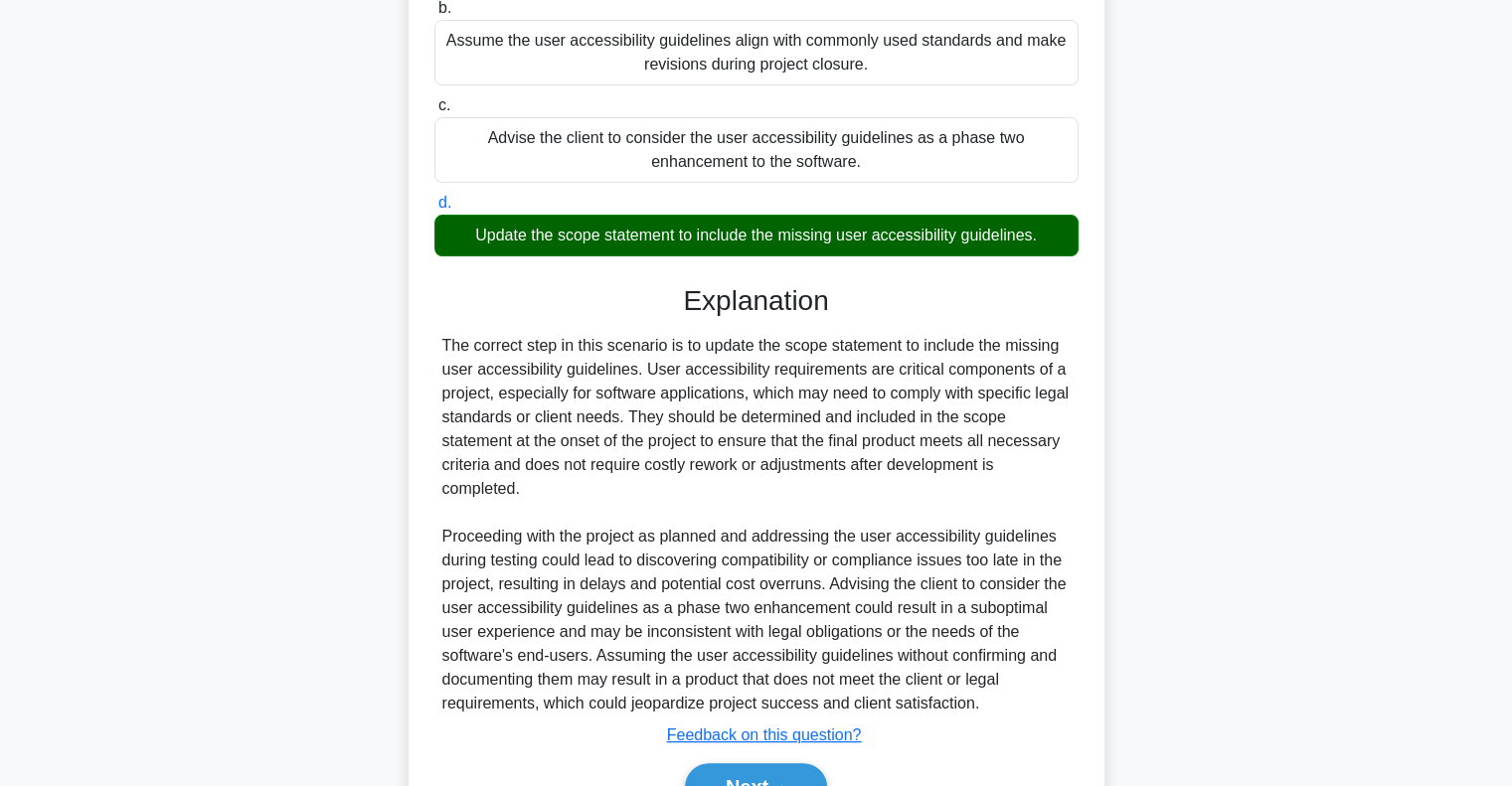 scroll, scrollTop: 461, scrollLeft: 0, axis: vertical 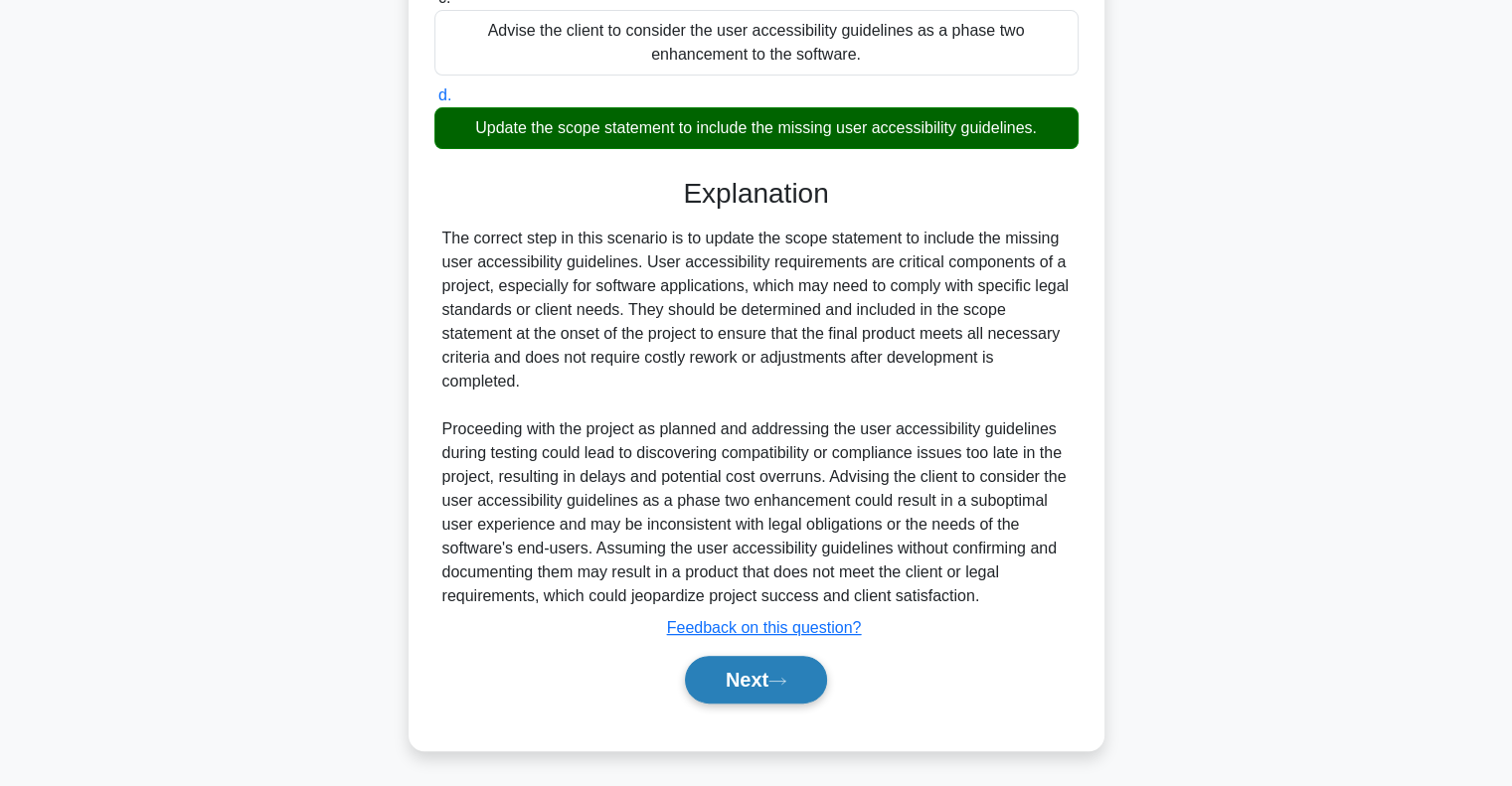click on "Next" at bounding box center [756, 680] 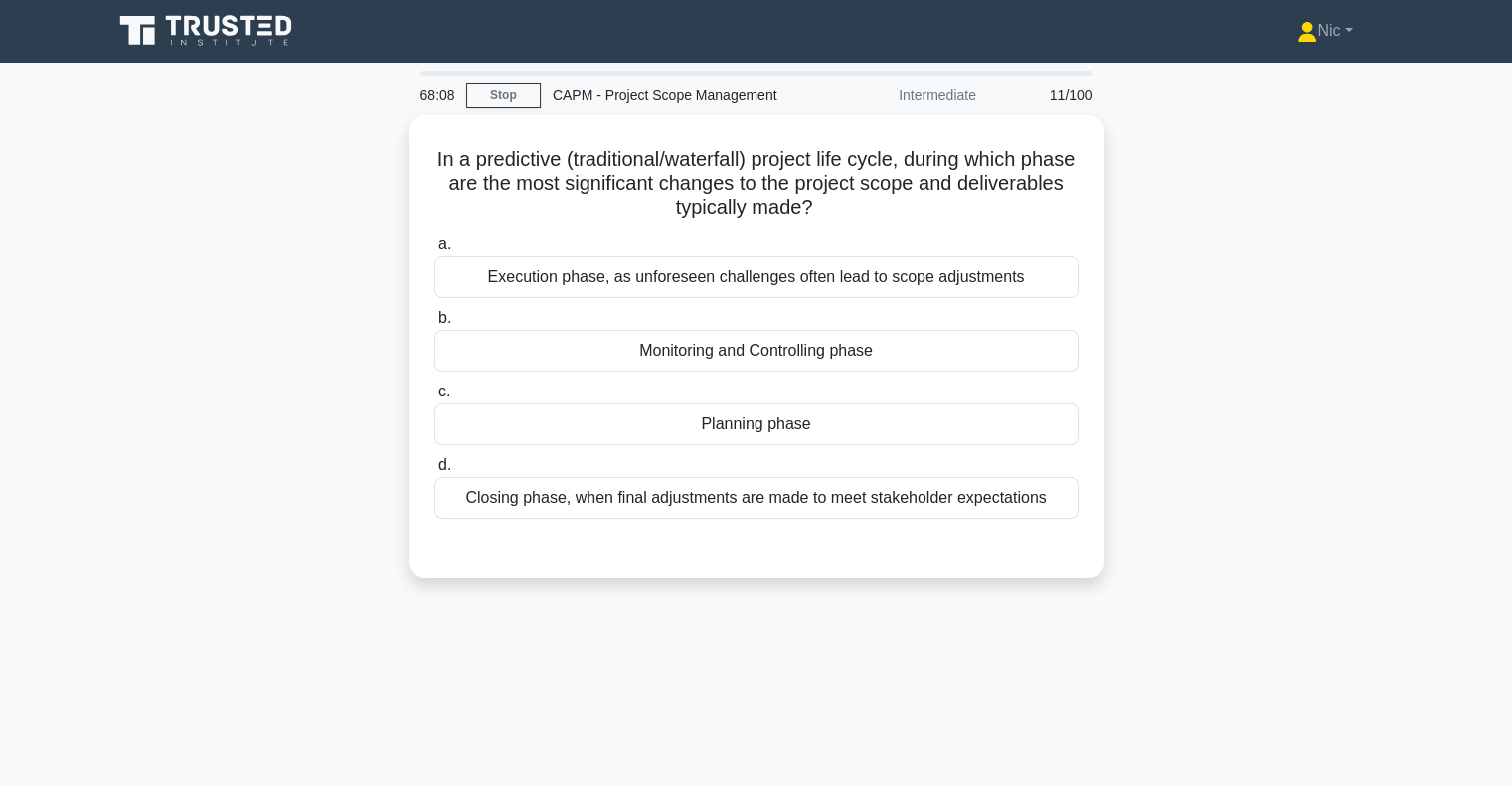 scroll, scrollTop: 0, scrollLeft: 0, axis: both 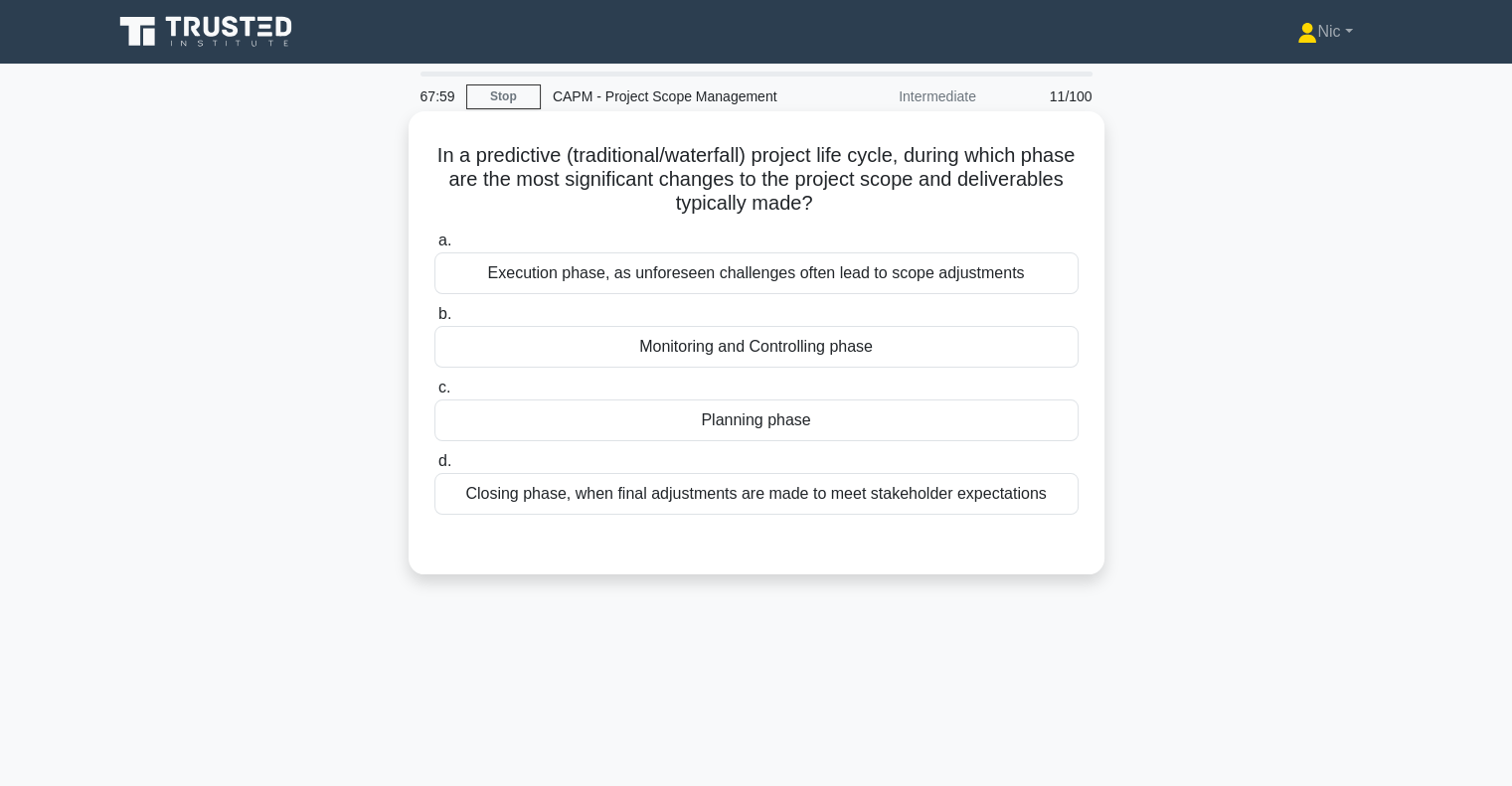 click on "Execution phase, as unforeseen challenges often lead to scope adjustments" at bounding box center [756, 273] 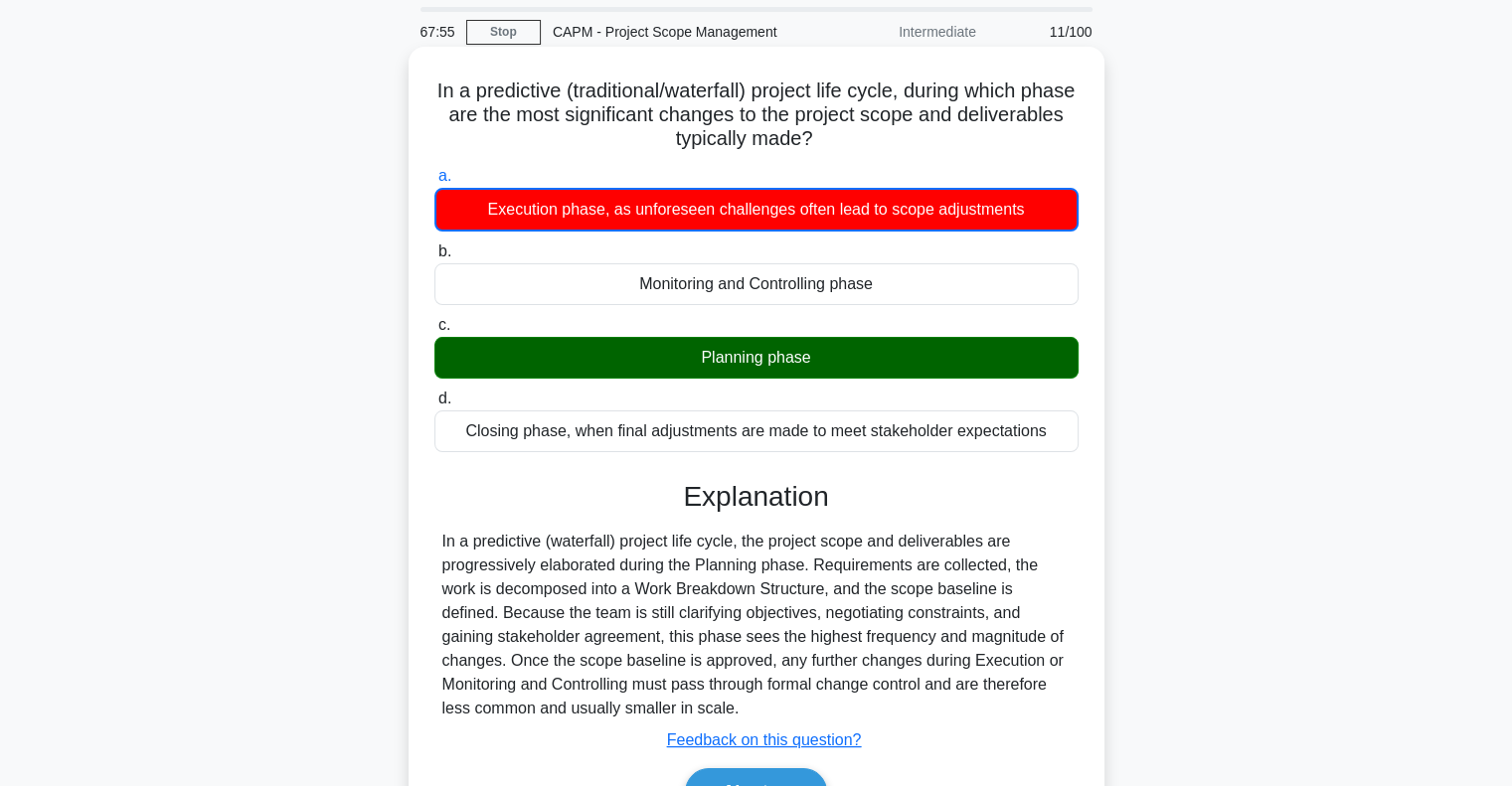 scroll, scrollTop: 0, scrollLeft: 0, axis: both 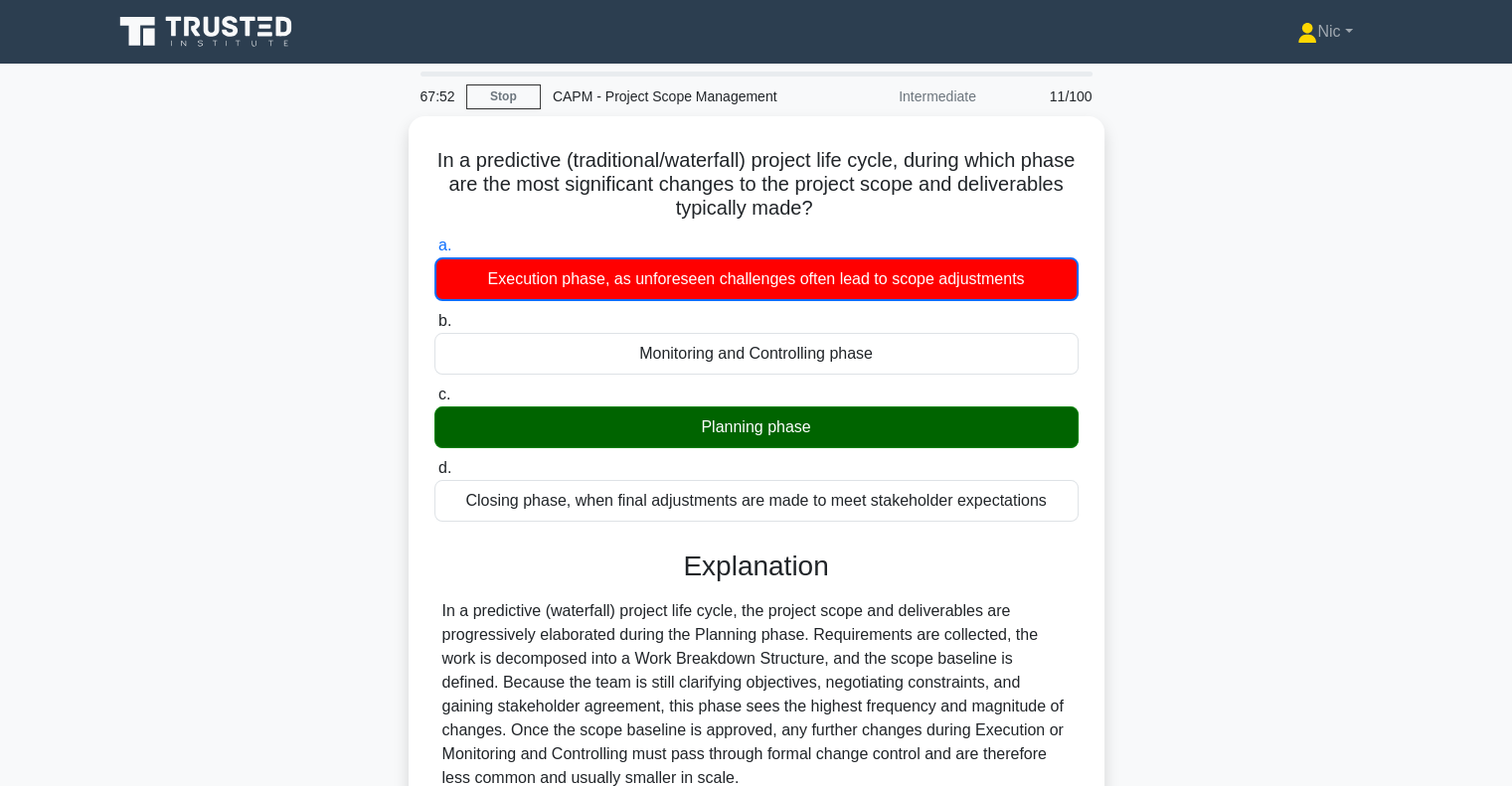 drag, startPoint x: 444, startPoint y: 139, endPoint x: 1135, endPoint y: 515, distance: 786.6746 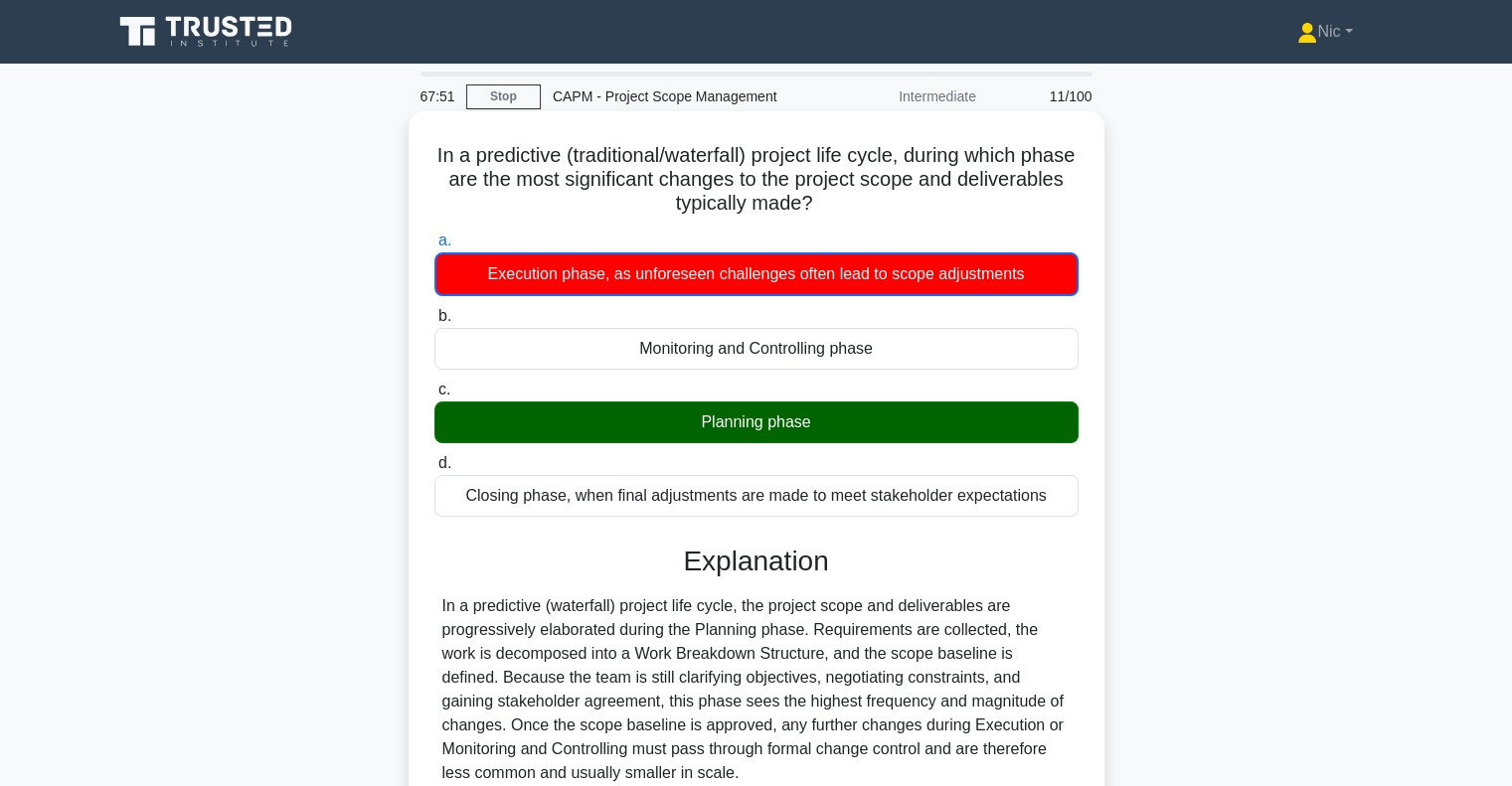 copy on "In a predictive (traditional/waterfall) project life cycle, during which phase are the most significant changes to the project scope and deliverables typically made?
.spinner_0XTQ{transform-origin:center;animation:spinner_y6GP .75s linear infinite}@keyframes spinner_y6GP{100%{transform:rotate(360deg)}}
a.
Execution phase, as unforeseen challenges often lead to scope adjustments
b.
Monitoring and Controlling phase
c.
Planning phase
d.
Closing phase, when final adjustments are made to meet stakeholder expectations" 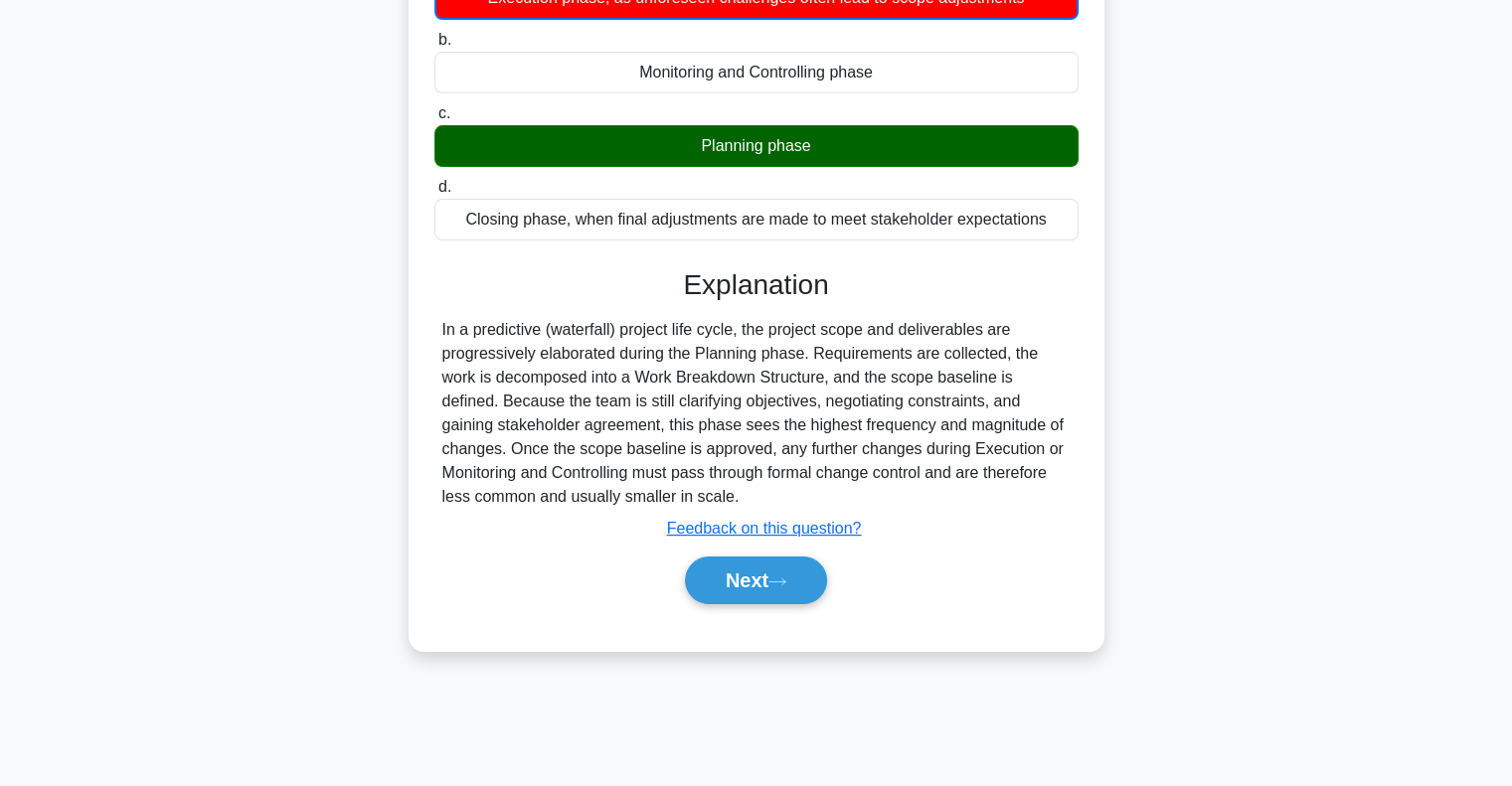 scroll, scrollTop: 287, scrollLeft: 0, axis: vertical 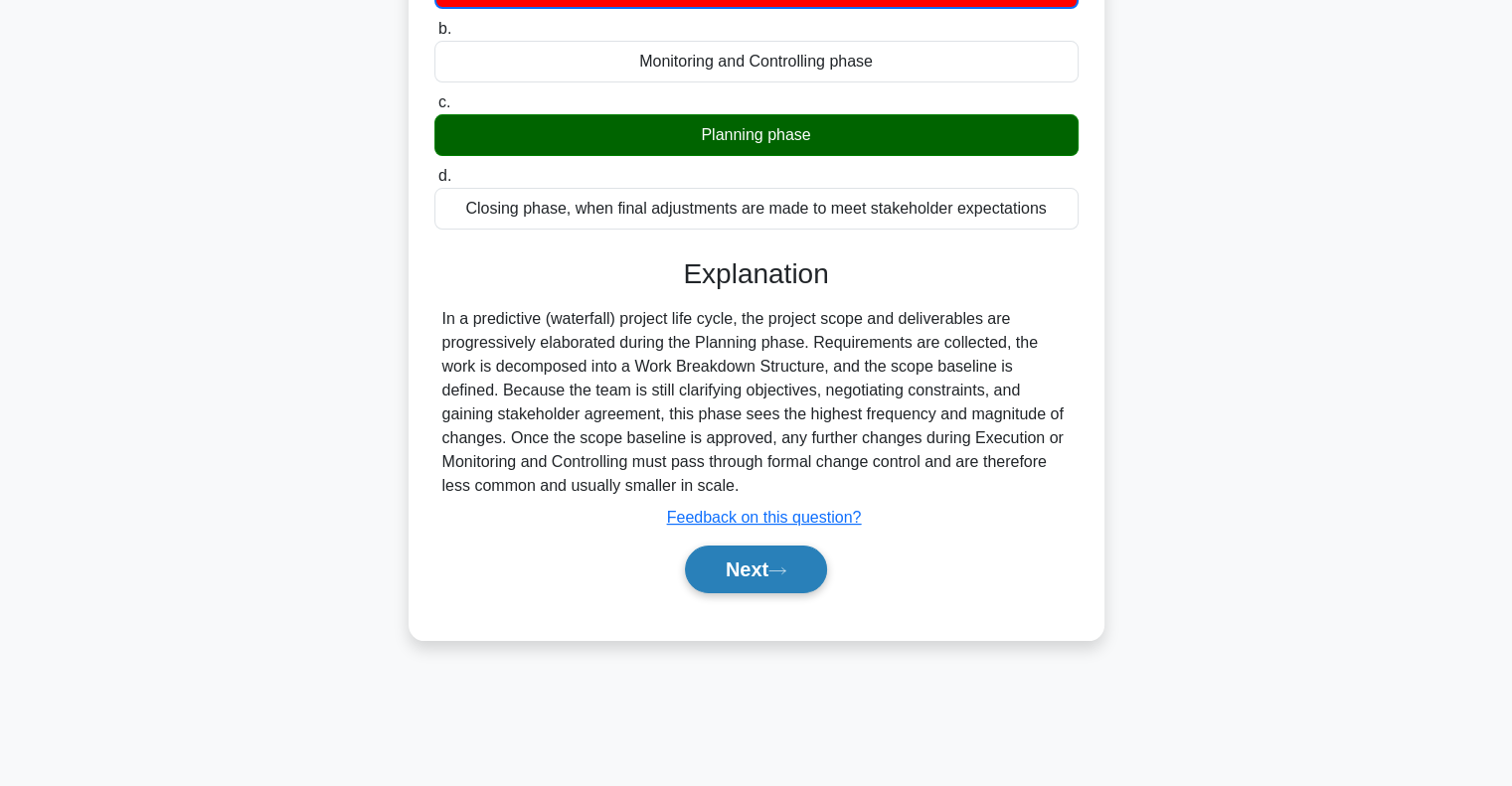 click on "Next" at bounding box center [756, 569] 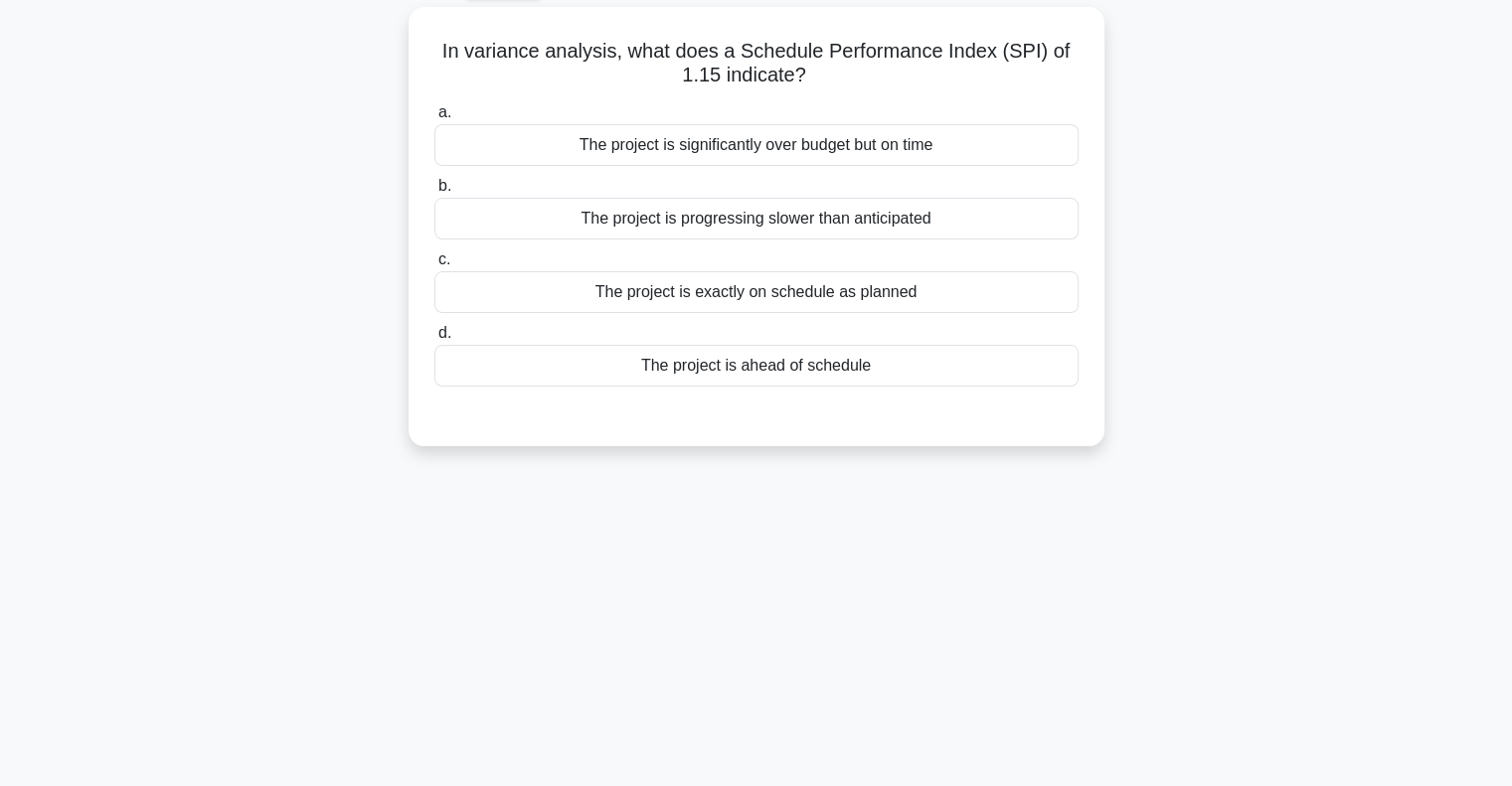 scroll, scrollTop: 0, scrollLeft: 0, axis: both 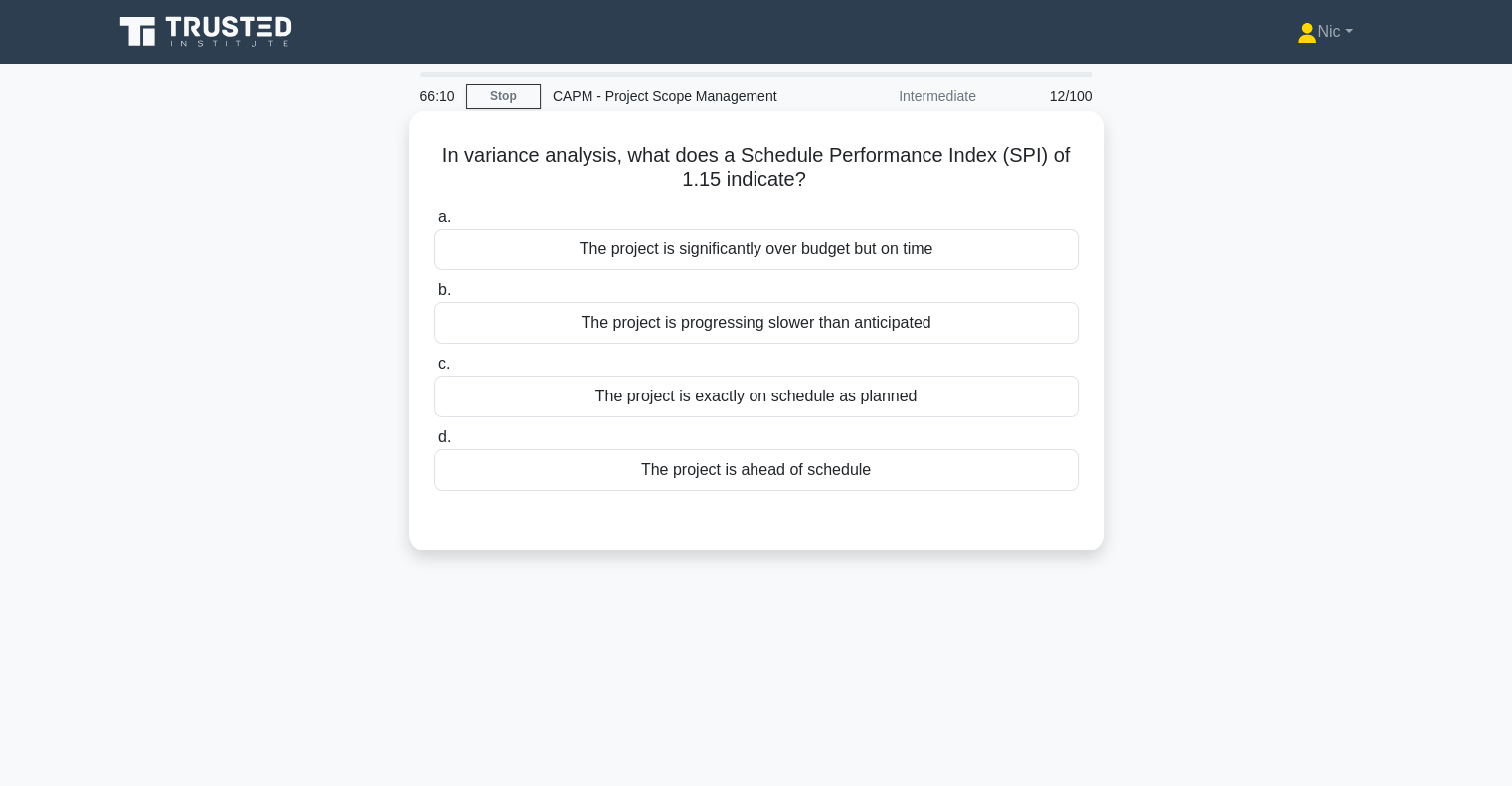 click on "The project is ahead of schedule" at bounding box center [756, 470] 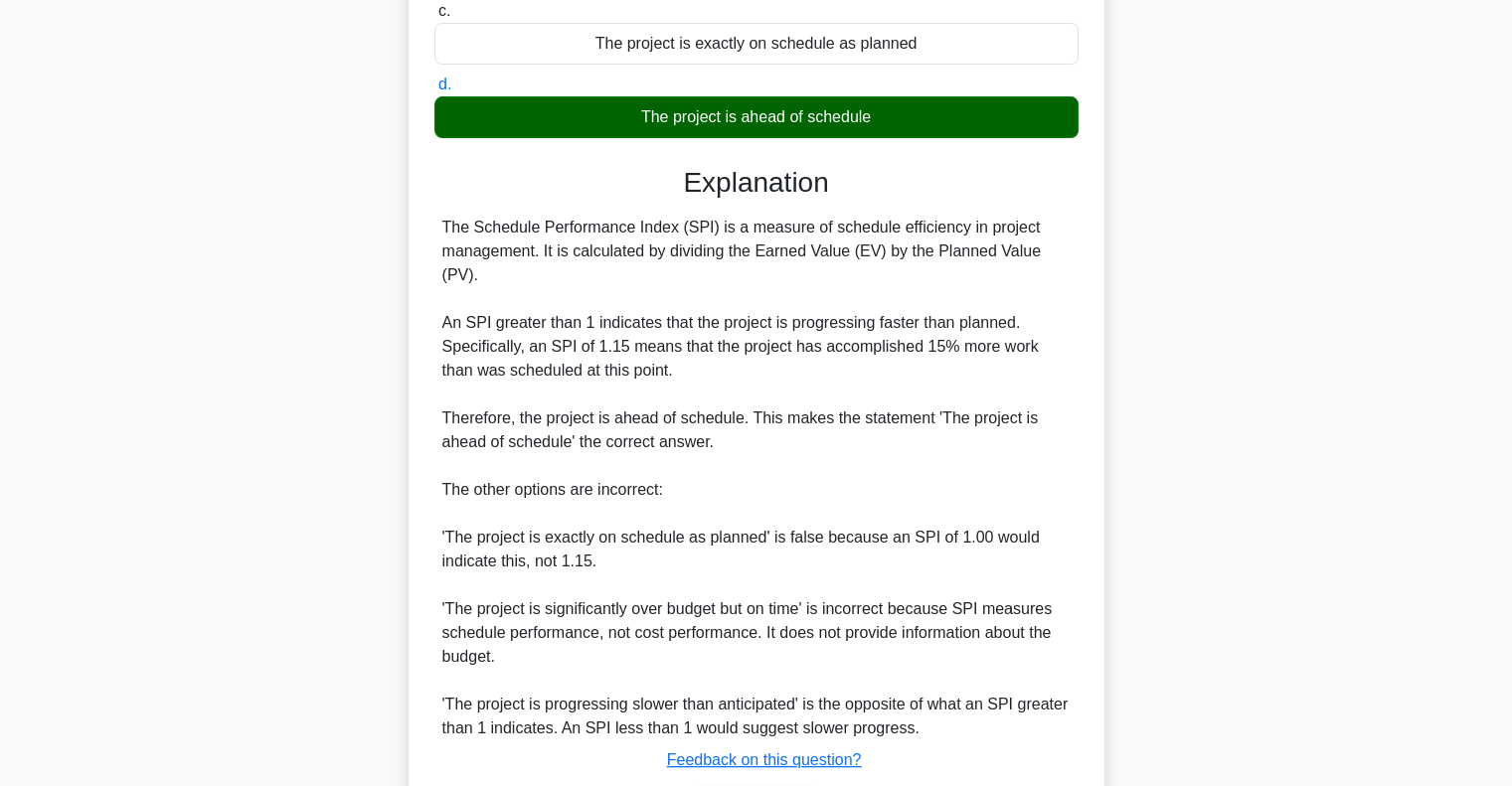 scroll, scrollTop: 461, scrollLeft: 0, axis: vertical 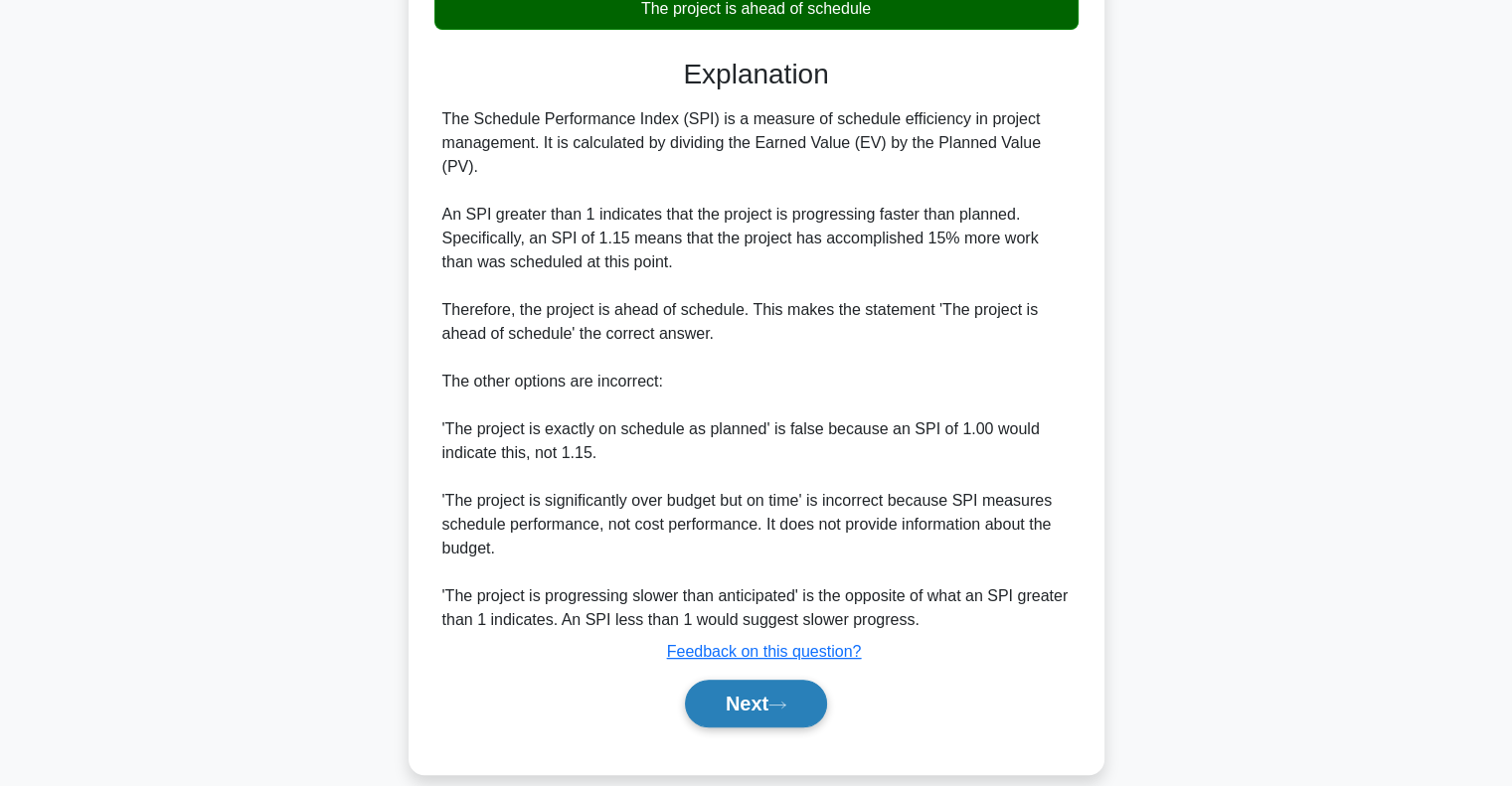 click on "Next" at bounding box center [756, 704] 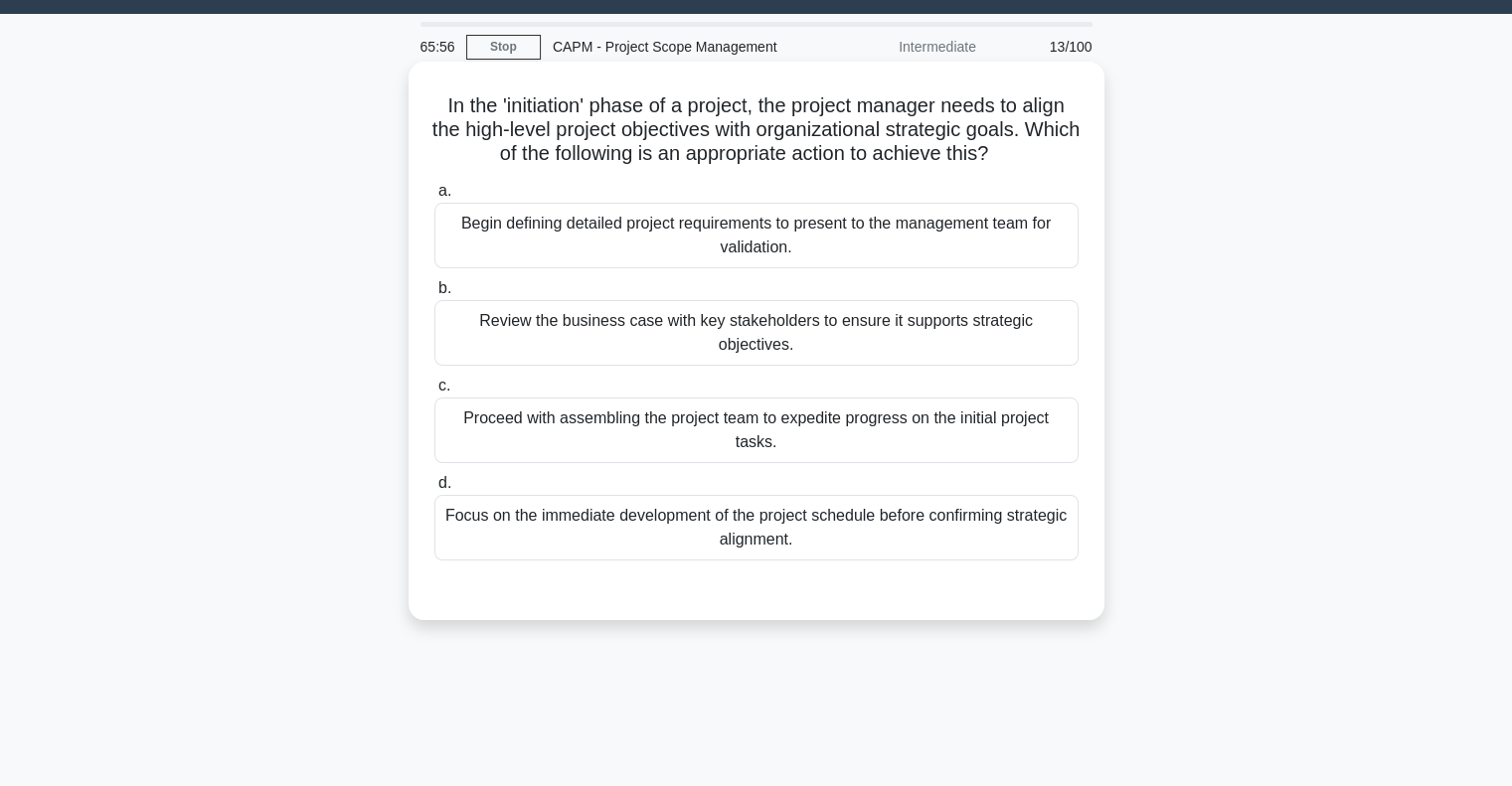 scroll, scrollTop: 0, scrollLeft: 0, axis: both 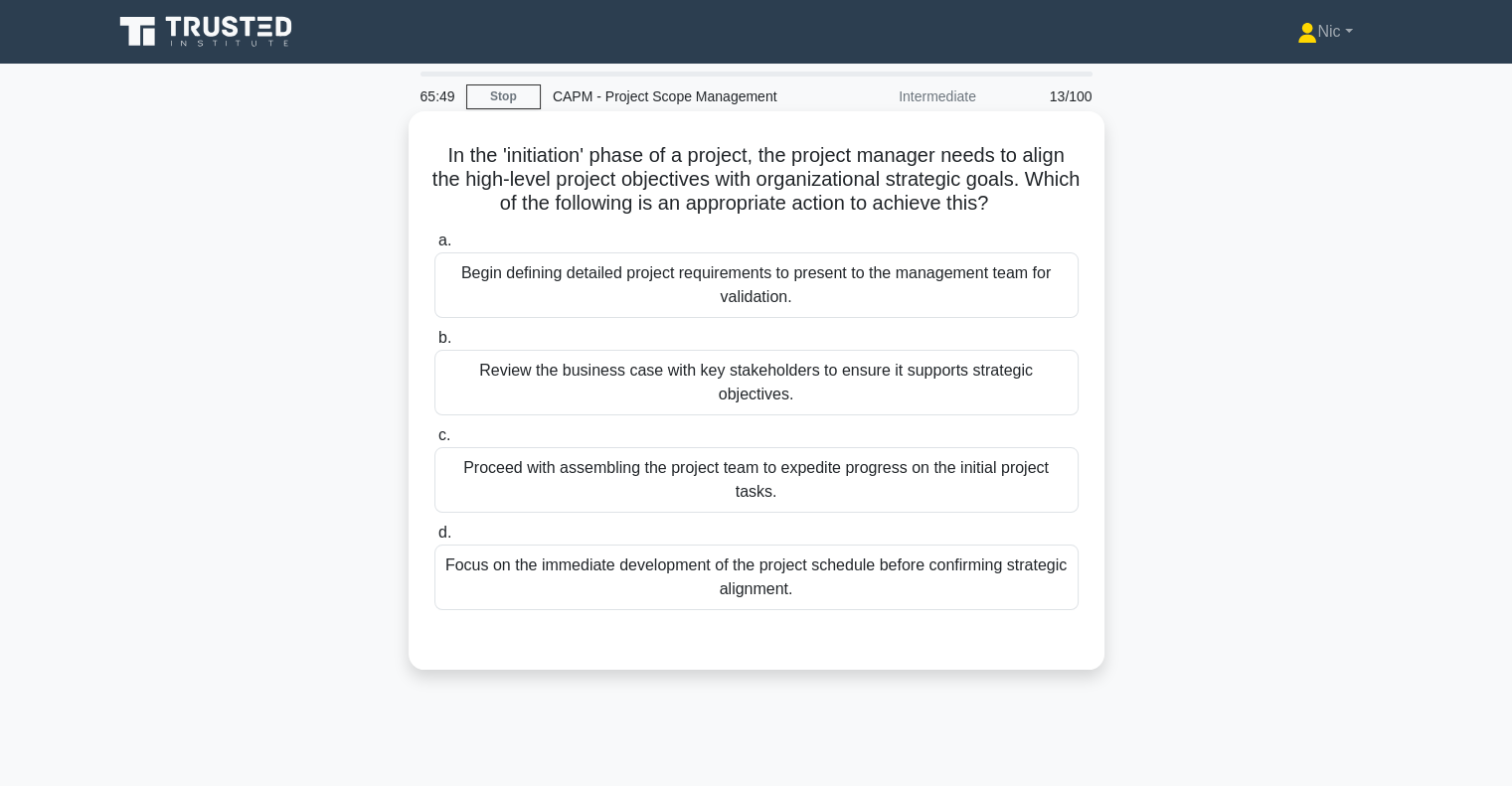 click on "Begin defining detailed project requirements to present to the management team for validation." at bounding box center [756, 285] 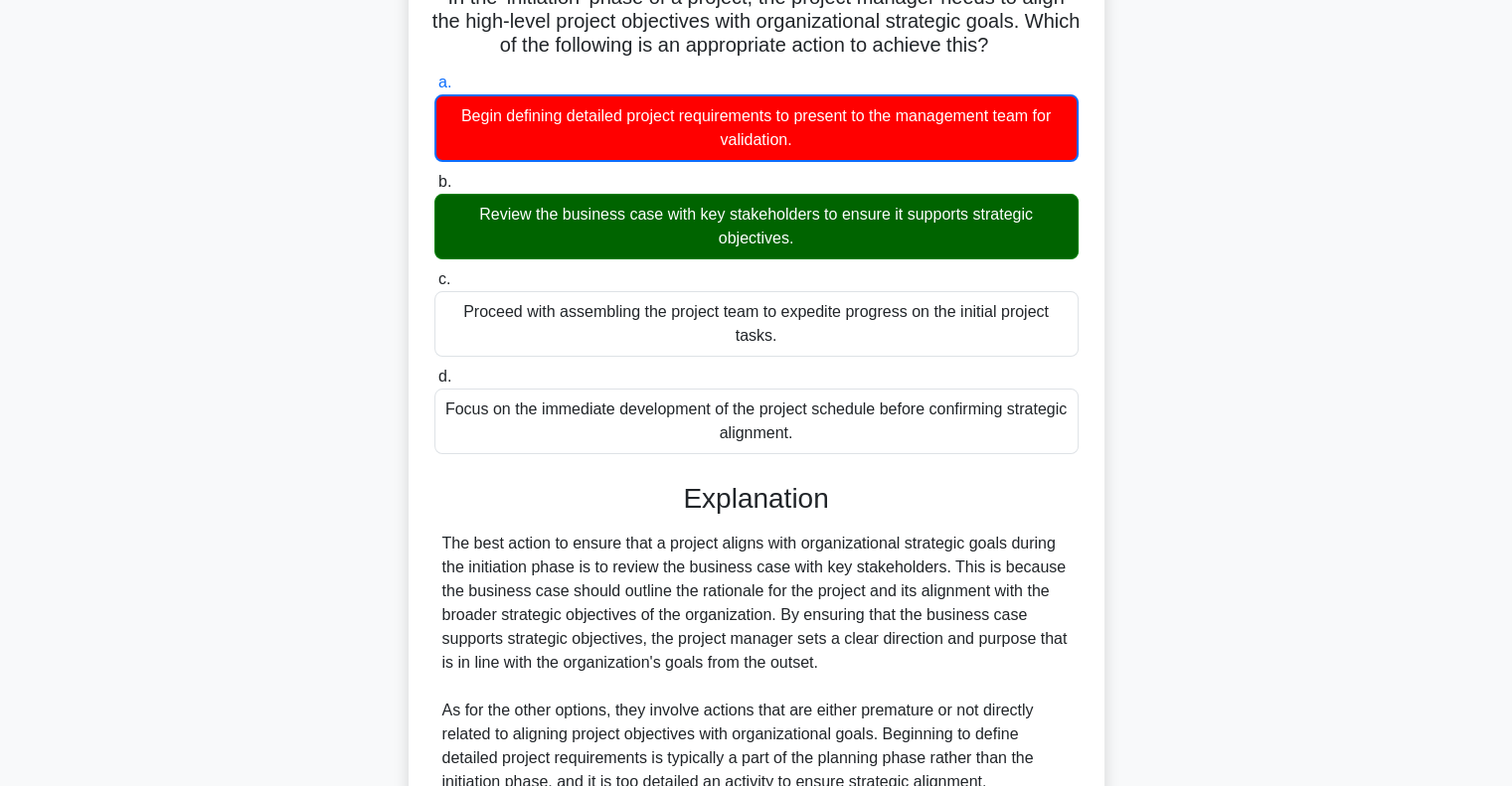 scroll, scrollTop: 298, scrollLeft: 0, axis: vertical 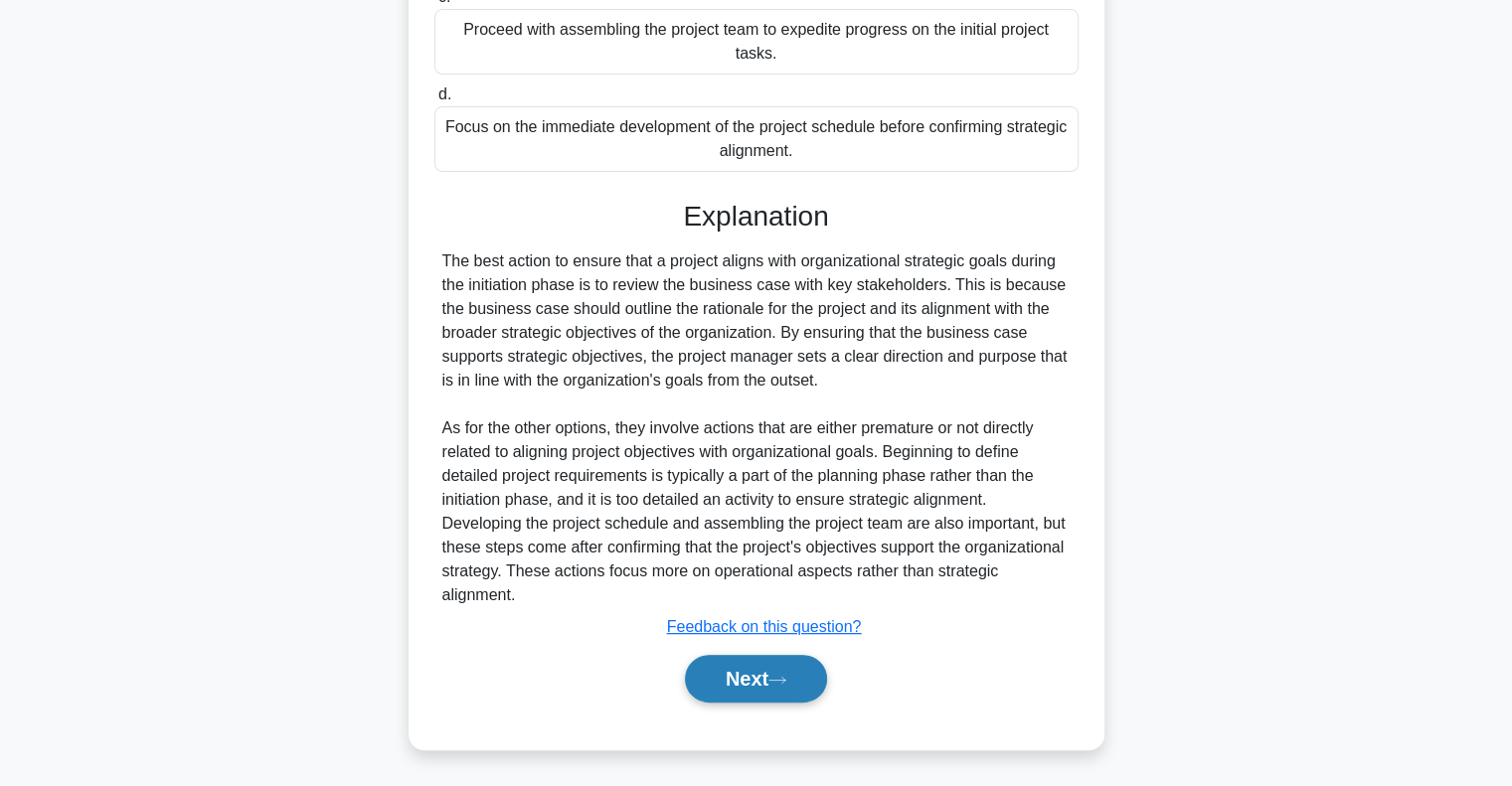 click 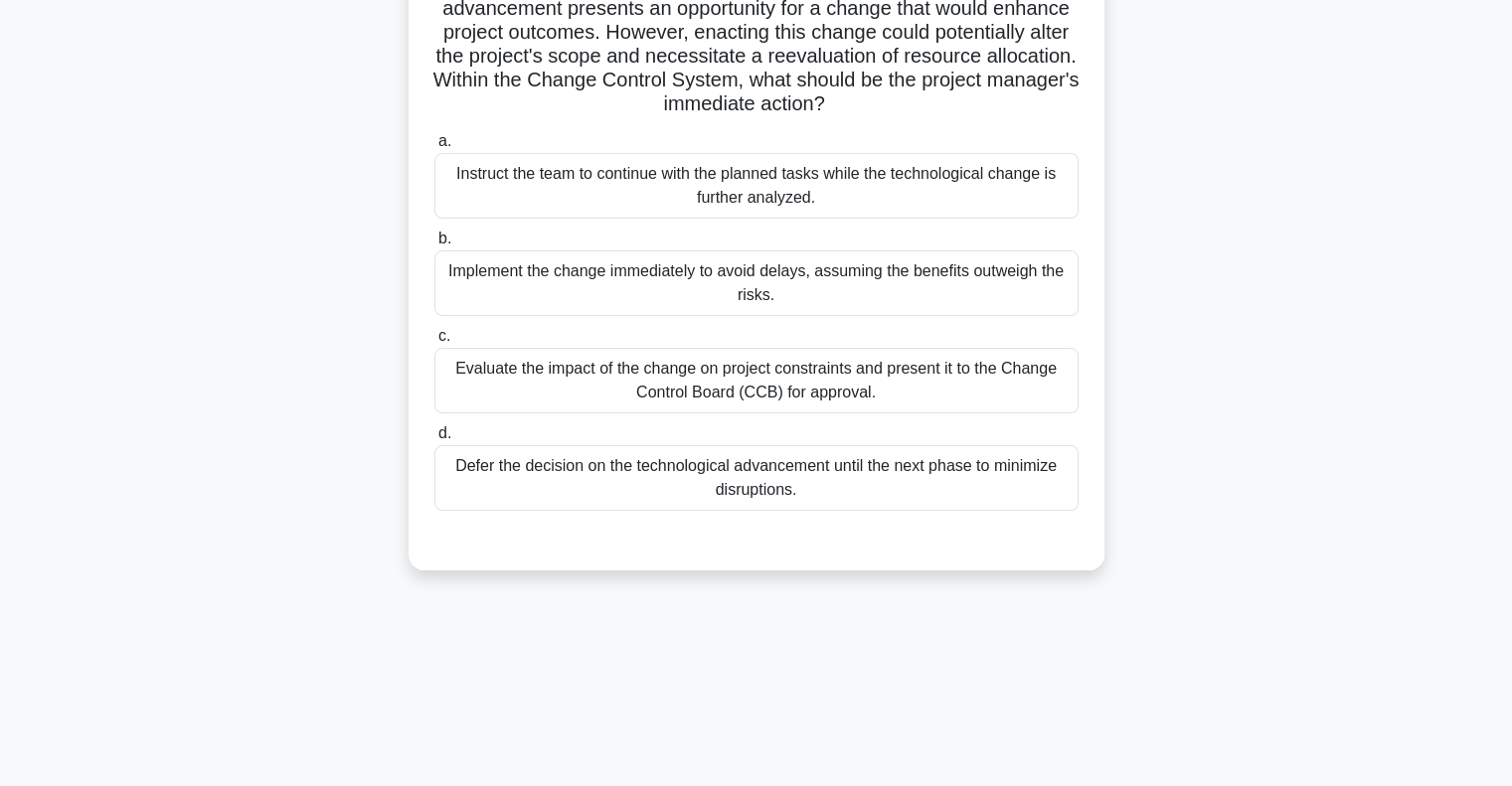 scroll, scrollTop: 0, scrollLeft: 0, axis: both 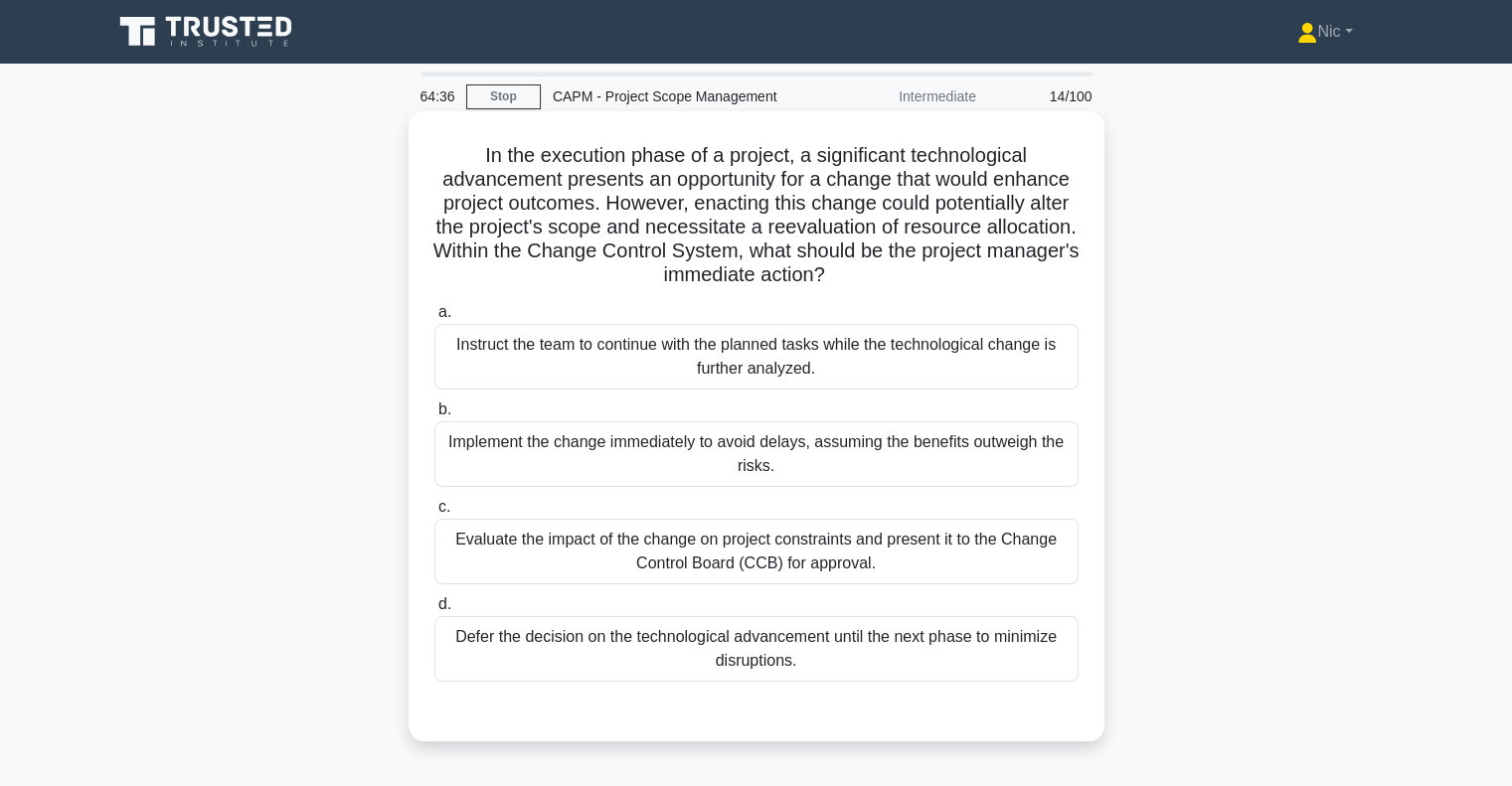click on "Evaluate the impact of the change on project constraints and present it to the Change Control Board (CCB) for approval." at bounding box center [756, 551] 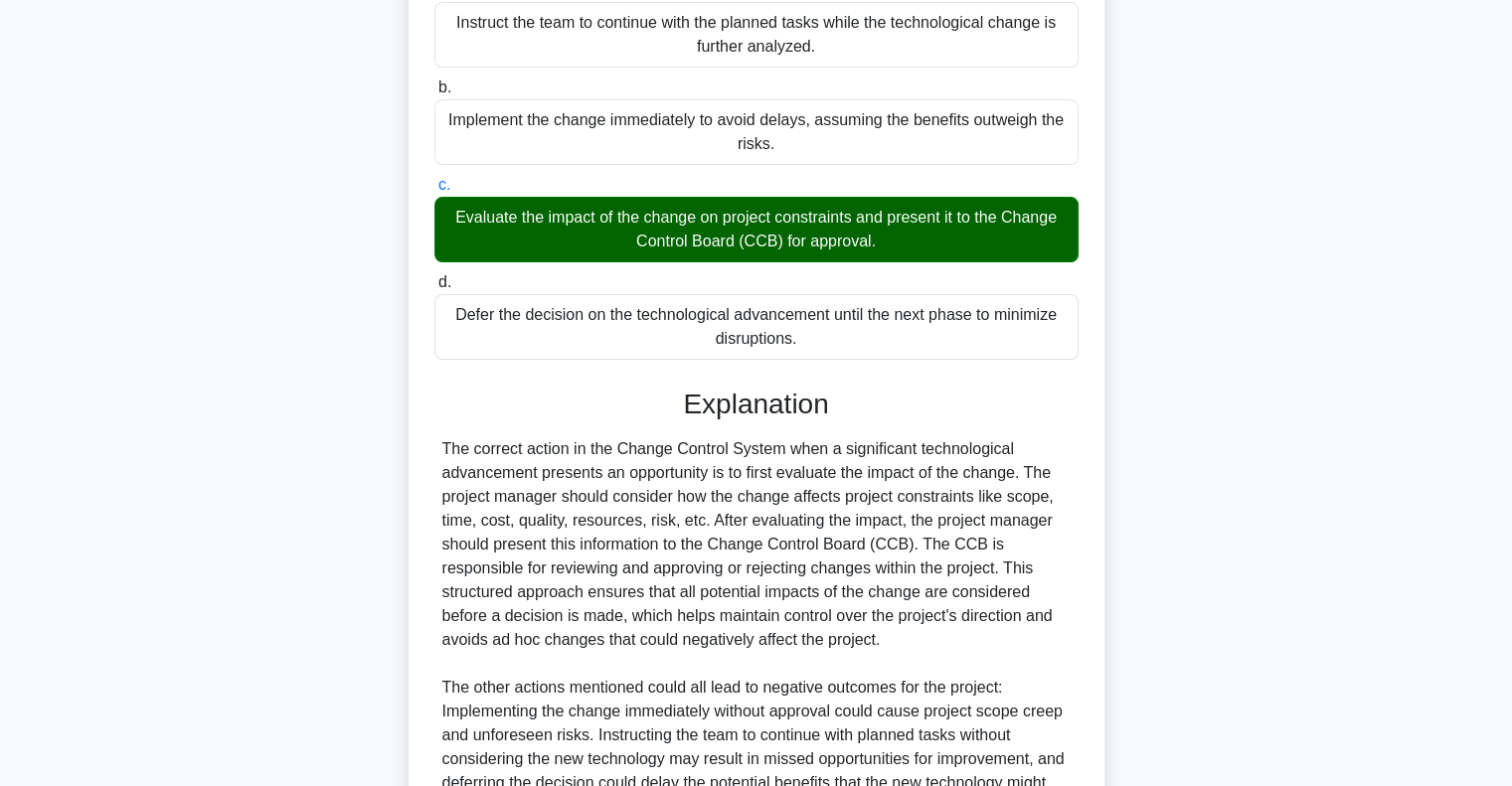 scroll, scrollTop: 533, scrollLeft: 0, axis: vertical 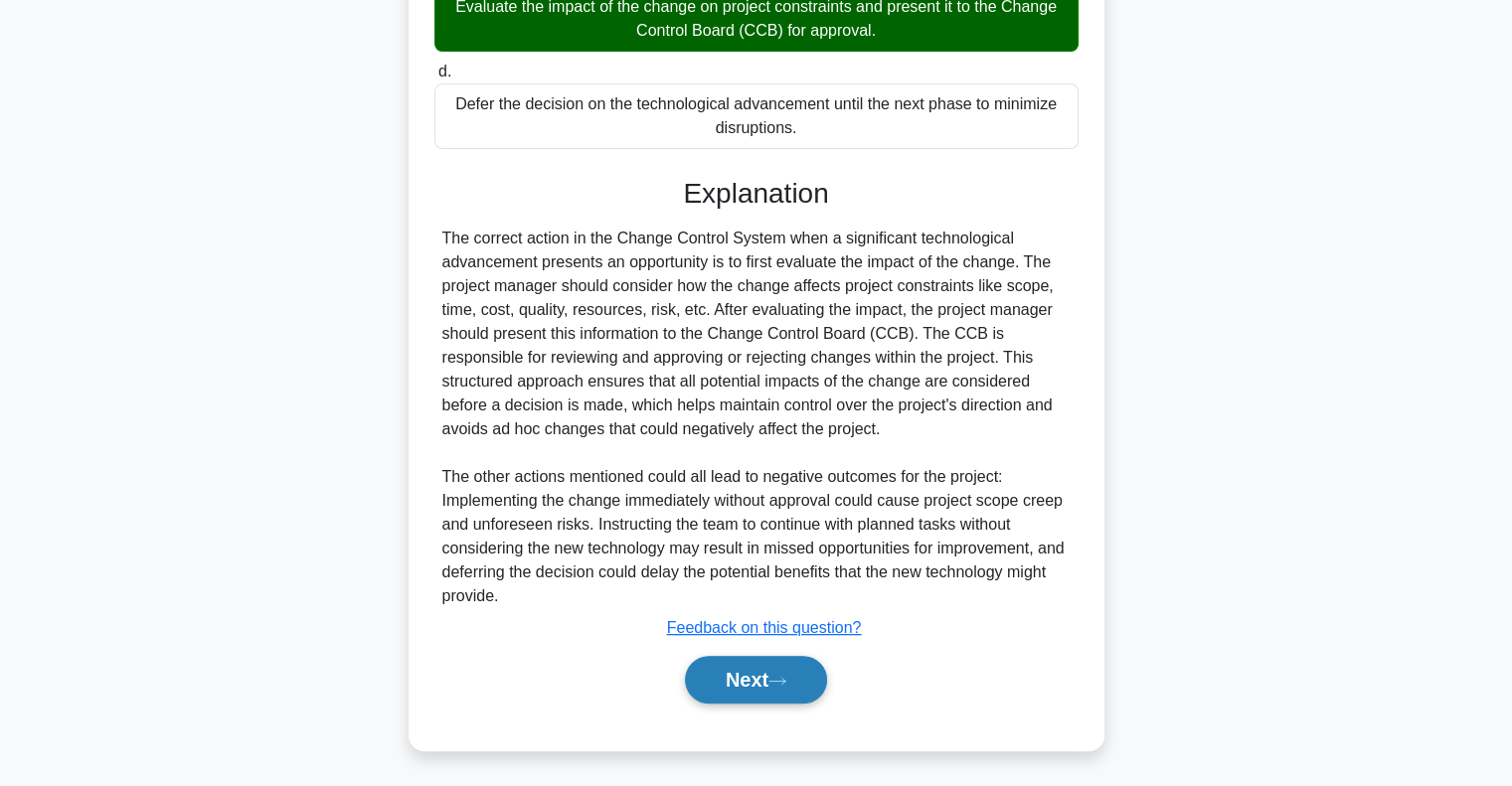 click on "Next" at bounding box center [756, 680] 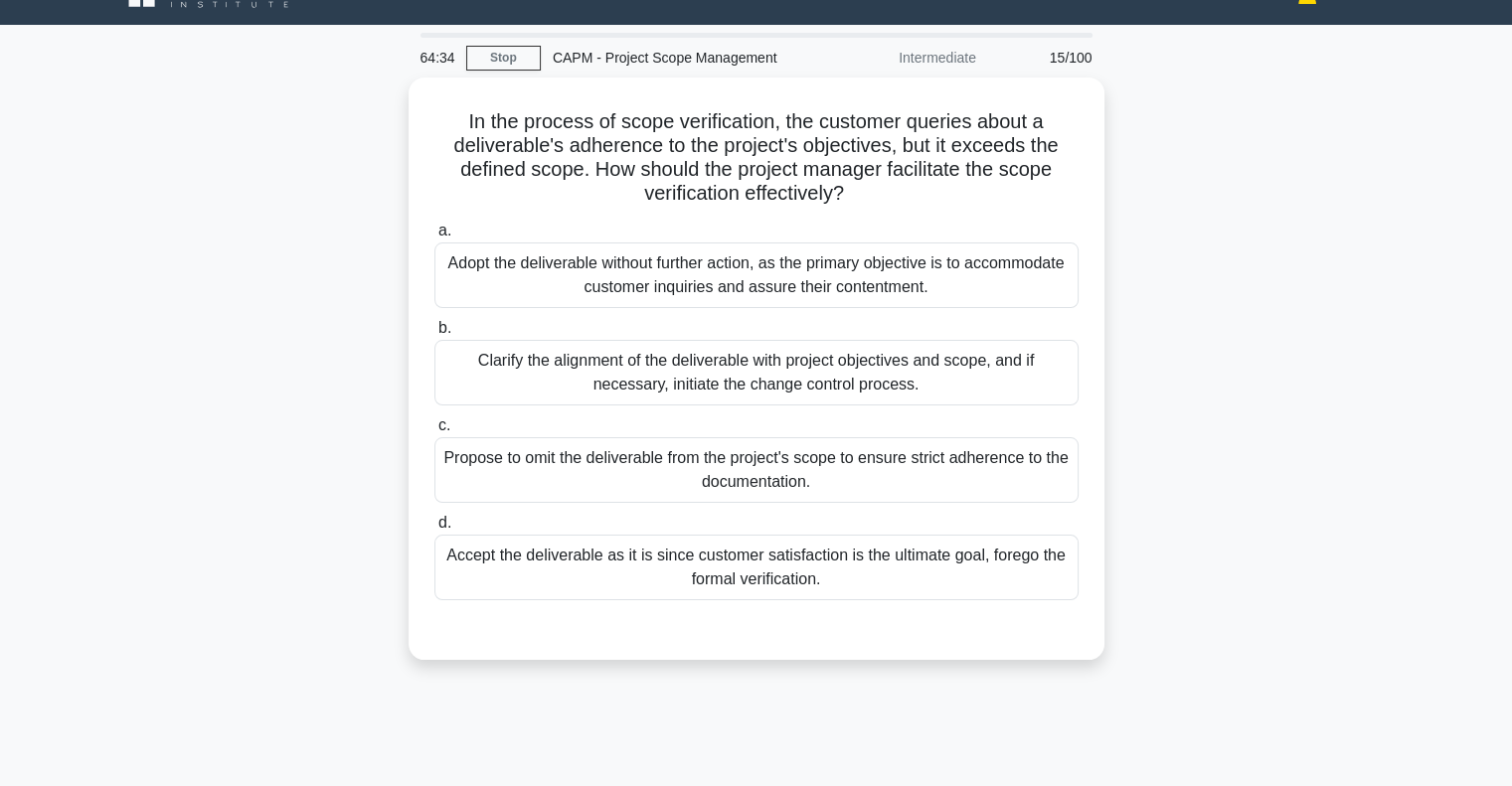 scroll, scrollTop: 0, scrollLeft: 0, axis: both 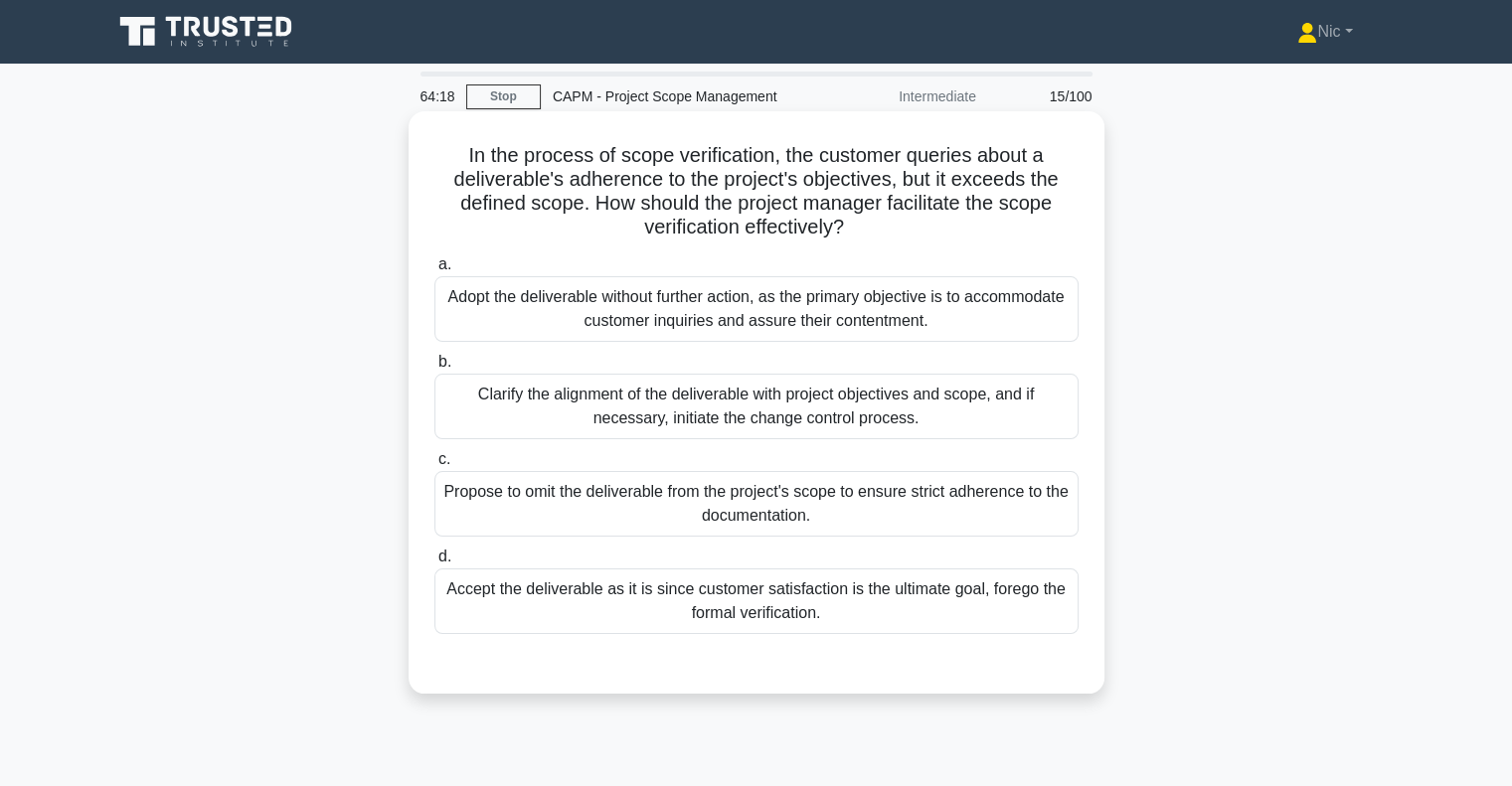 click on "Clarify the alignment of the deliverable with project objectives and scope, and if necessary, initiate the change control process." at bounding box center (756, 406) 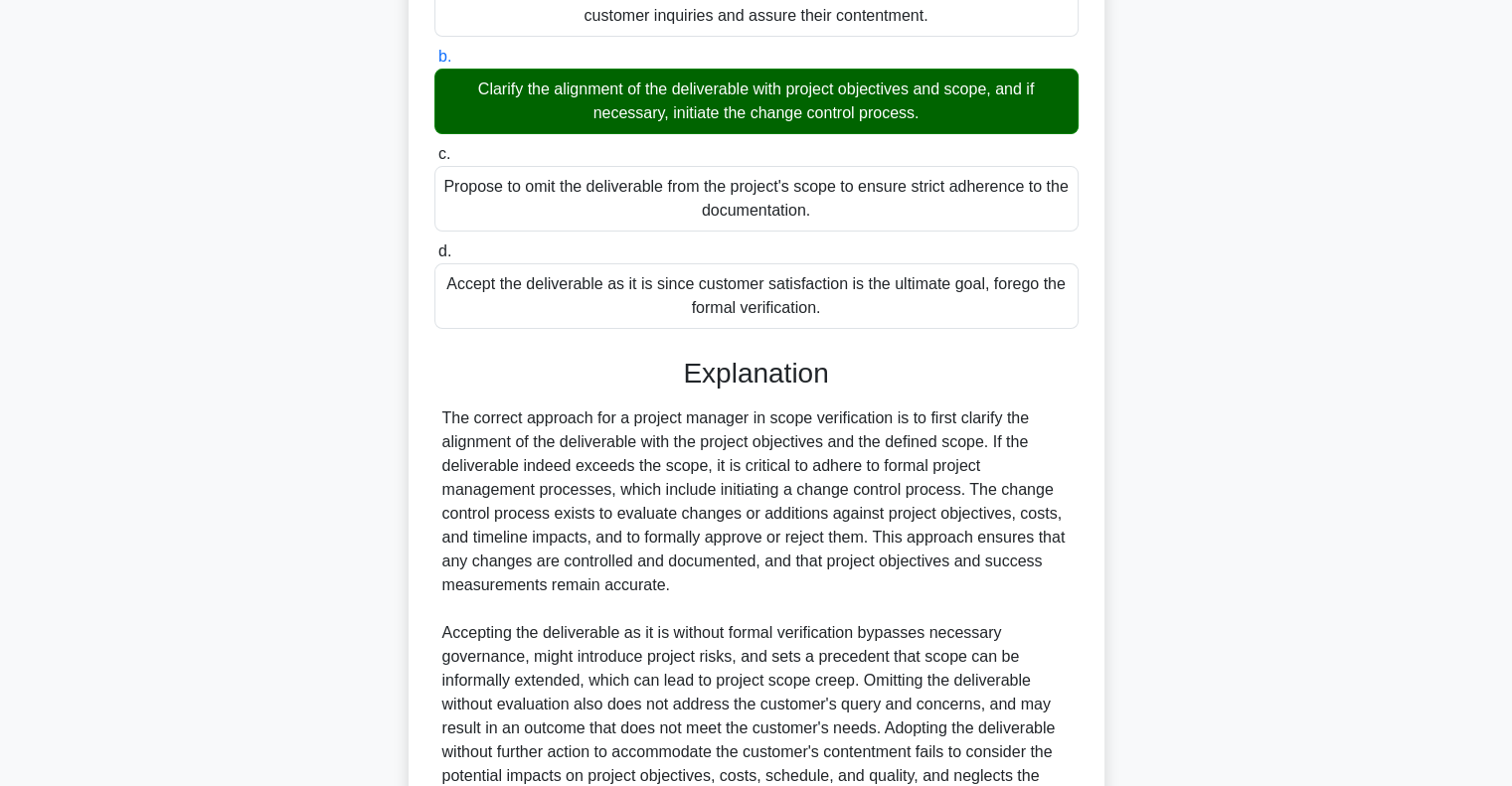 scroll, scrollTop: 497, scrollLeft: 0, axis: vertical 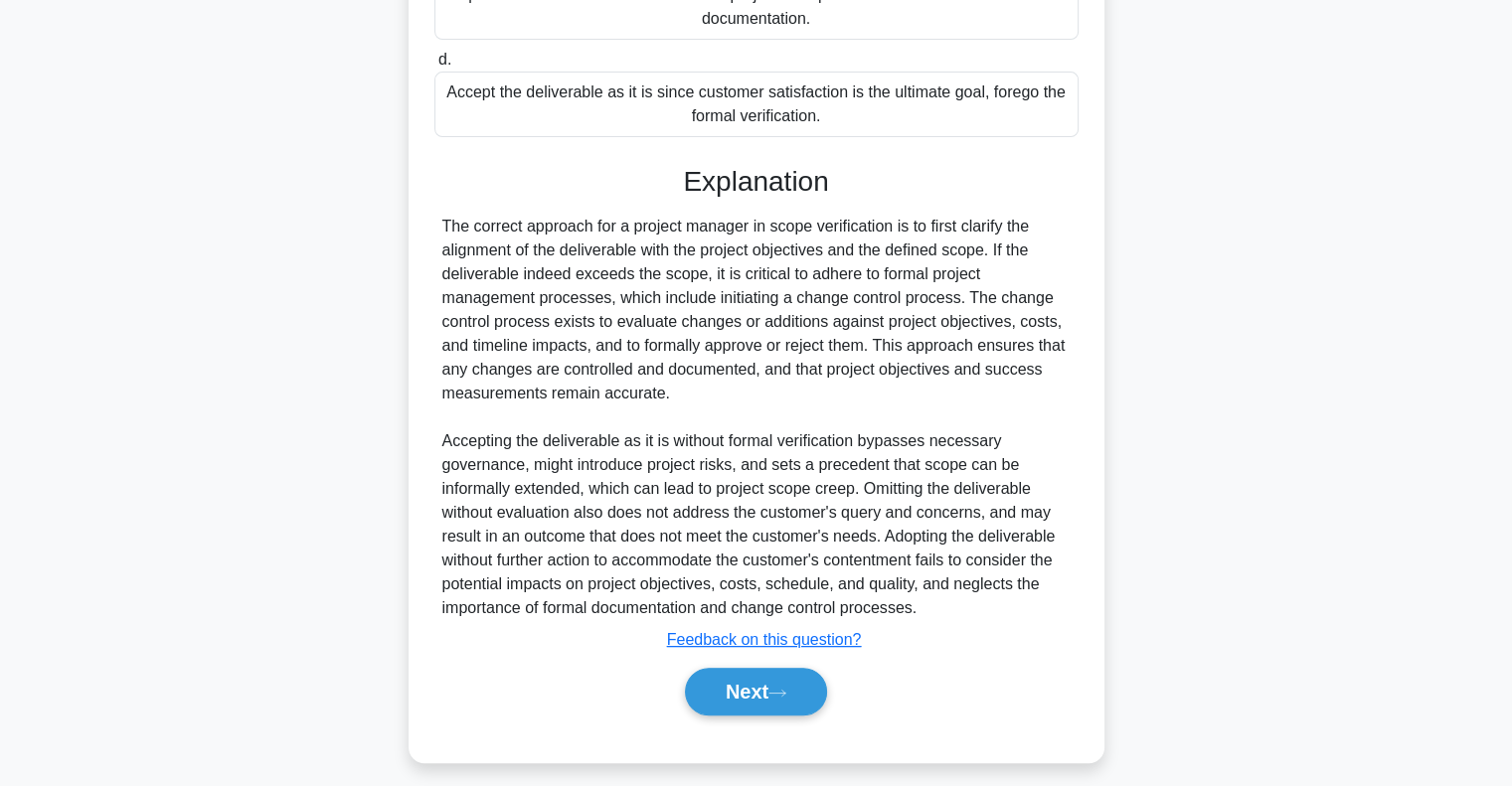 click on "a.
Adopt the deliverable without further action, as the primary objective is to accommodate customer inquiries and assure their contentment.
b." at bounding box center [756, 245] 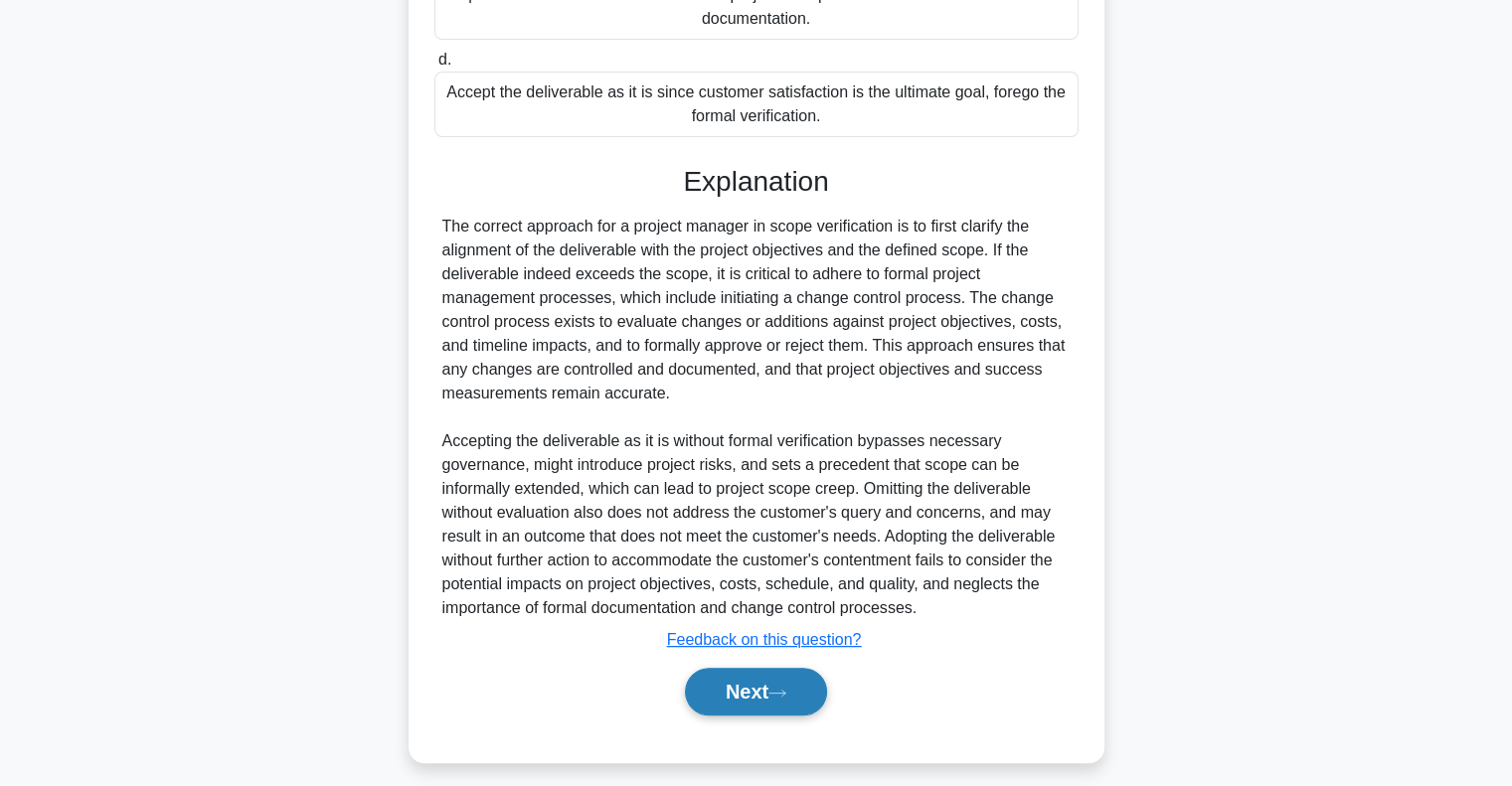 click on "Next" at bounding box center (756, 692) 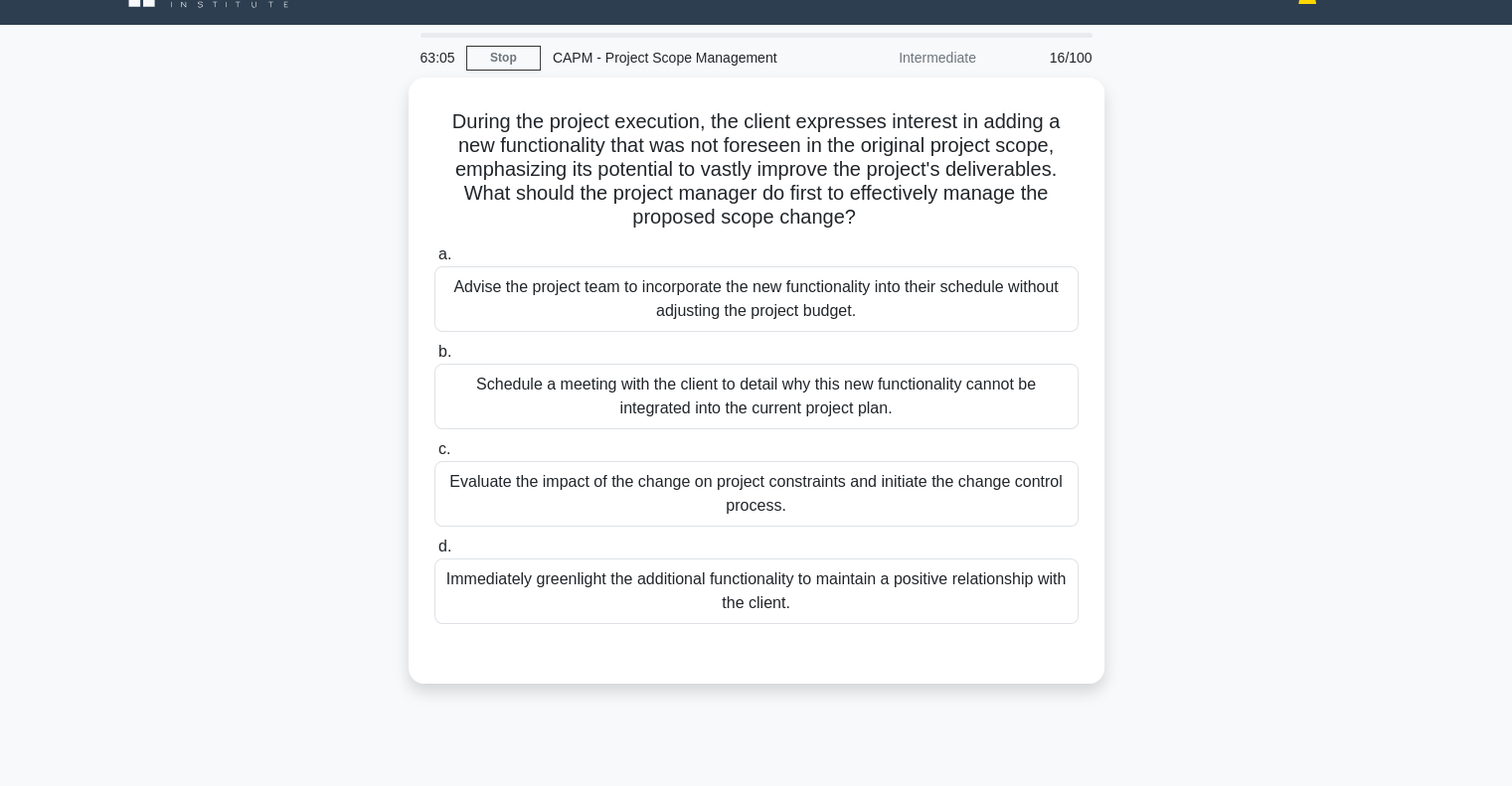 scroll, scrollTop: 0, scrollLeft: 0, axis: both 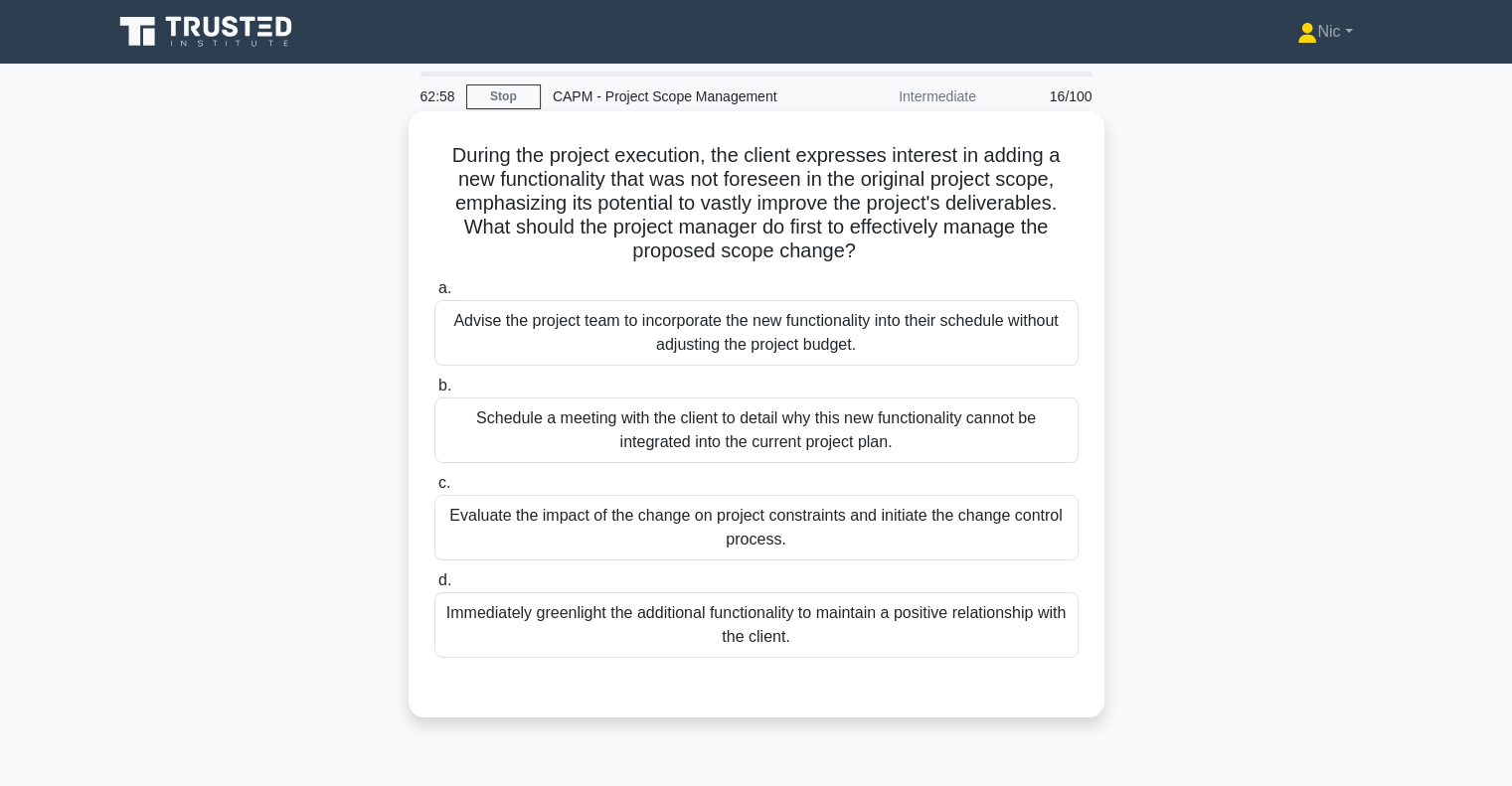 click on "Evaluate the impact of the change on project constraints and initiate the change control process." at bounding box center [756, 528] 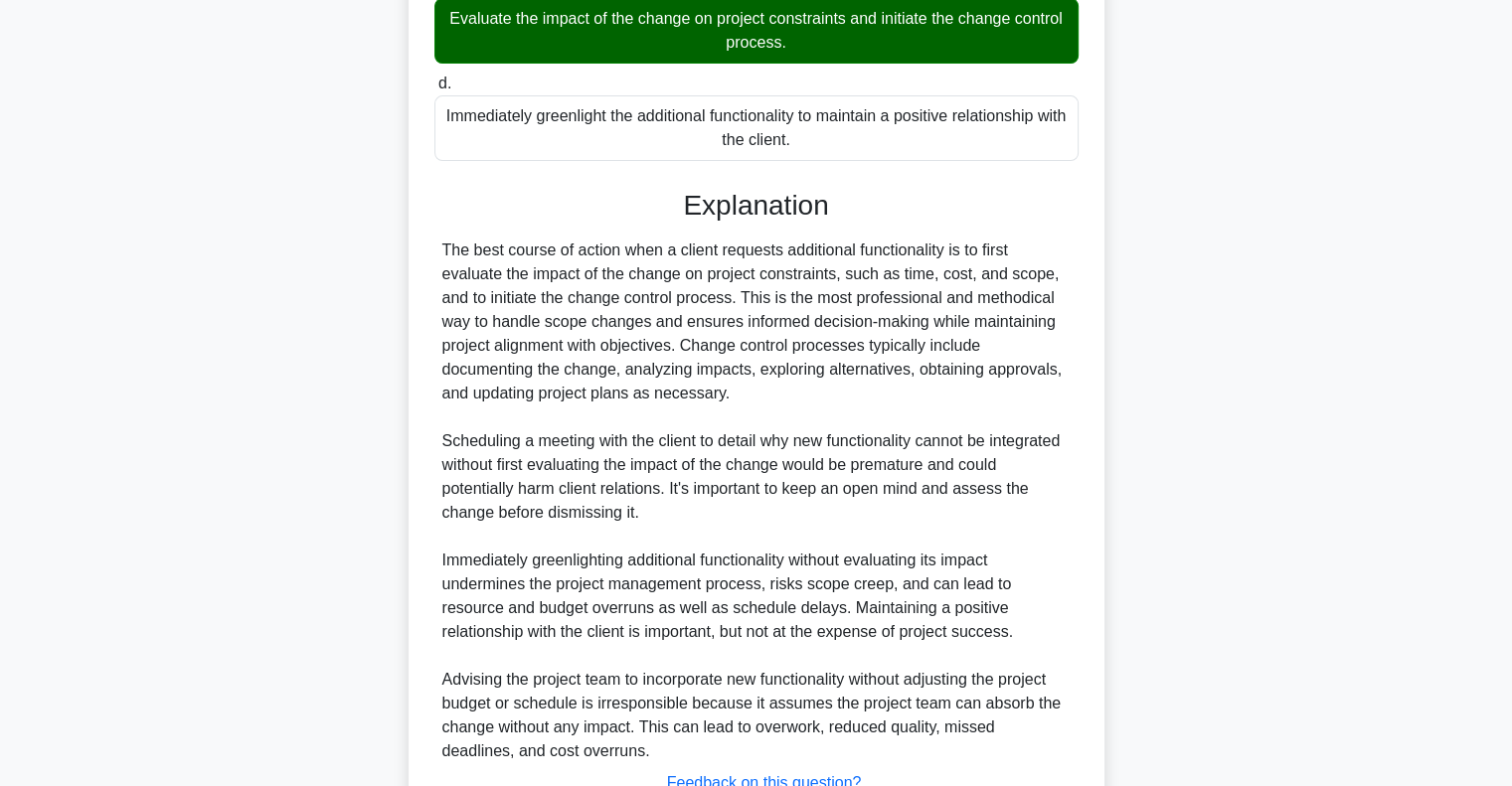 scroll, scrollTop: 652, scrollLeft: 0, axis: vertical 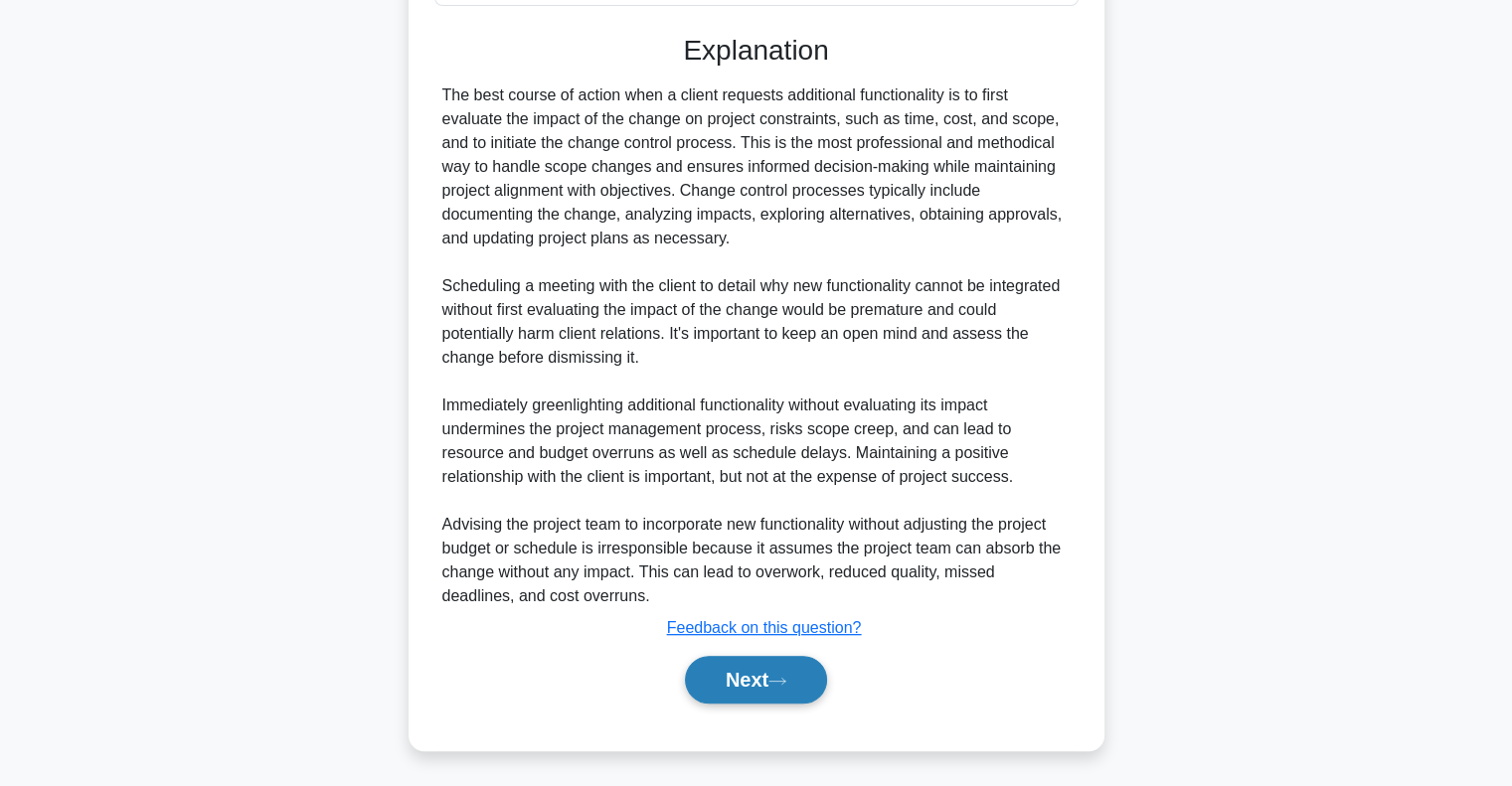 click on "Next" at bounding box center [756, 680] 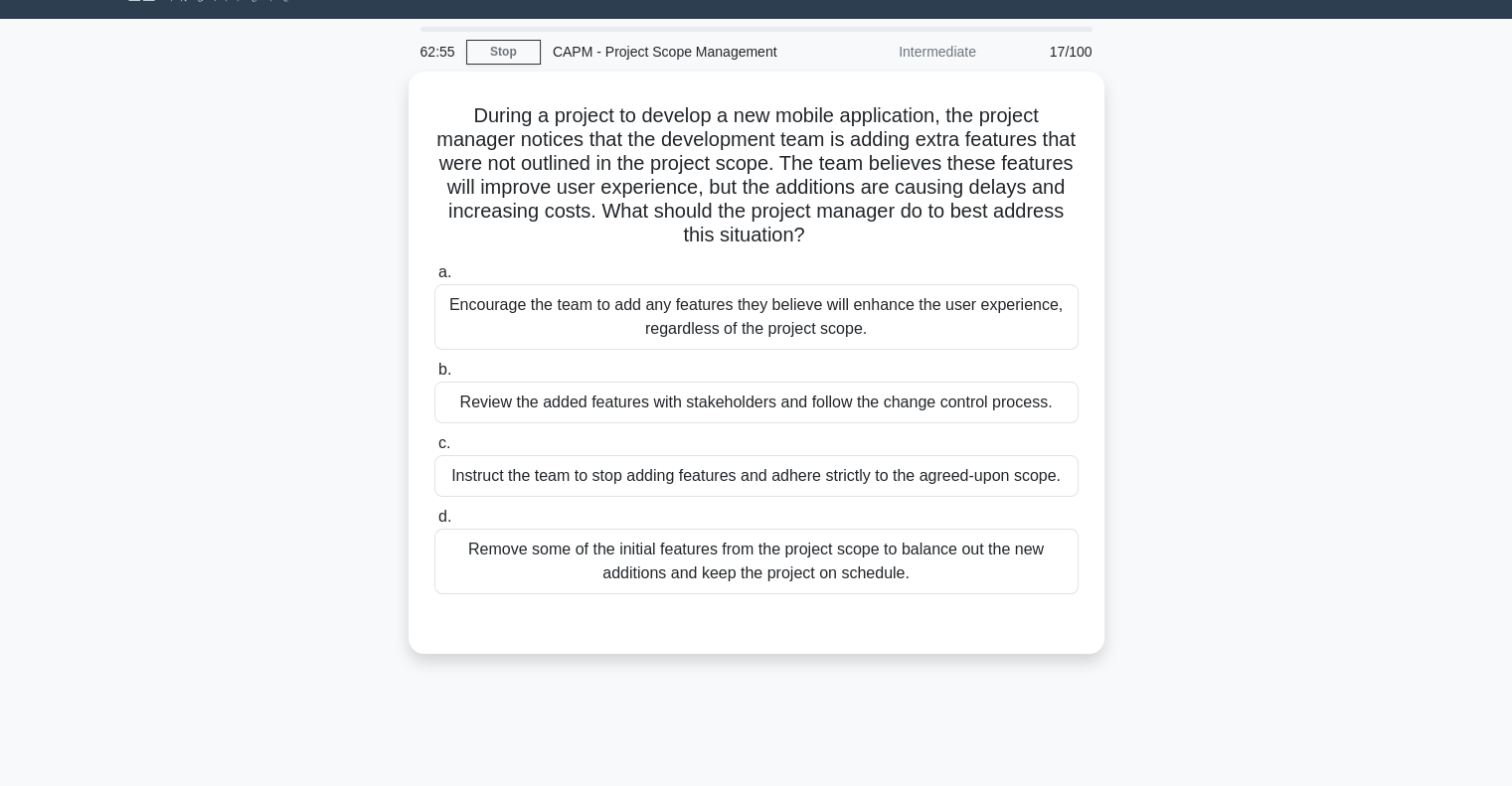 scroll, scrollTop: 0, scrollLeft: 0, axis: both 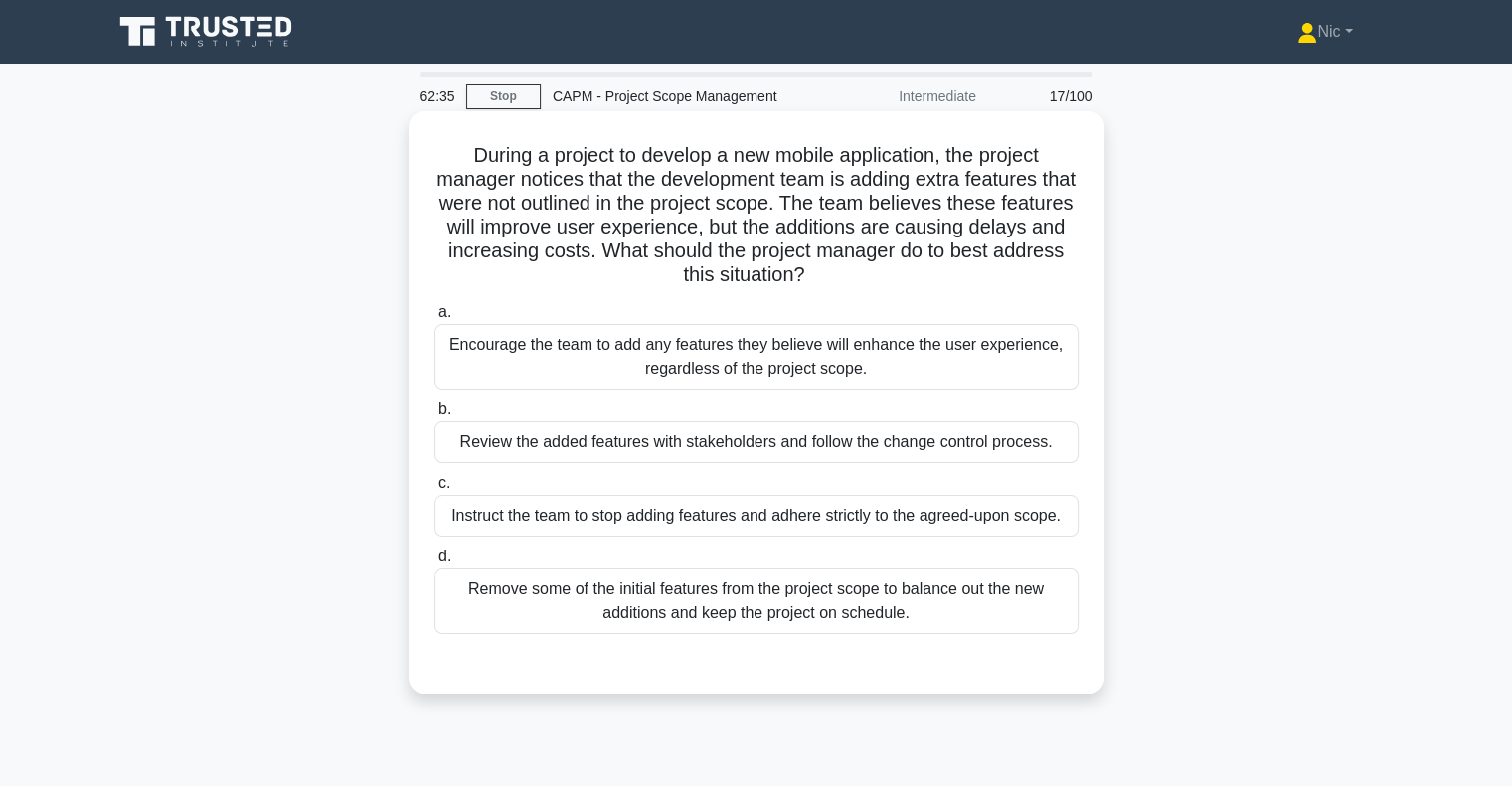 click on "Review the added features with stakeholders and follow the change control process." at bounding box center [756, 442] 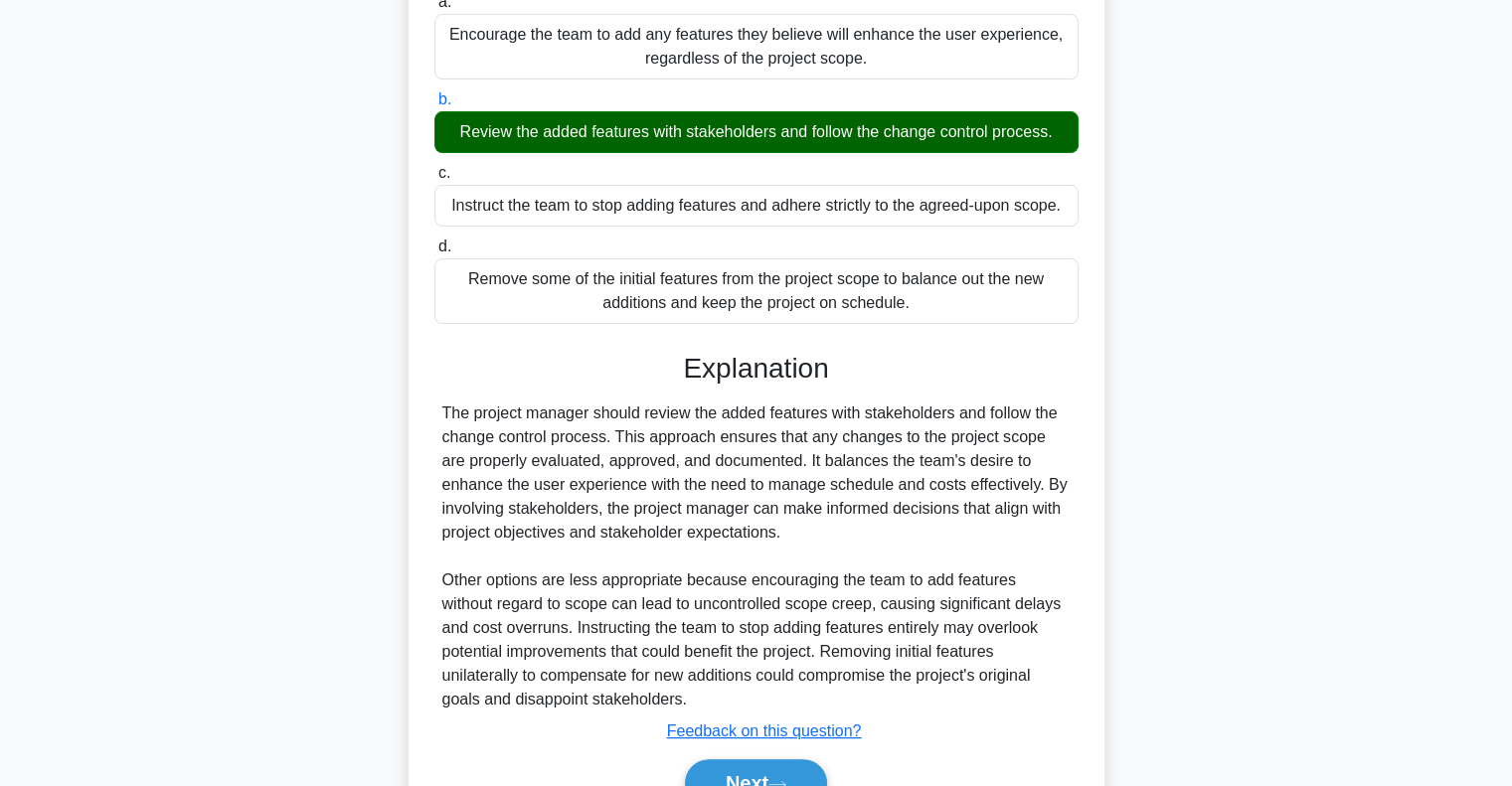 scroll, scrollTop: 413, scrollLeft: 0, axis: vertical 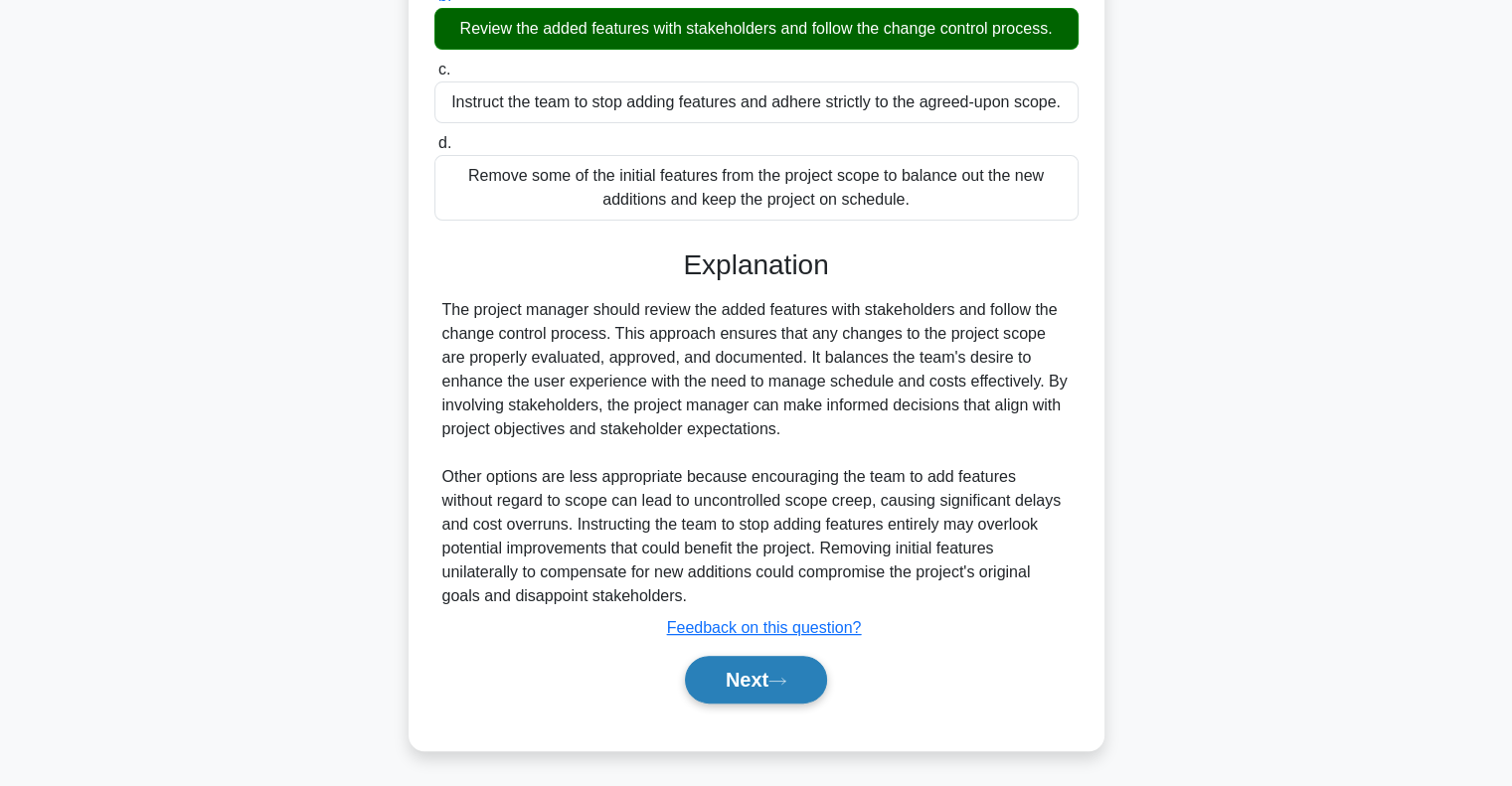 click on "Next" at bounding box center [756, 680] 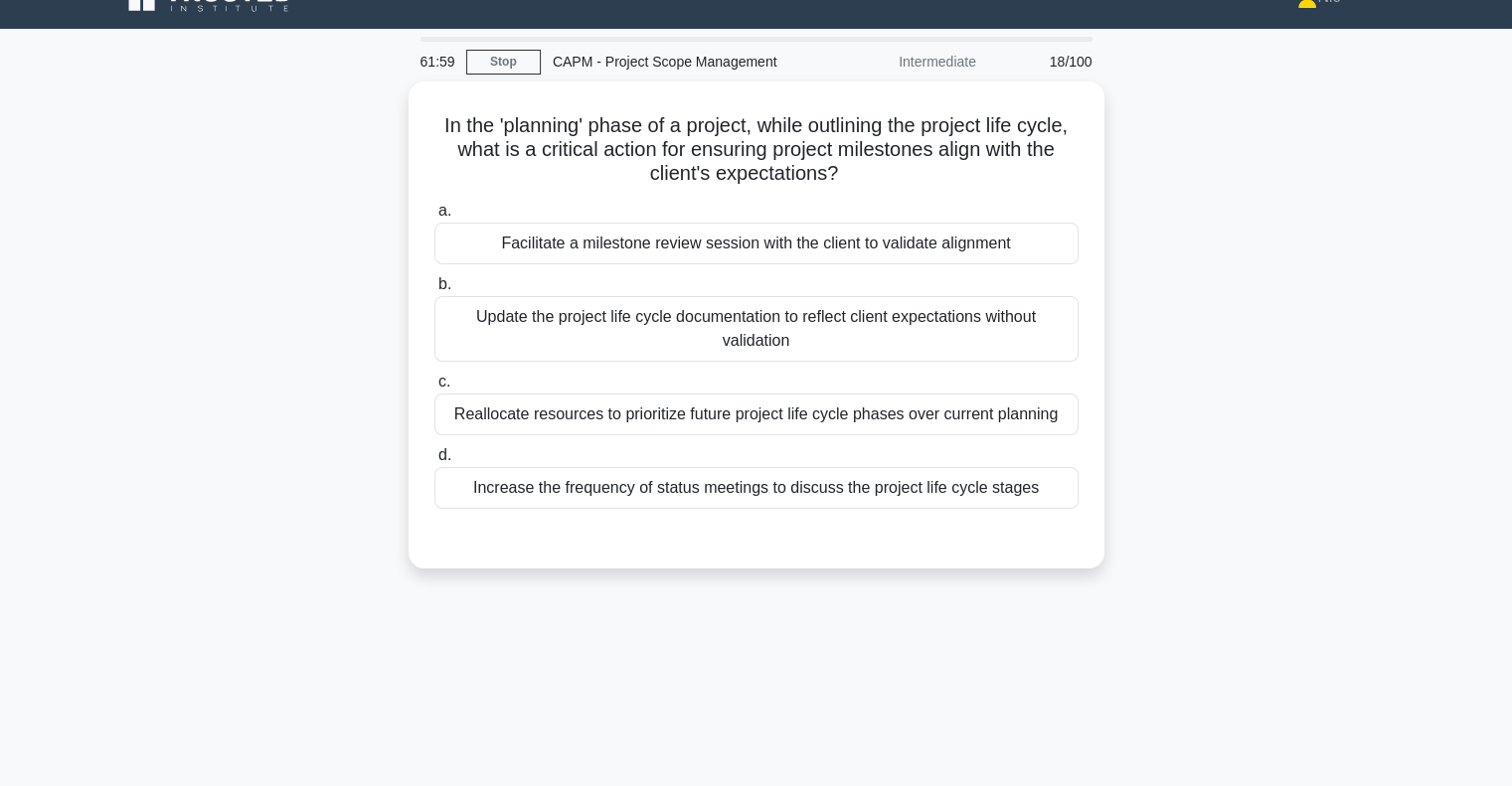 scroll, scrollTop: 0, scrollLeft: 0, axis: both 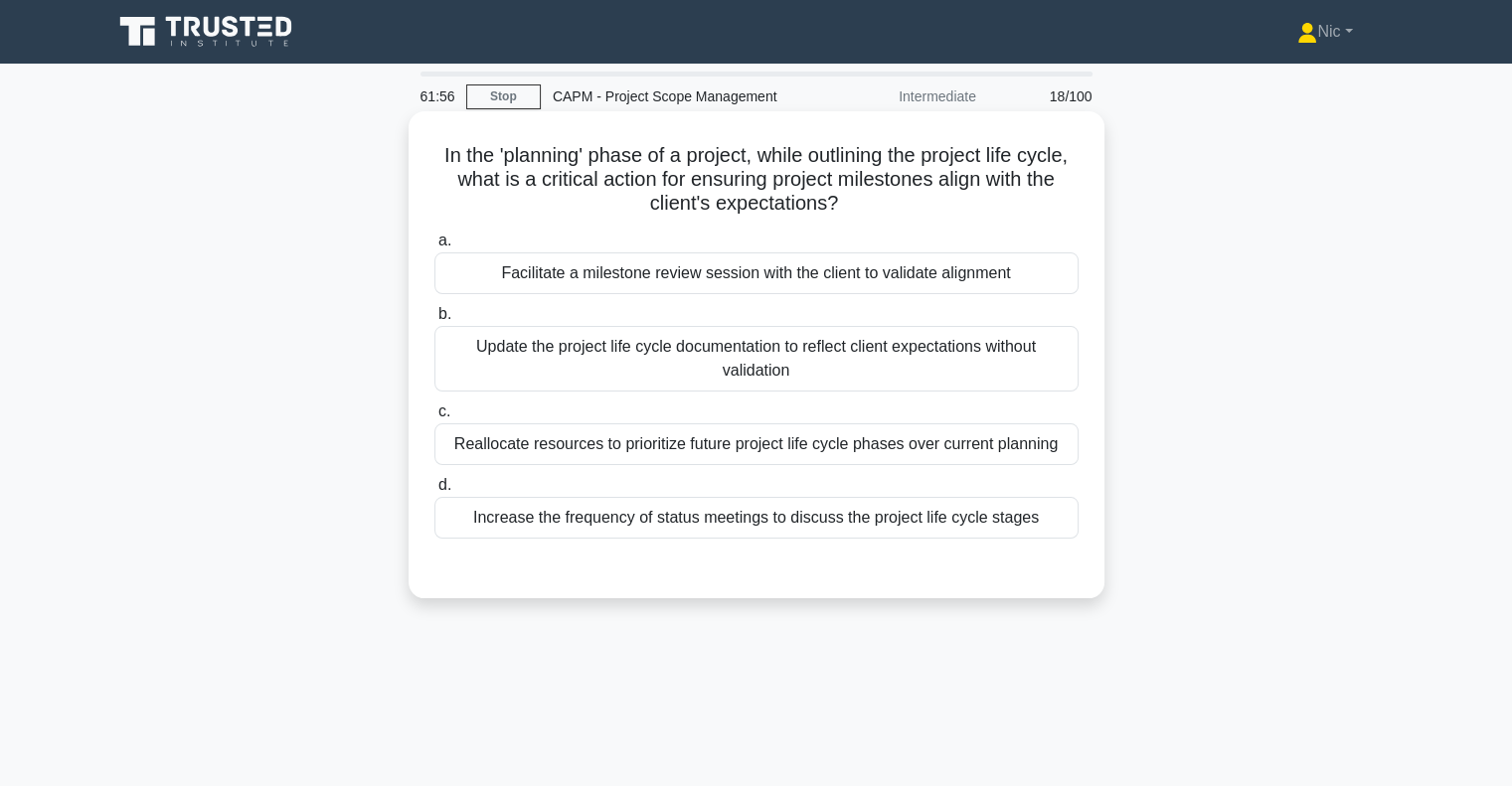 click on "Facilitate a milestone review session with the client to validate alignment" at bounding box center [756, 273] 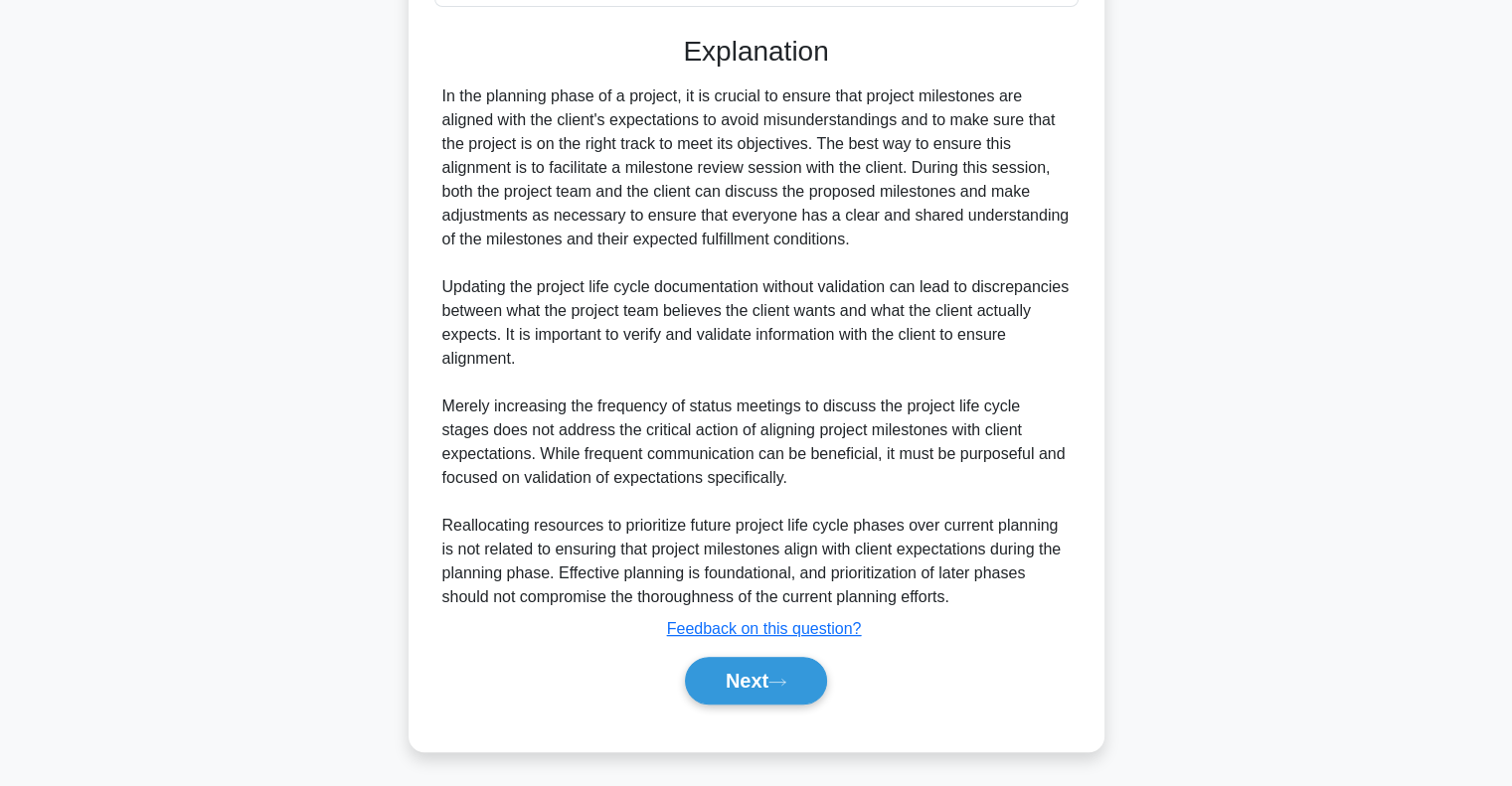 scroll, scrollTop: 533, scrollLeft: 0, axis: vertical 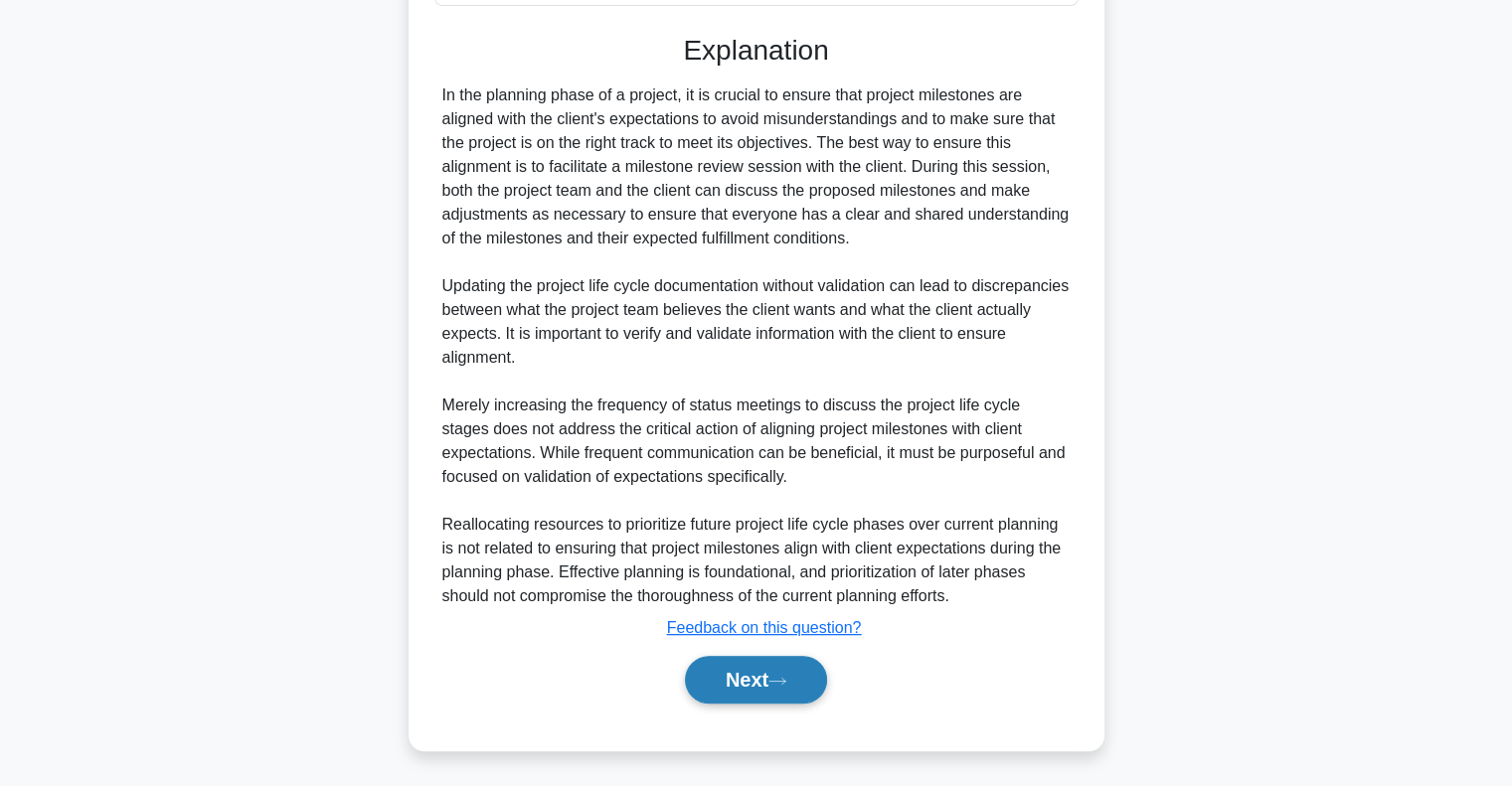 click on "Next" at bounding box center (756, 680) 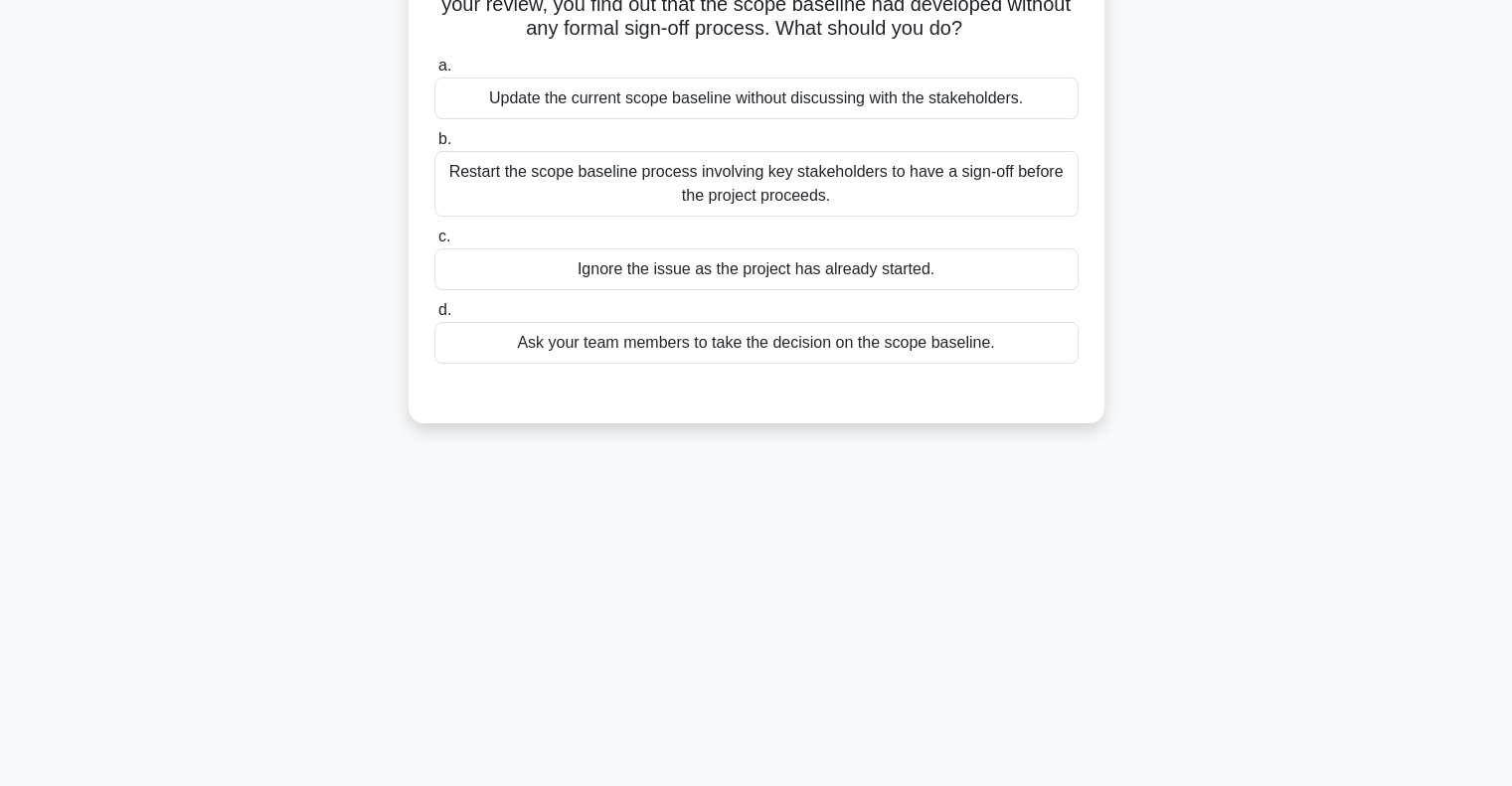 scroll, scrollTop: 0, scrollLeft: 0, axis: both 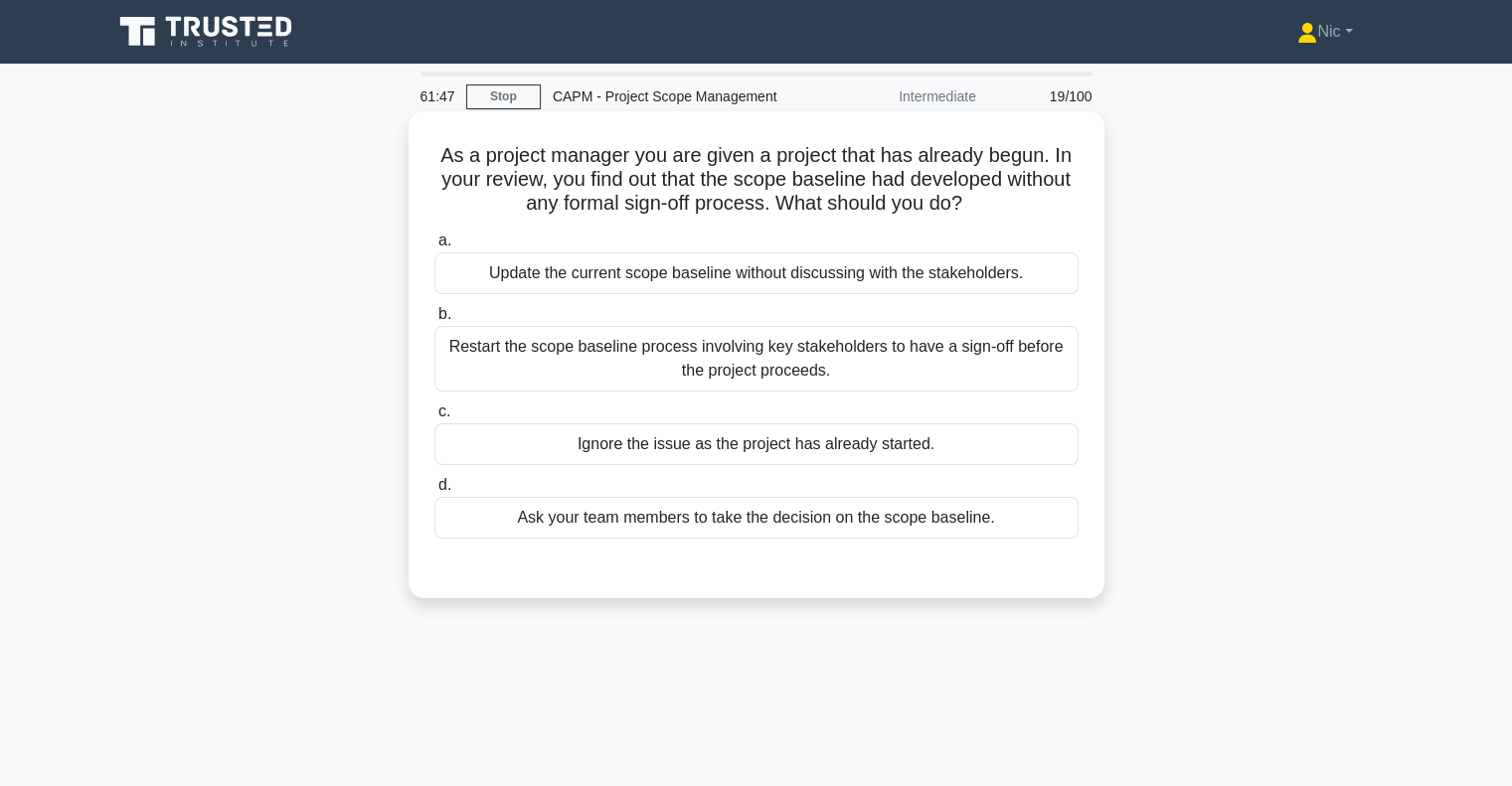 click on "Restart the scope baseline process involving key stakeholders to have a sign-off before the project proceeds." at bounding box center (756, 359) 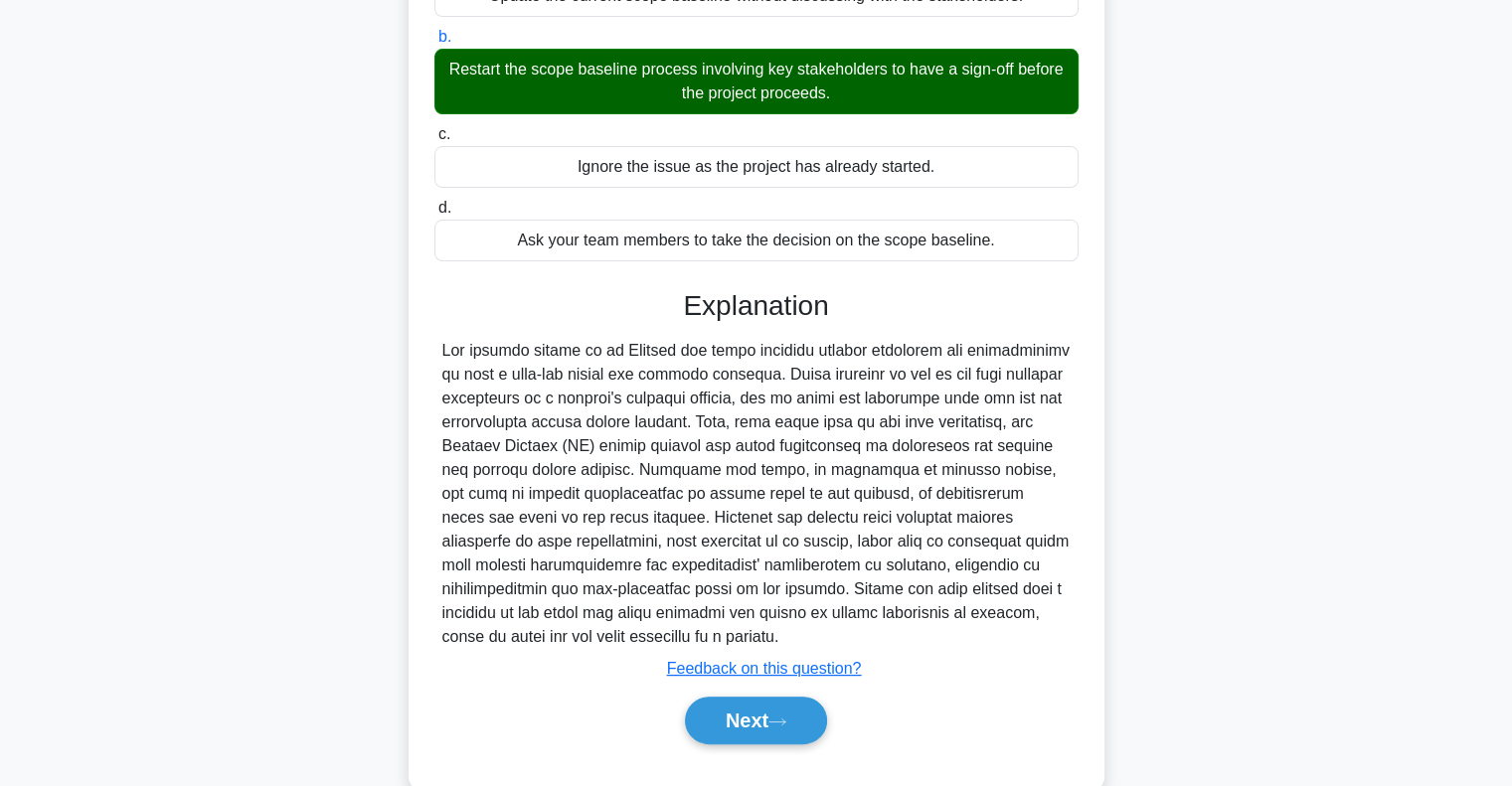 scroll, scrollTop: 318, scrollLeft: 0, axis: vertical 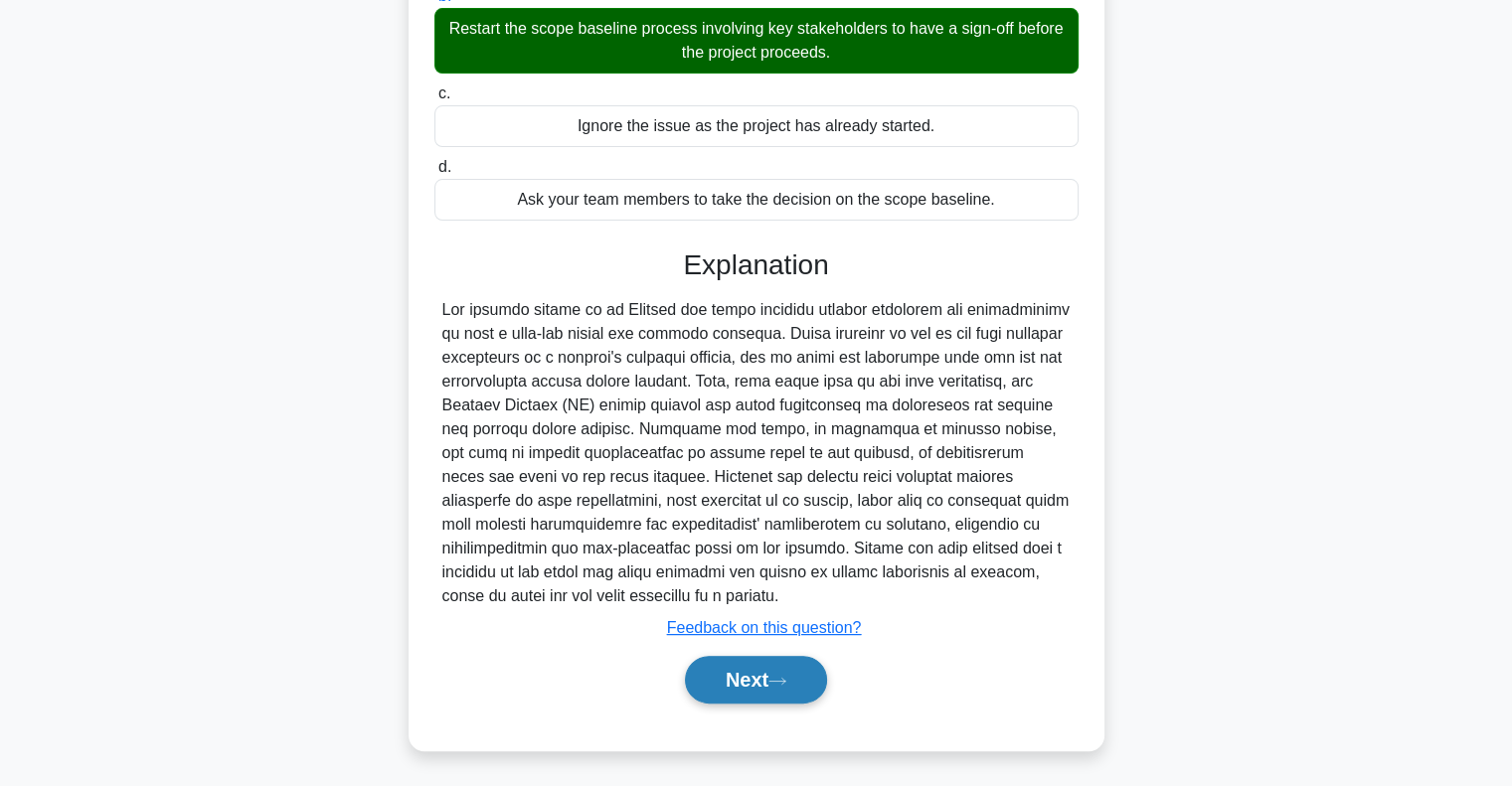 click on "Next" at bounding box center (756, 680) 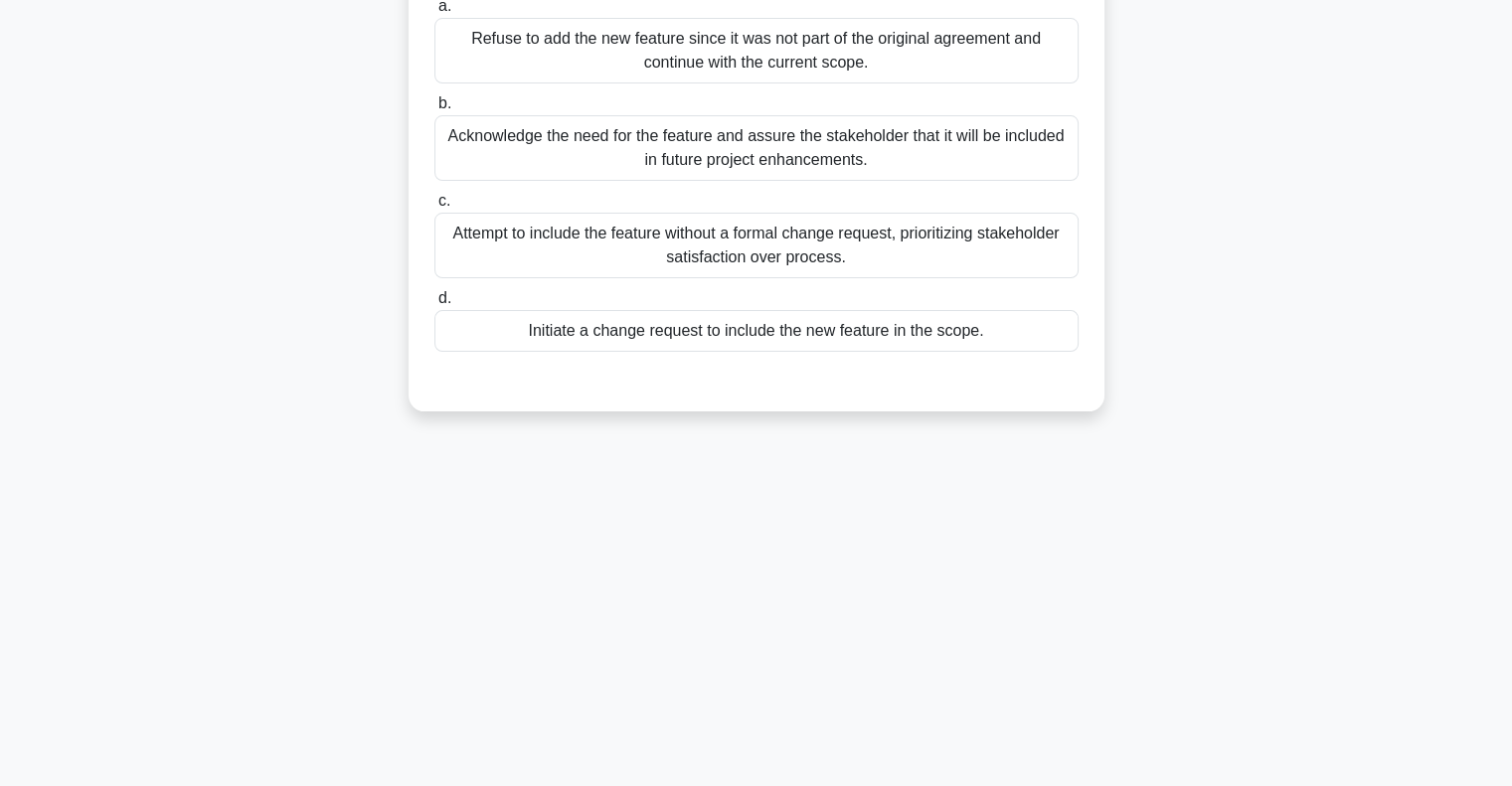 scroll, scrollTop: 287, scrollLeft: 0, axis: vertical 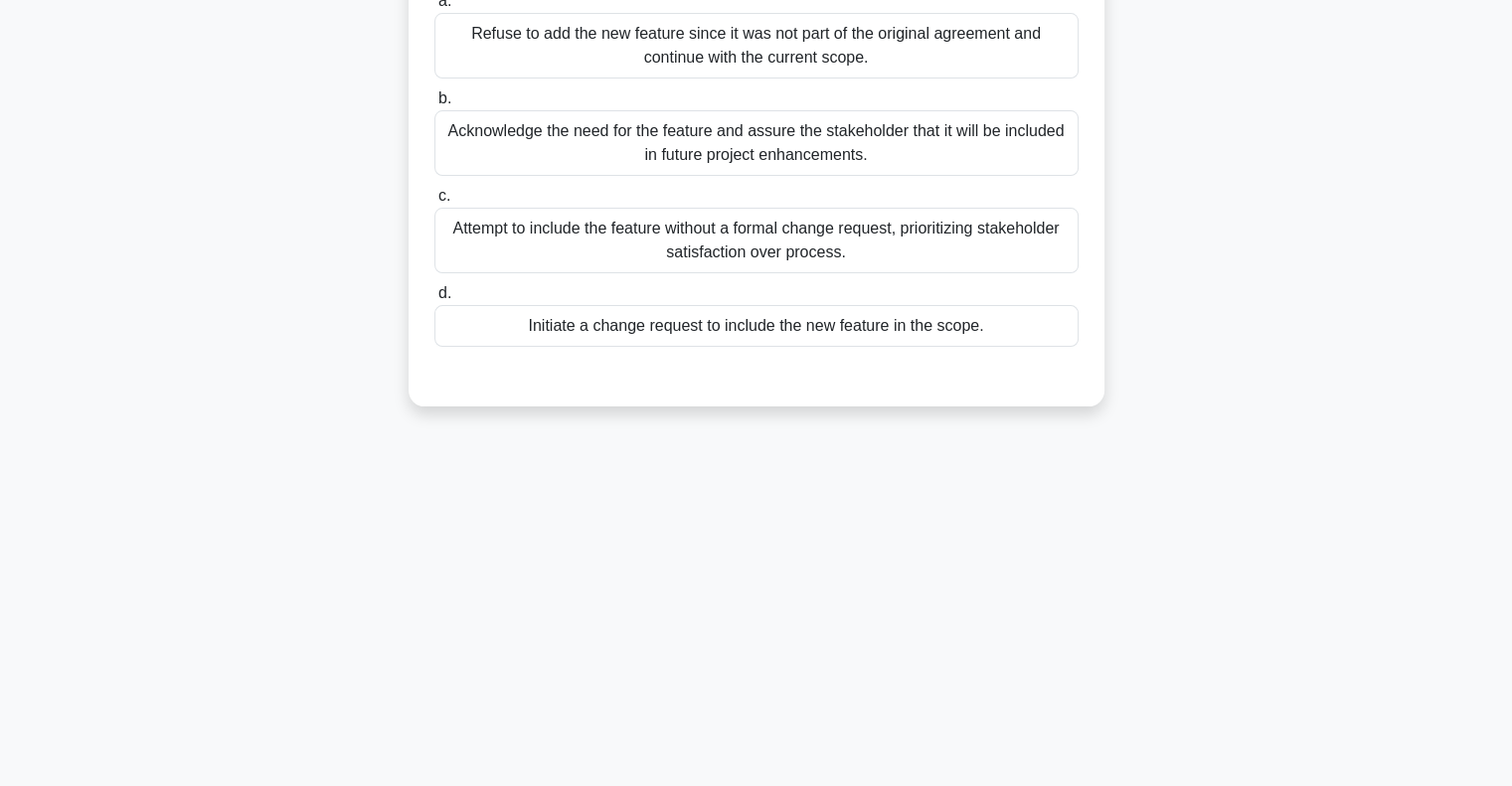 click on "Initiate a change request to include the new feature in the scope." at bounding box center [756, 326] 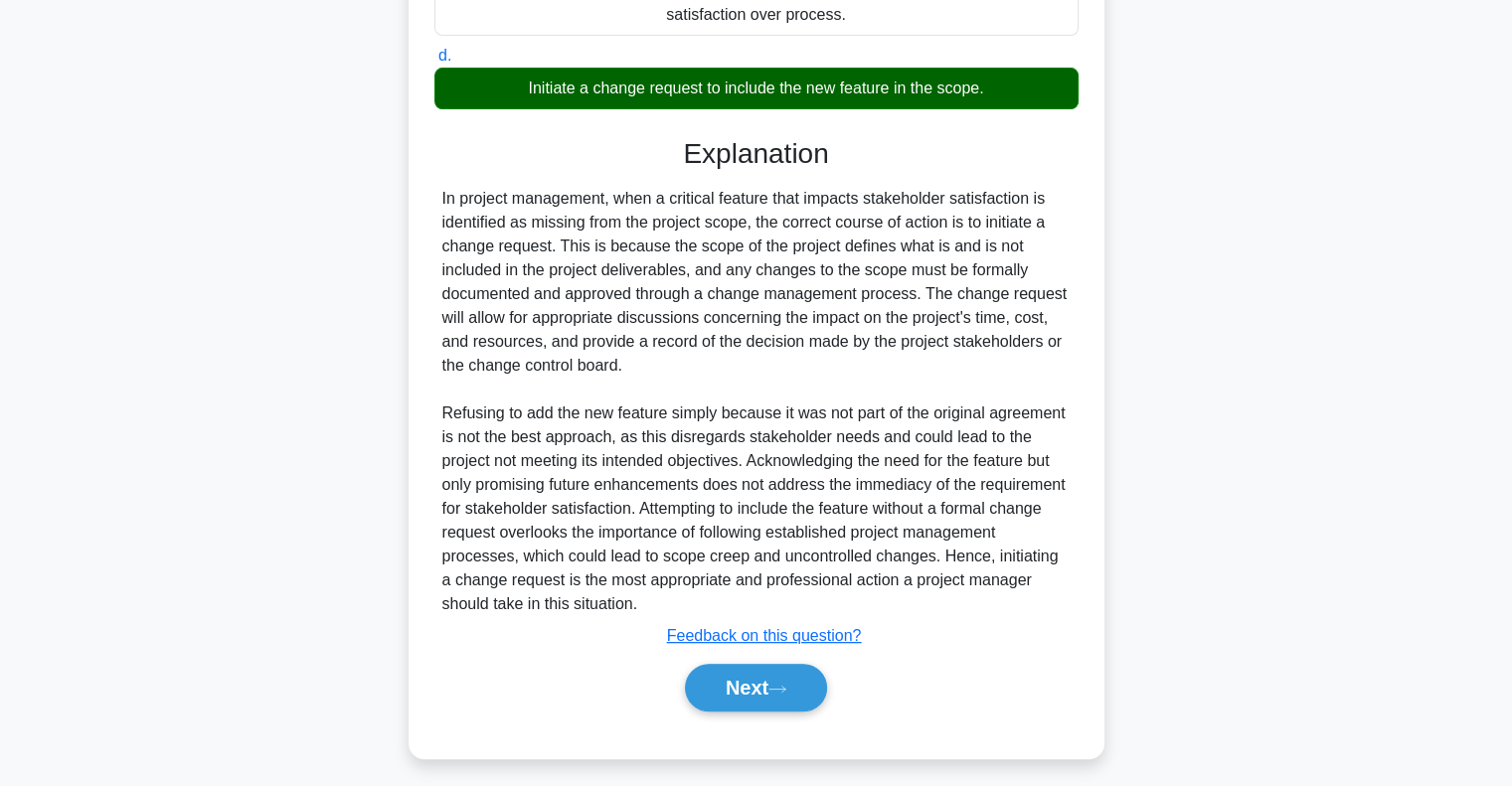 scroll, scrollTop: 533, scrollLeft: 0, axis: vertical 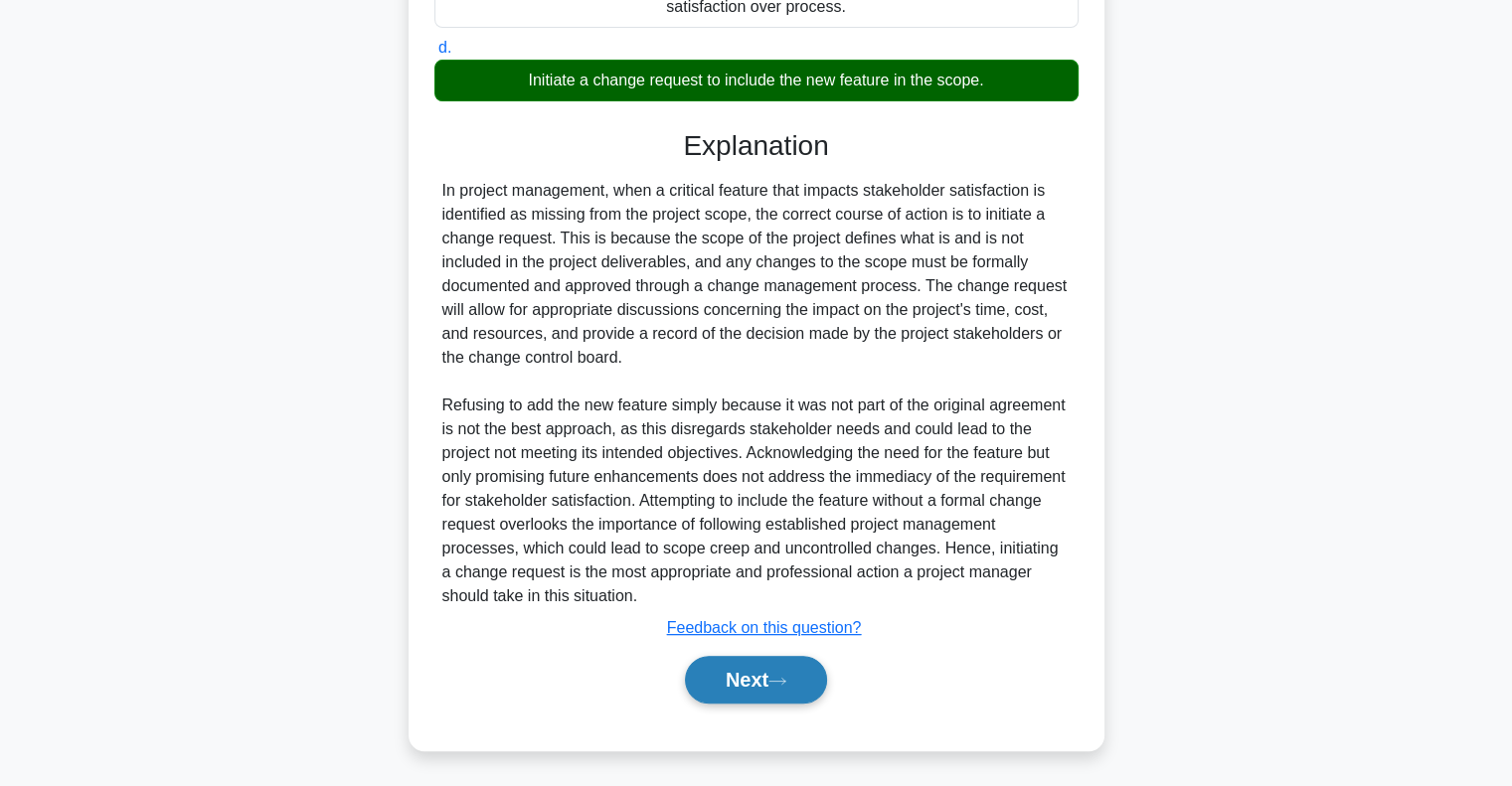 click on "Next" at bounding box center [756, 680] 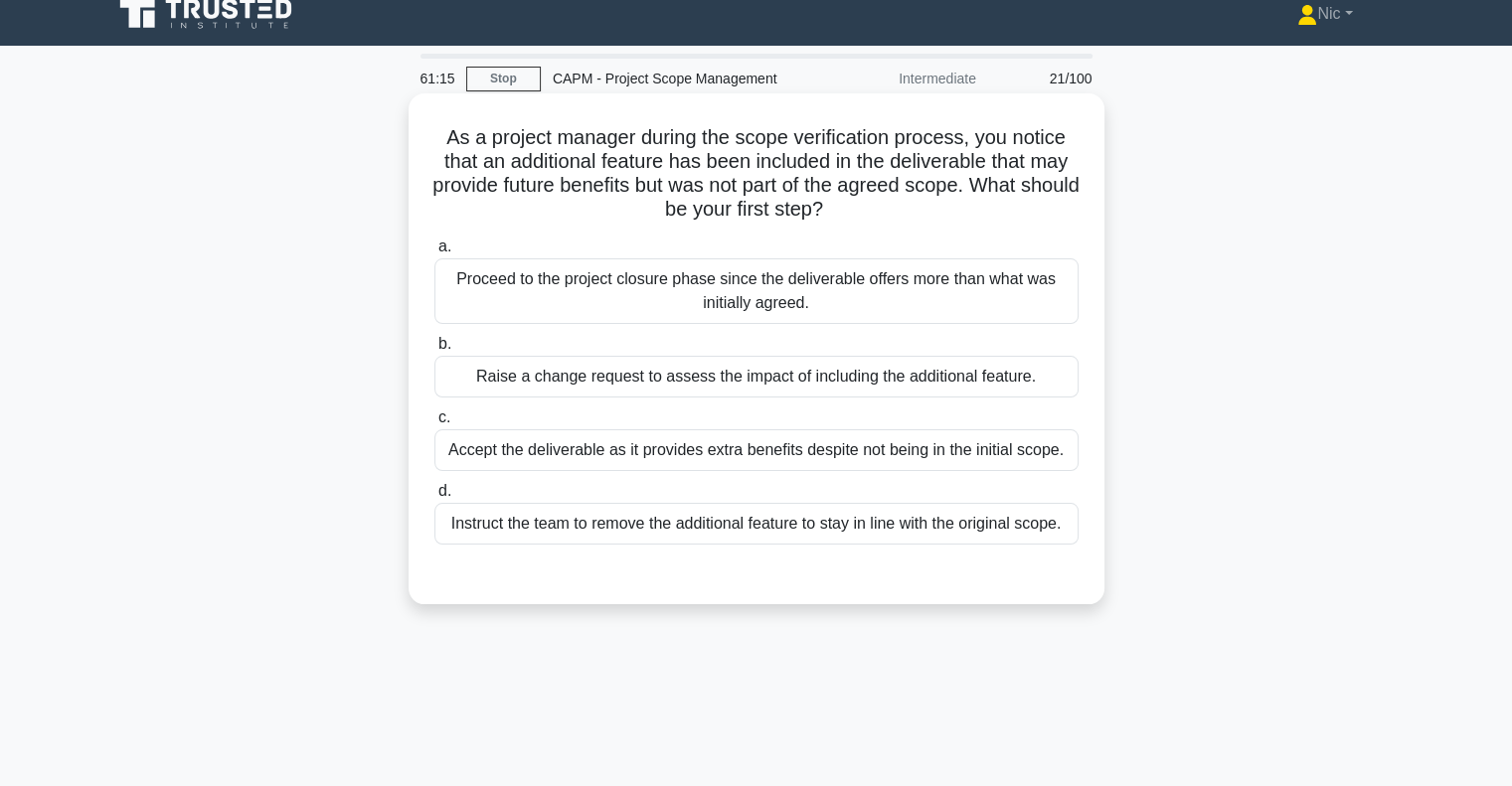 scroll, scrollTop: 0, scrollLeft: 0, axis: both 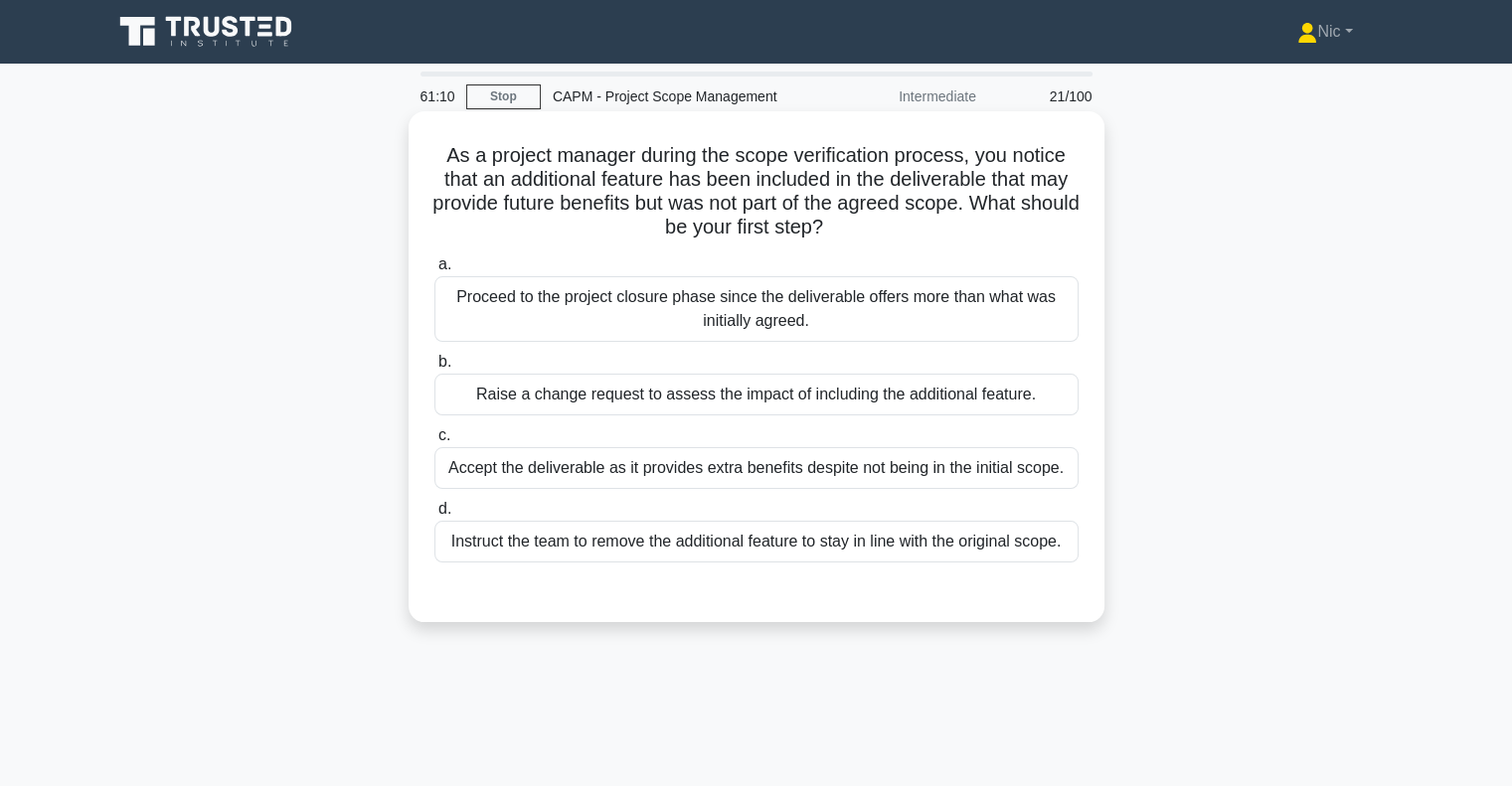 click on "Raise a change request to assess the impact of including the additional feature." at bounding box center (756, 394) 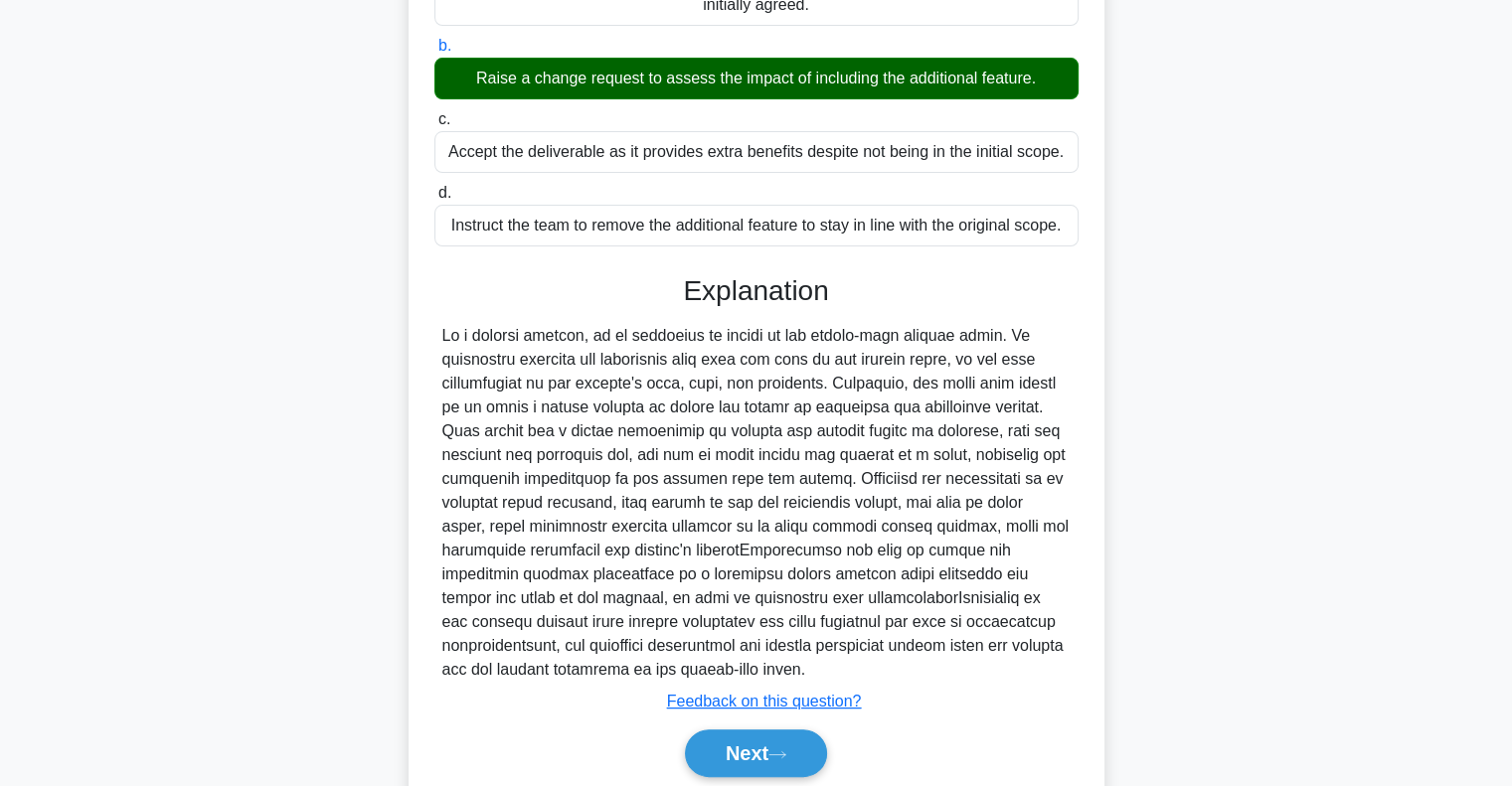 scroll, scrollTop: 390, scrollLeft: 0, axis: vertical 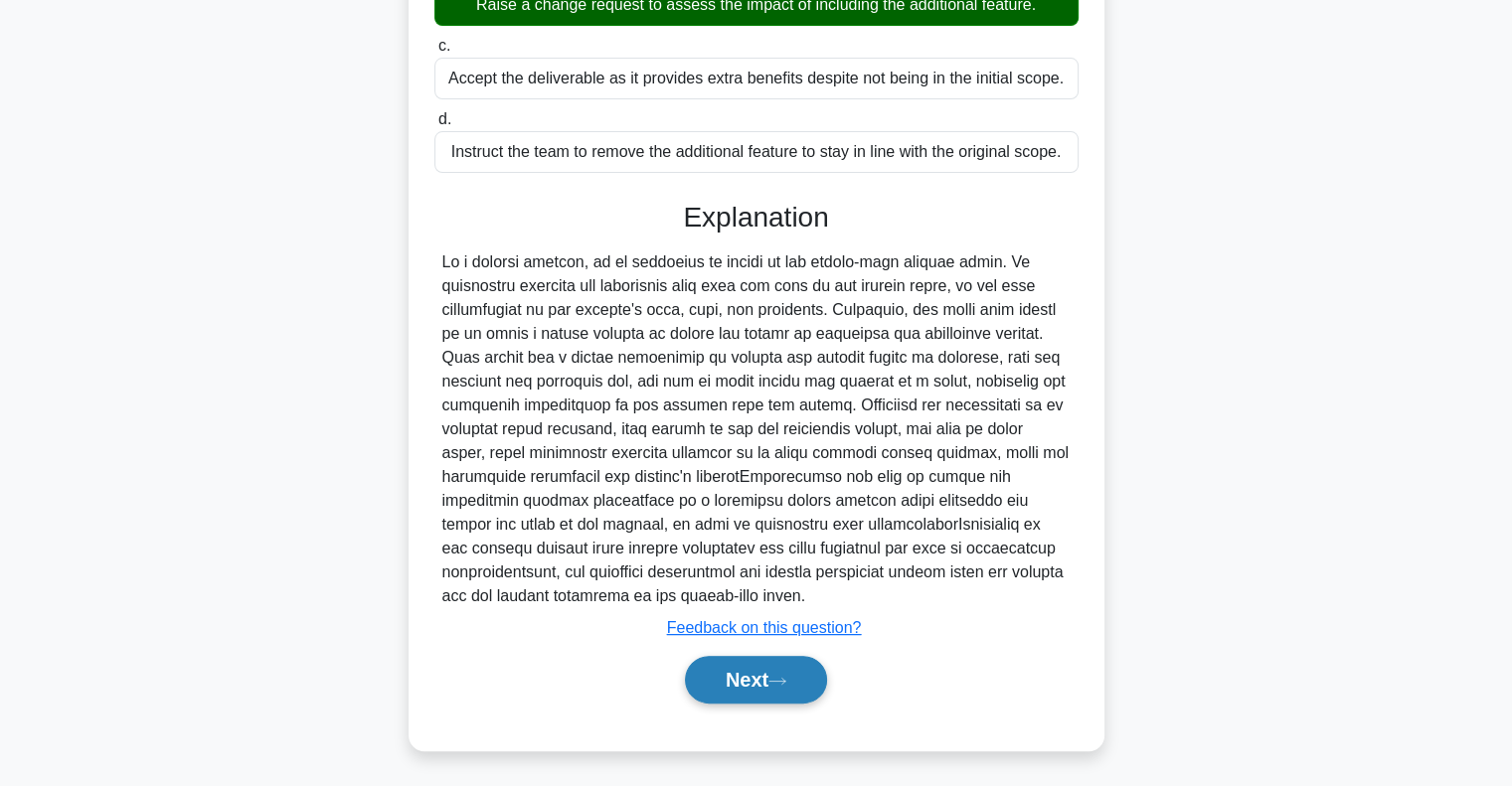 click on "Next" at bounding box center [756, 680] 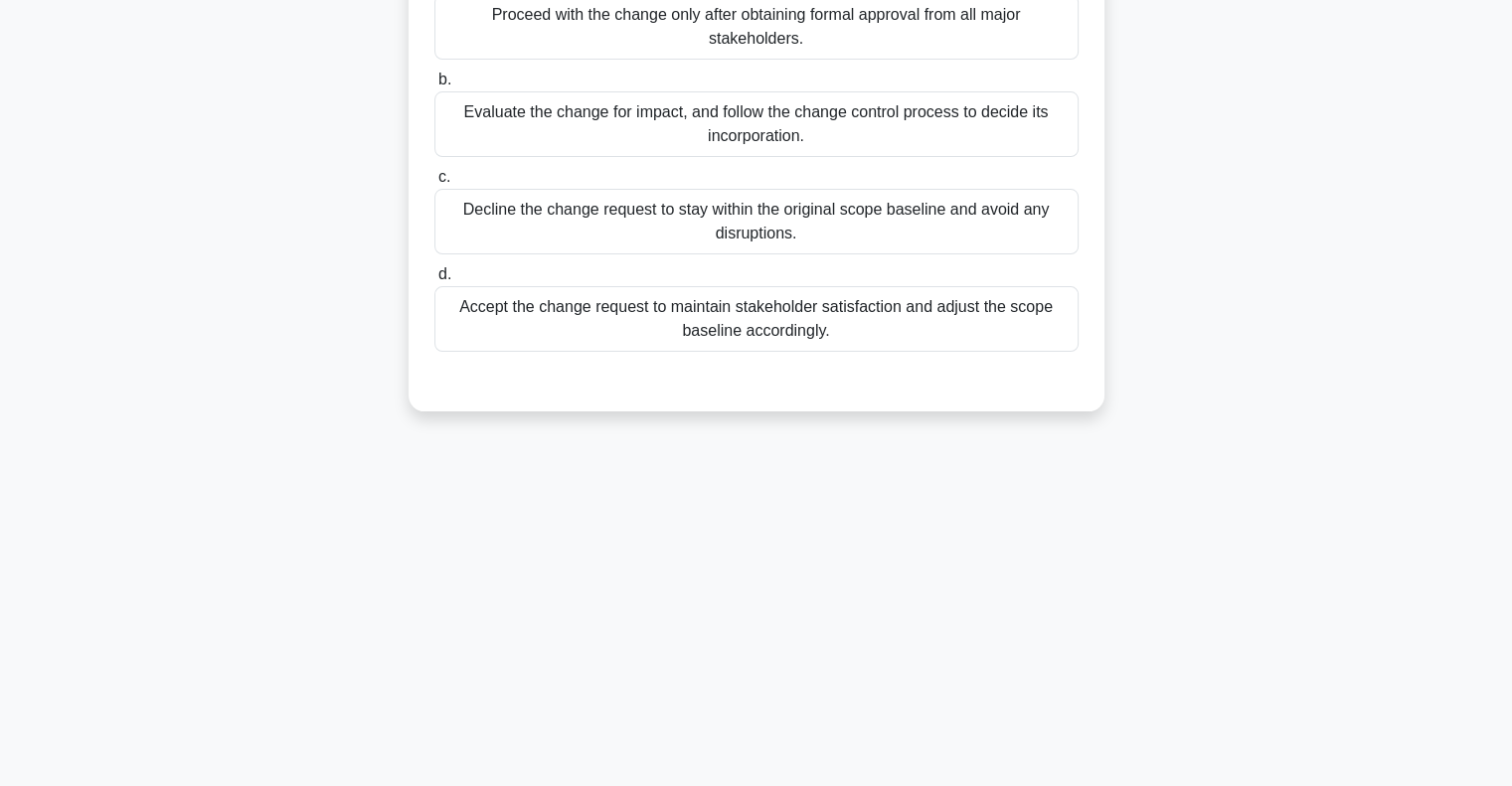 scroll, scrollTop: 88, scrollLeft: 0, axis: vertical 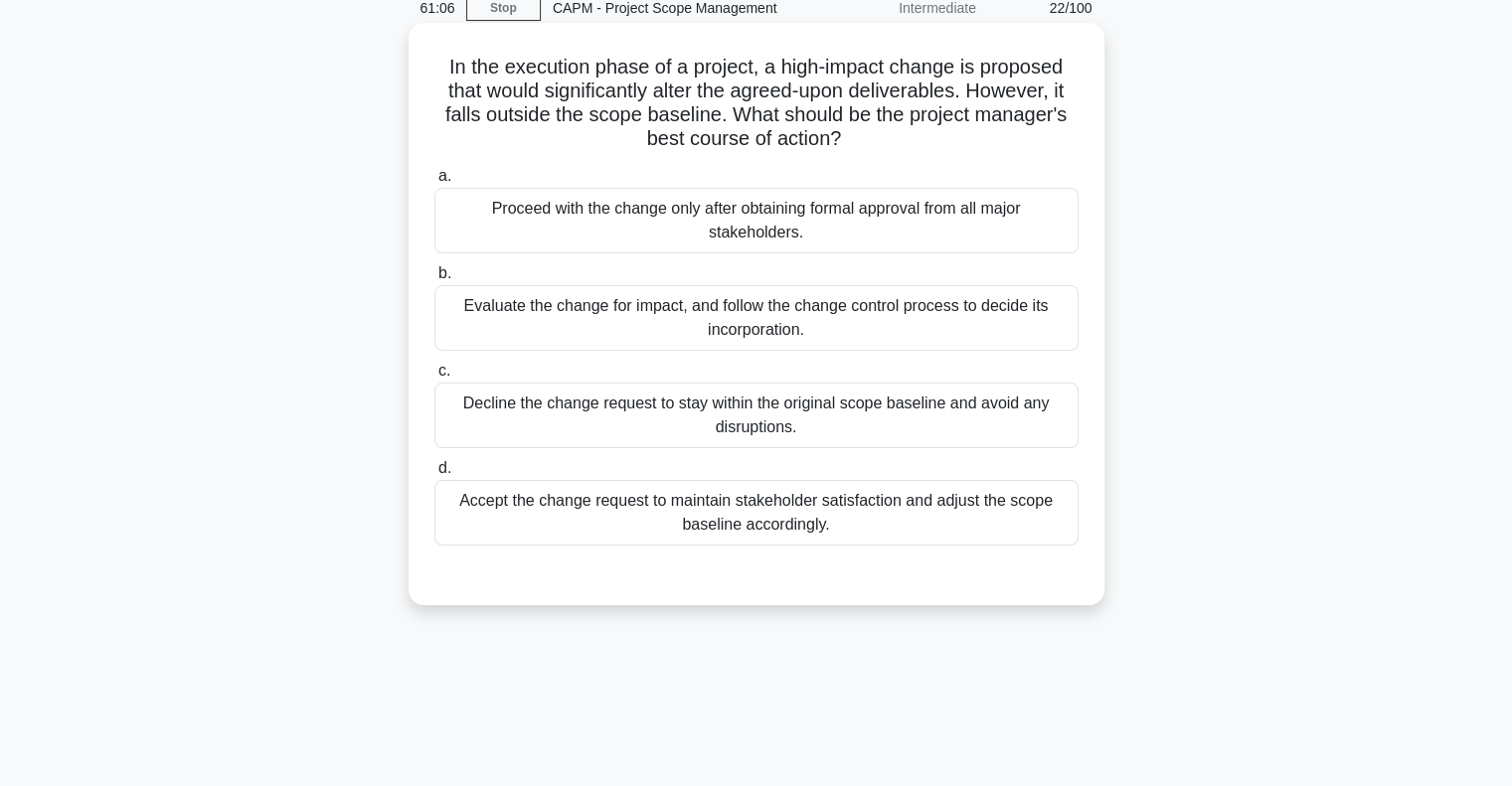 click on "Evaluate the change for impact, and follow the change control process to decide its incorporation." at bounding box center (756, 318) 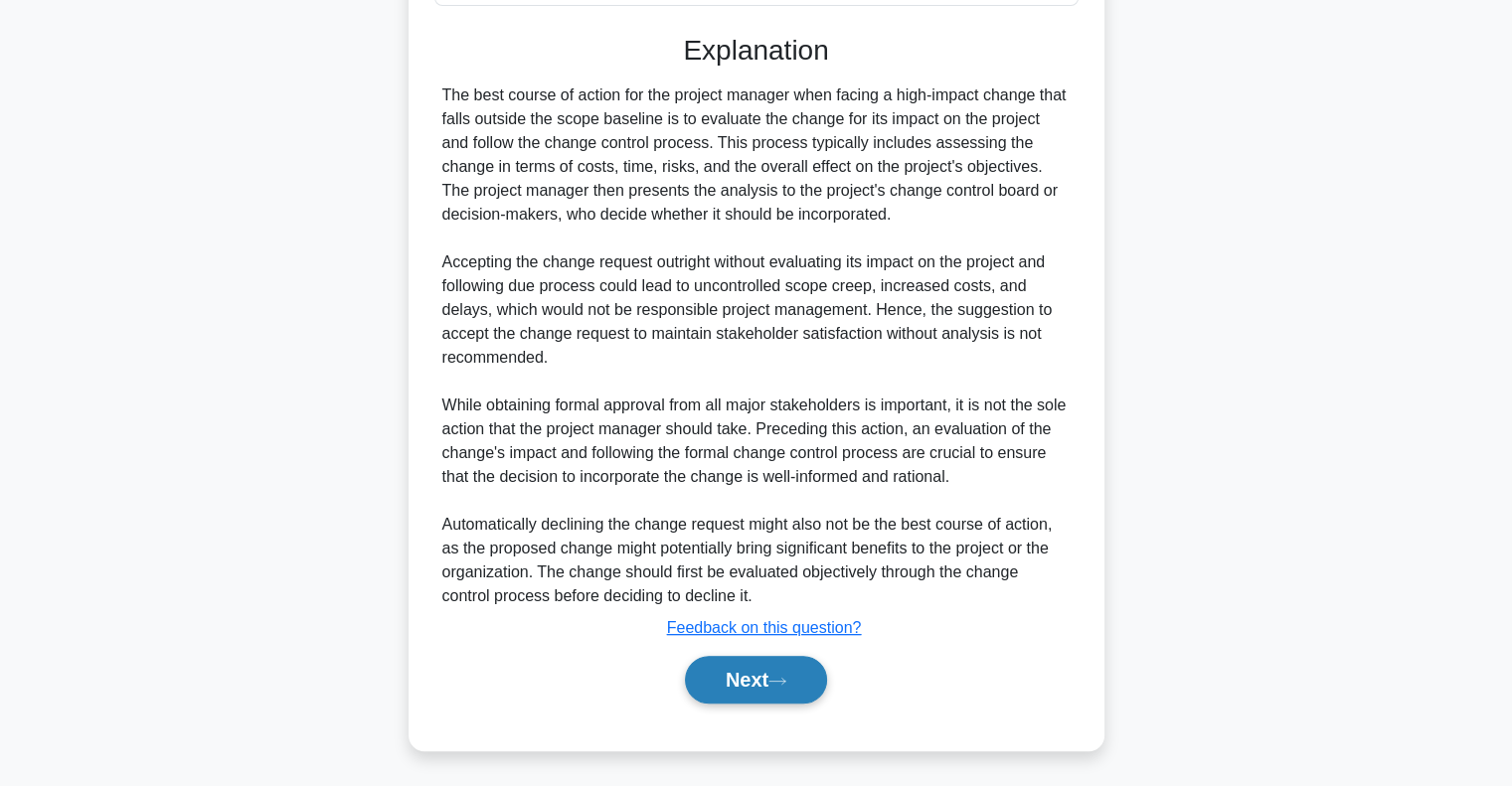 click on "Next" at bounding box center (756, 680) 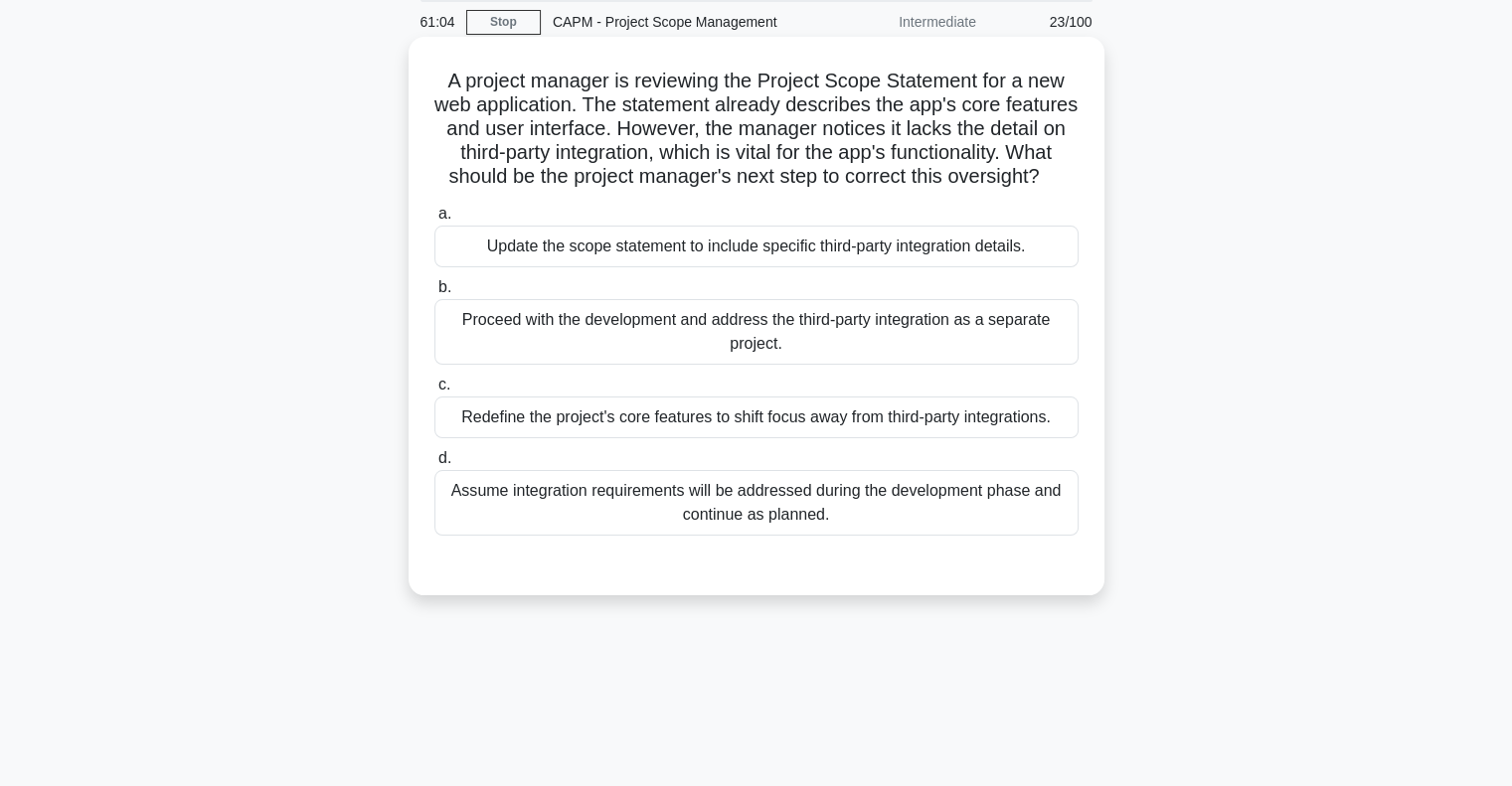 scroll, scrollTop: 0, scrollLeft: 0, axis: both 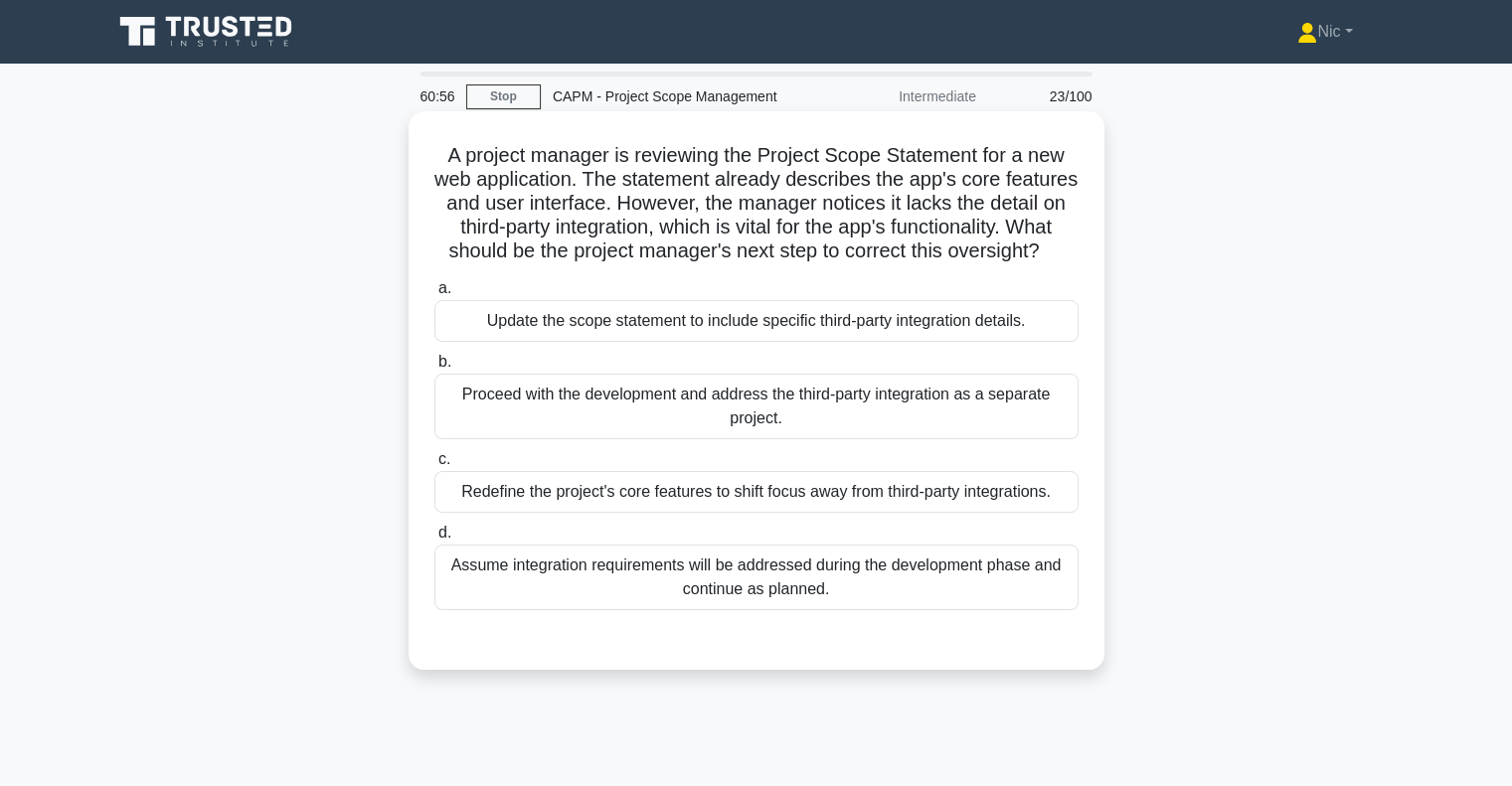 click on "Update the scope statement to include specific third-party integration details." at bounding box center [756, 321] 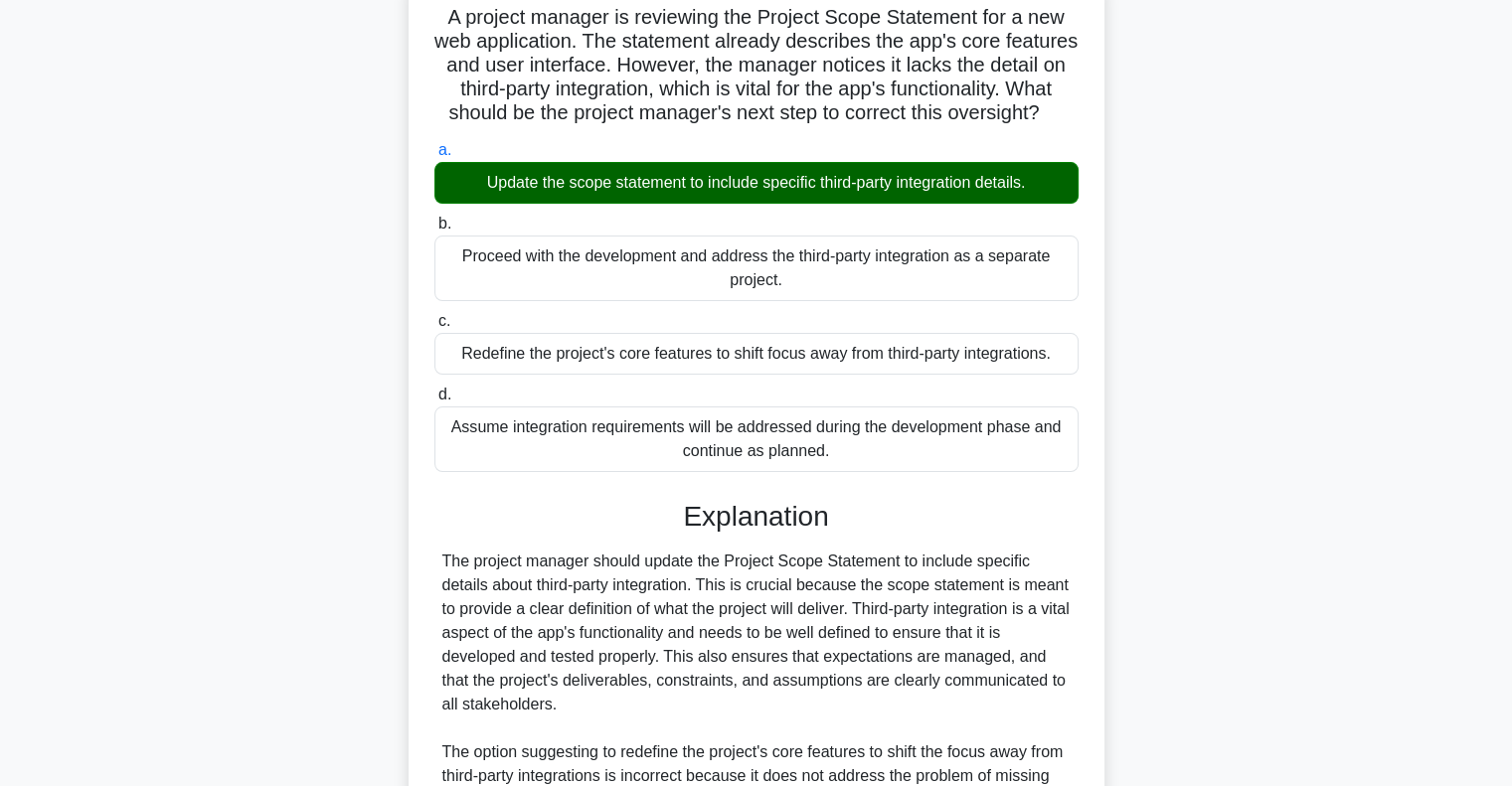 scroll, scrollTop: 199, scrollLeft: 0, axis: vertical 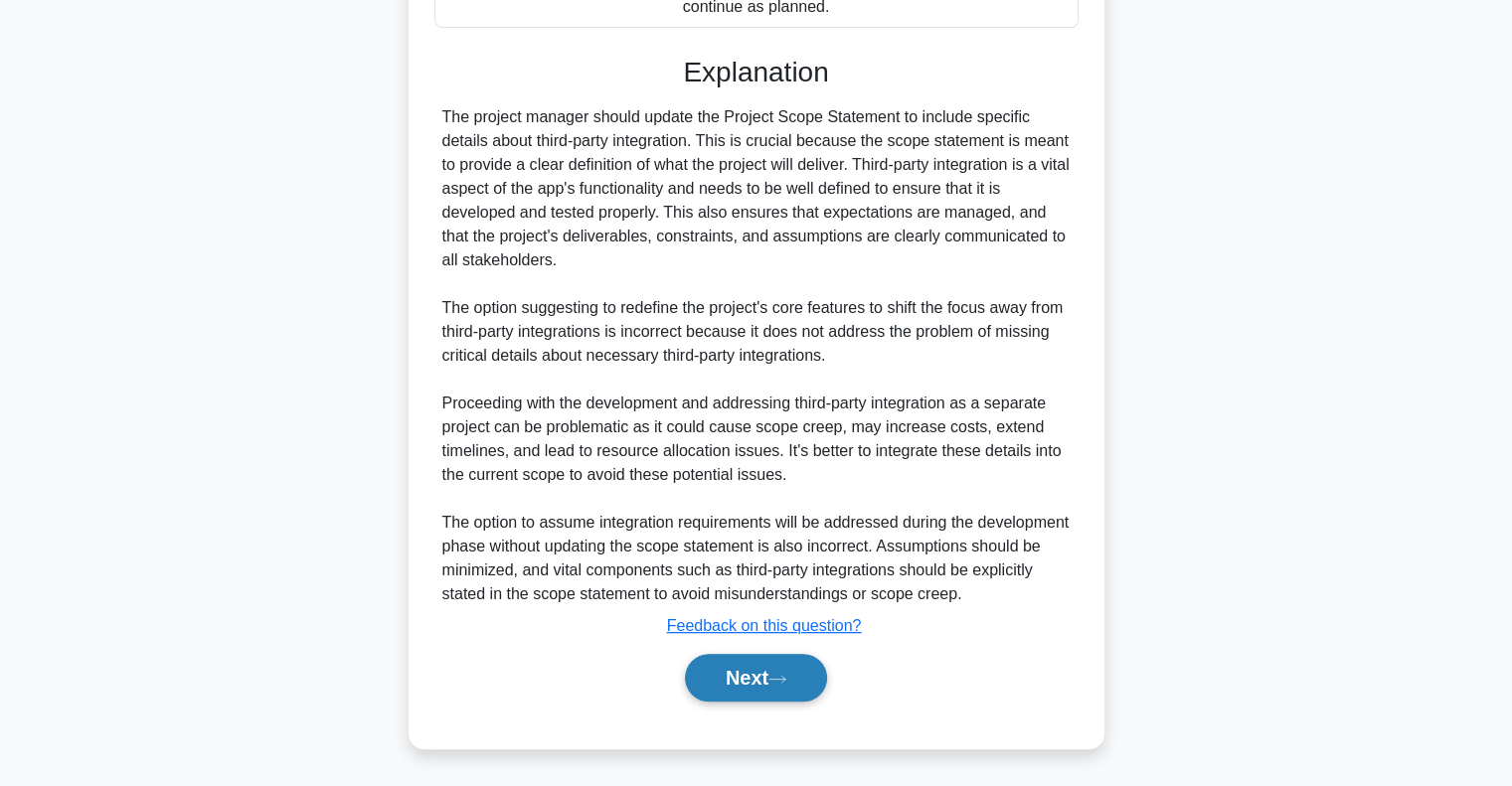 click on "Next" at bounding box center (756, 678) 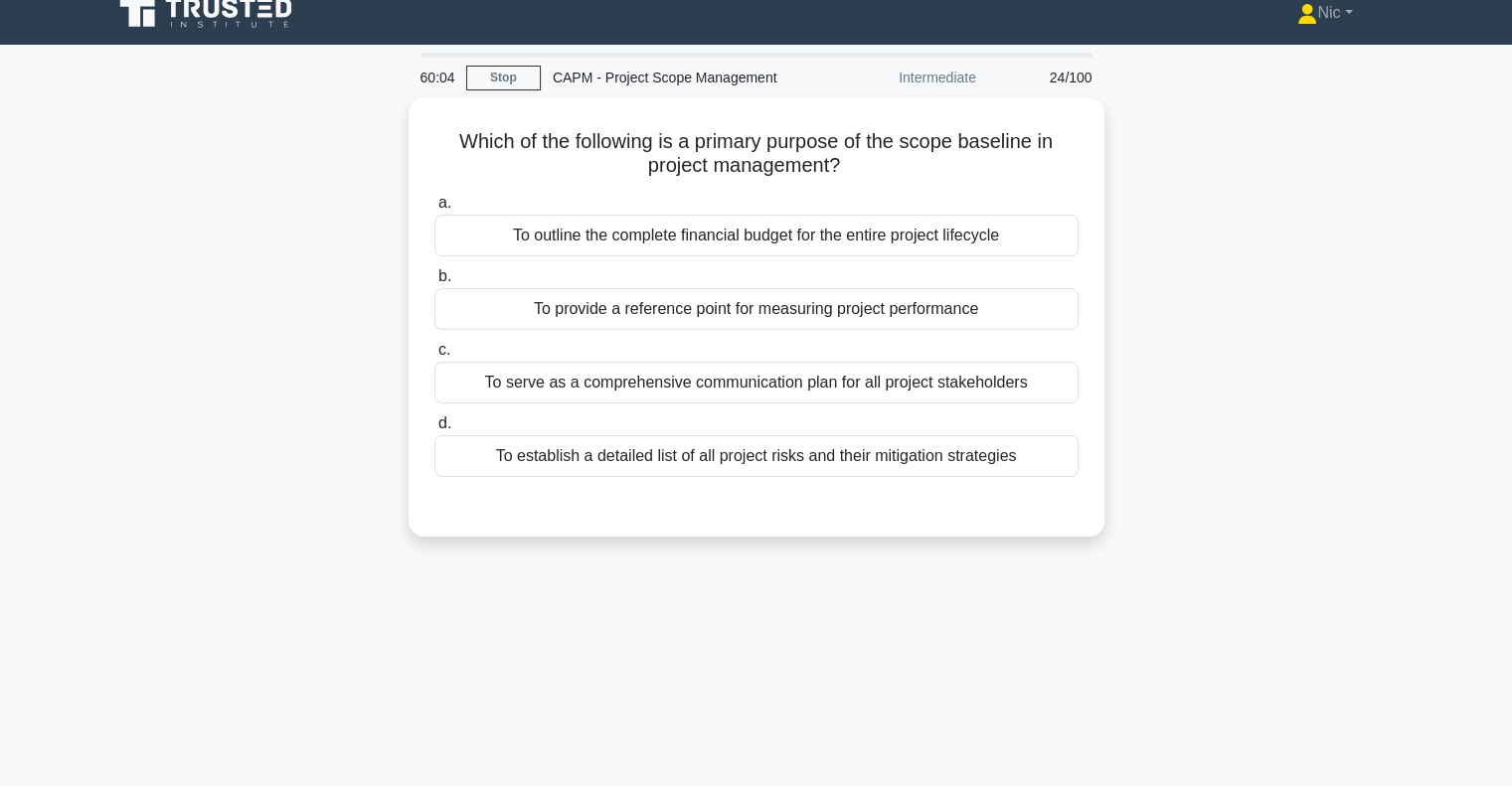 scroll, scrollTop: 0, scrollLeft: 0, axis: both 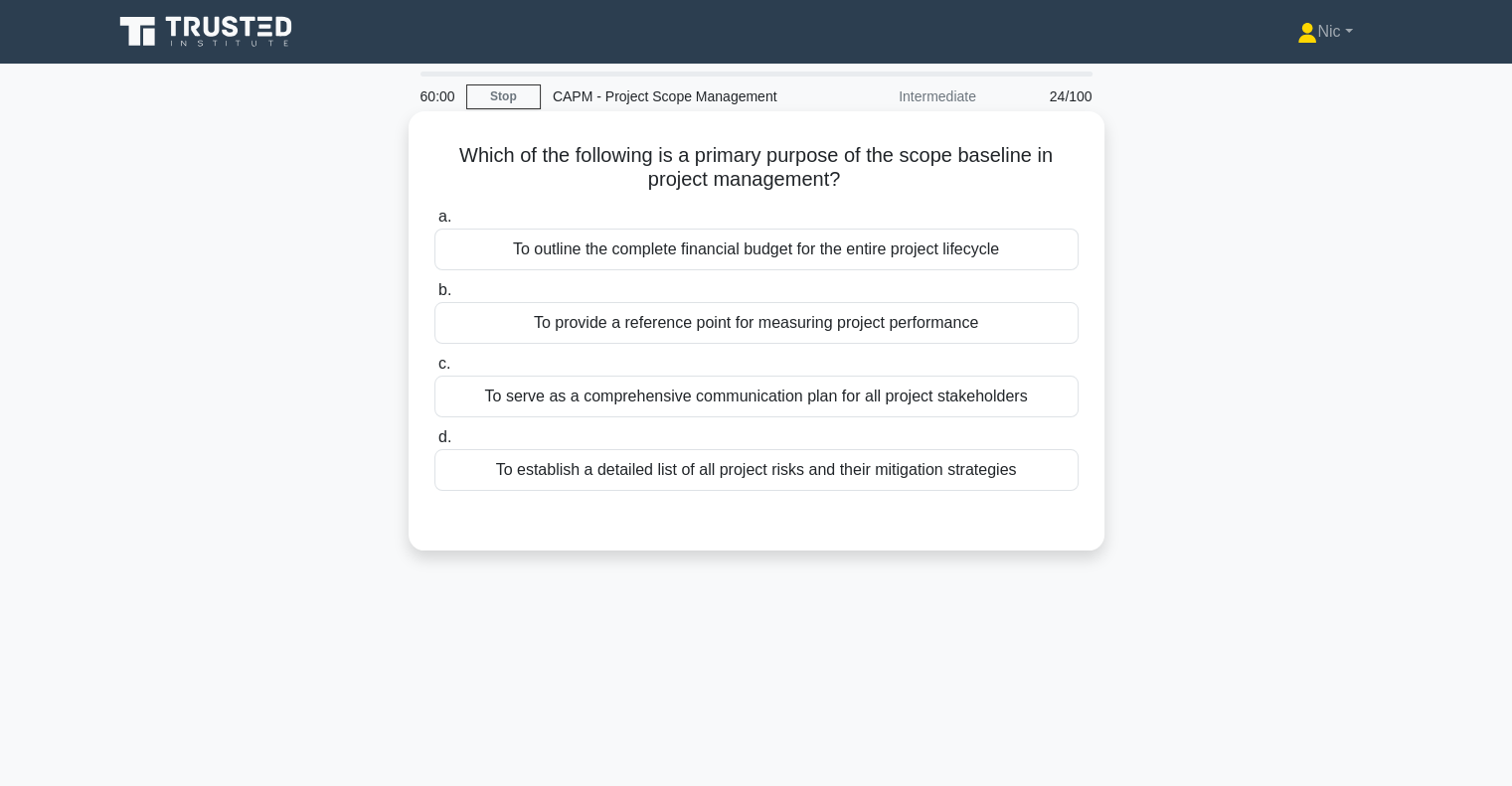 drag, startPoint x: 451, startPoint y: 158, endPoint x: 876, endPoint y: 177, distance: 425.42449 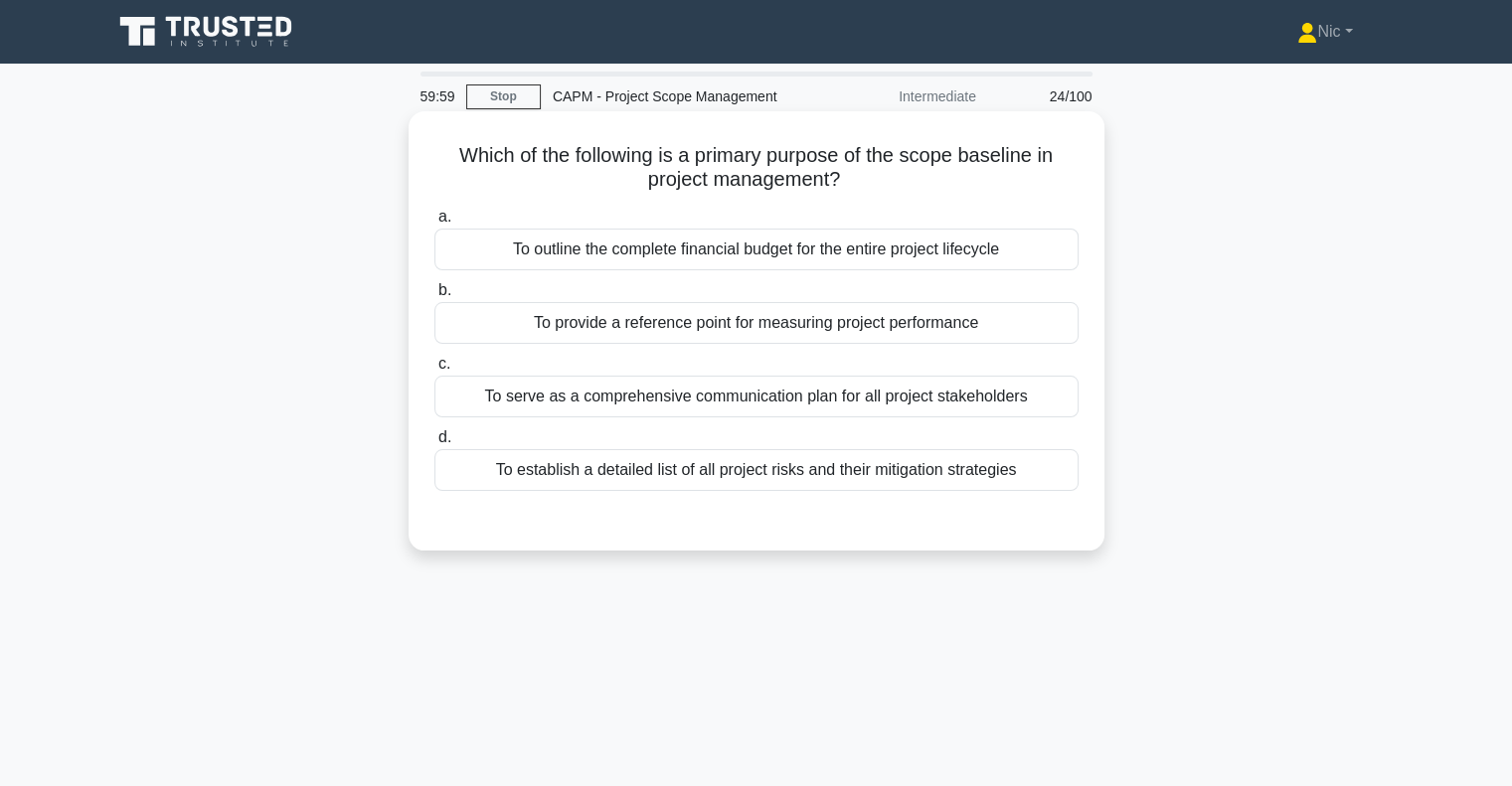 click on "Which of the following is a primary purpose of the scope baseline in project management?
.spinner_0XTQ{transform-origin:center;animation:spinner_y6GP .75s linear infinite}@keyframes spinner_y6GP{100%{transform:rotate(360deg)}}" at bounding box center (756, 168) 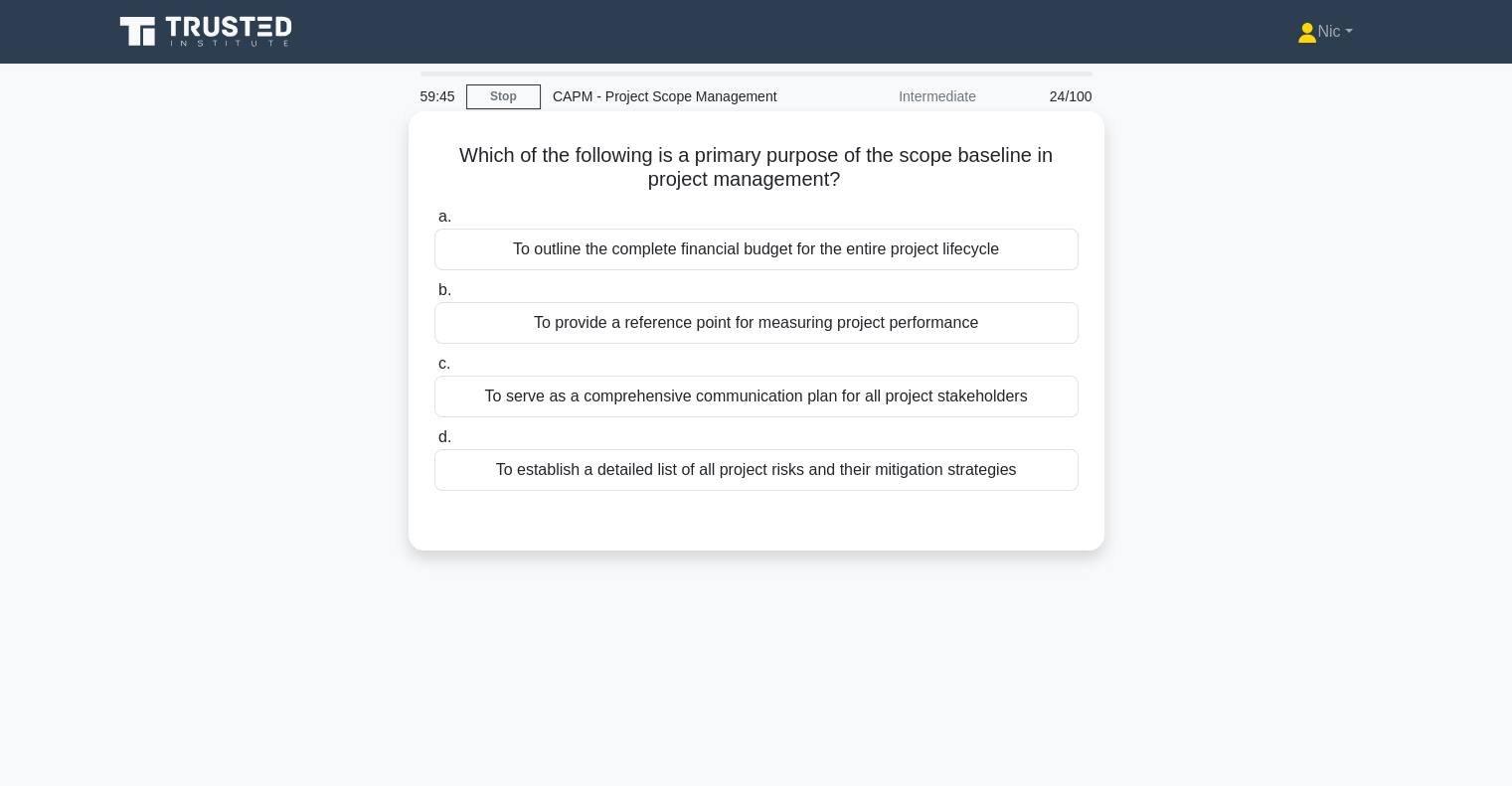 click on "To provide a reference point for measuring project performance" at bounding box center [756, 323] 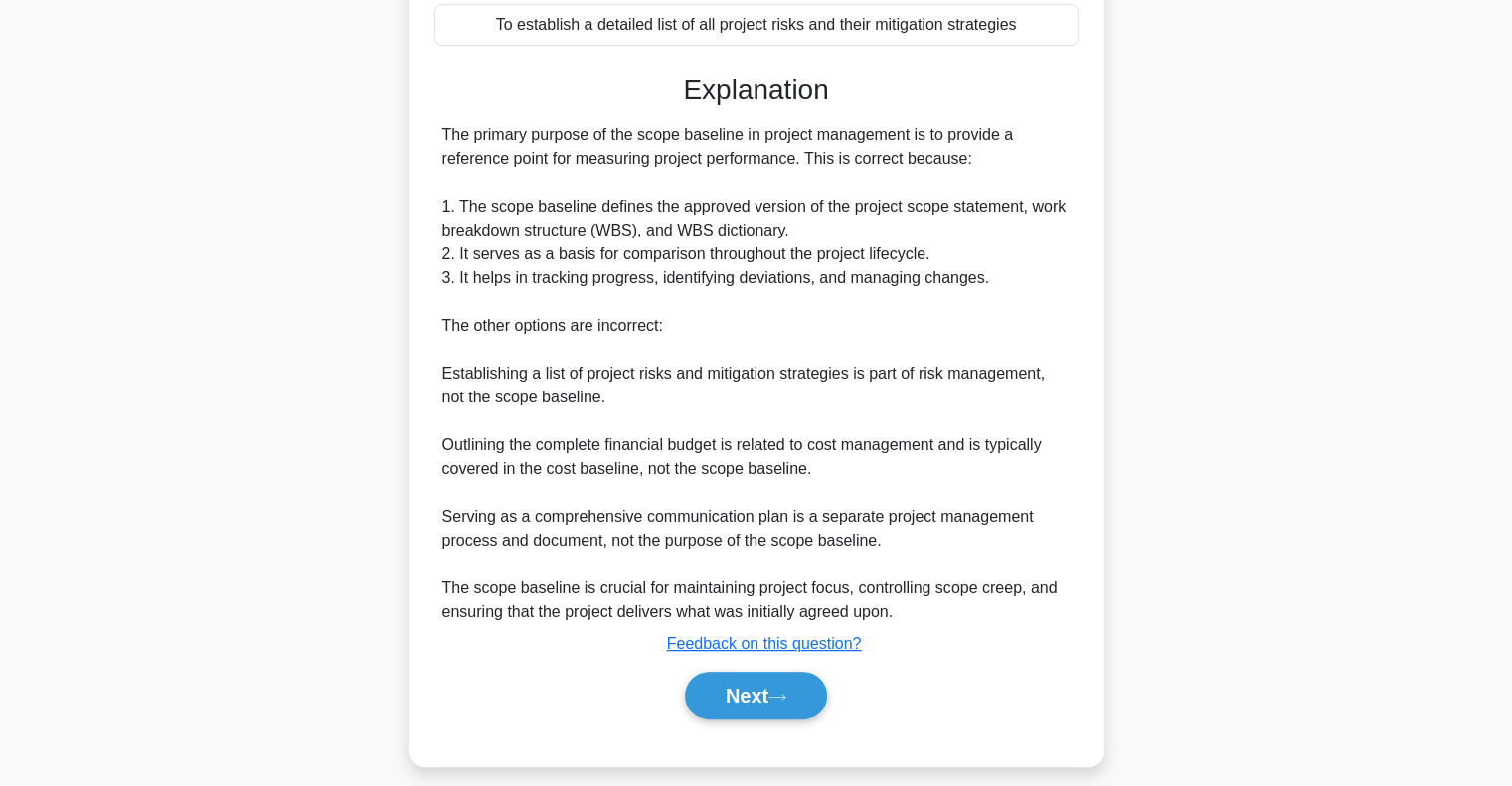 scroll, scrollTop: 461, scrollLeft: 0, axis: vertical 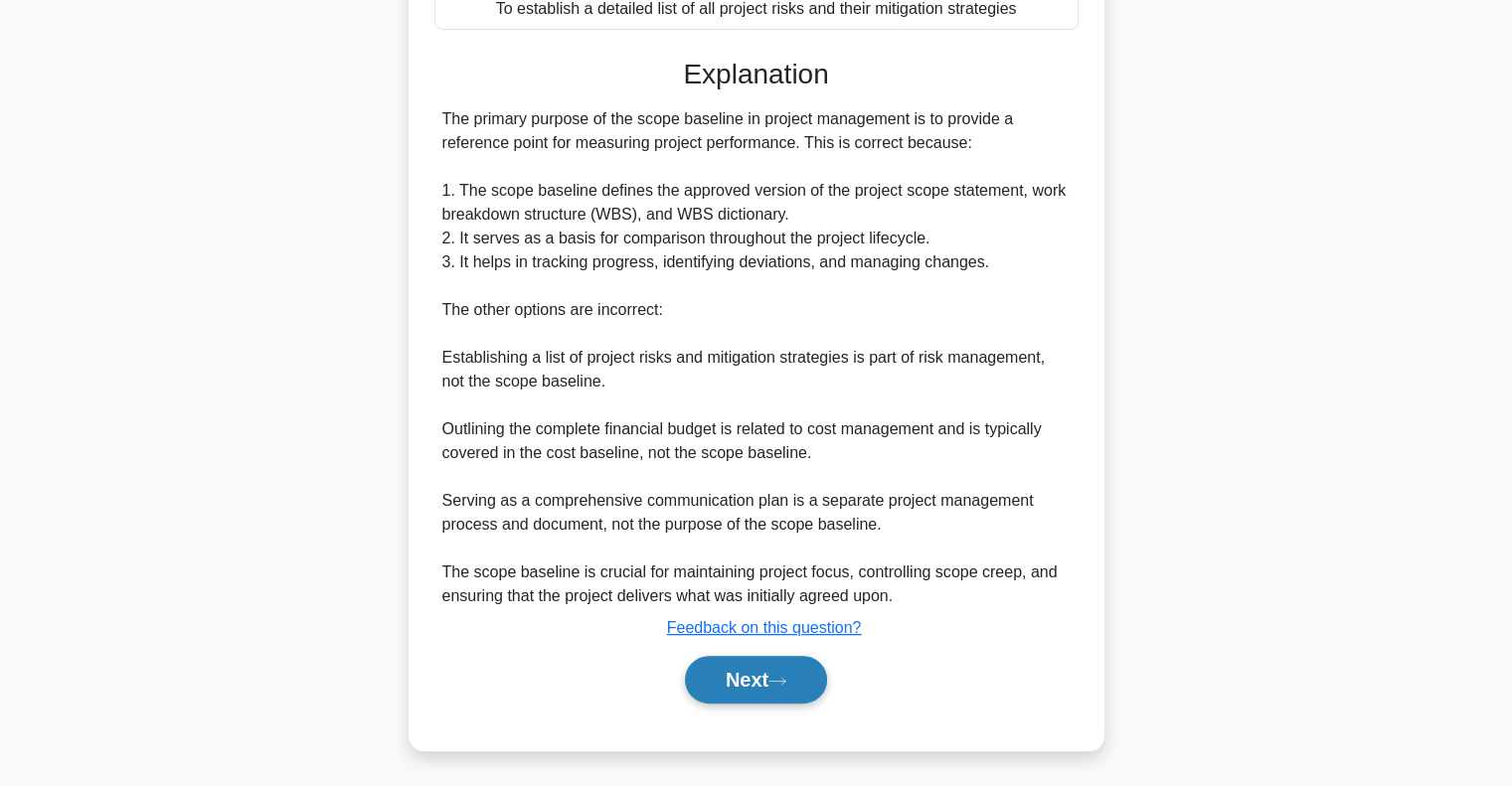 click on "Next" at bounding box center [756, 680] 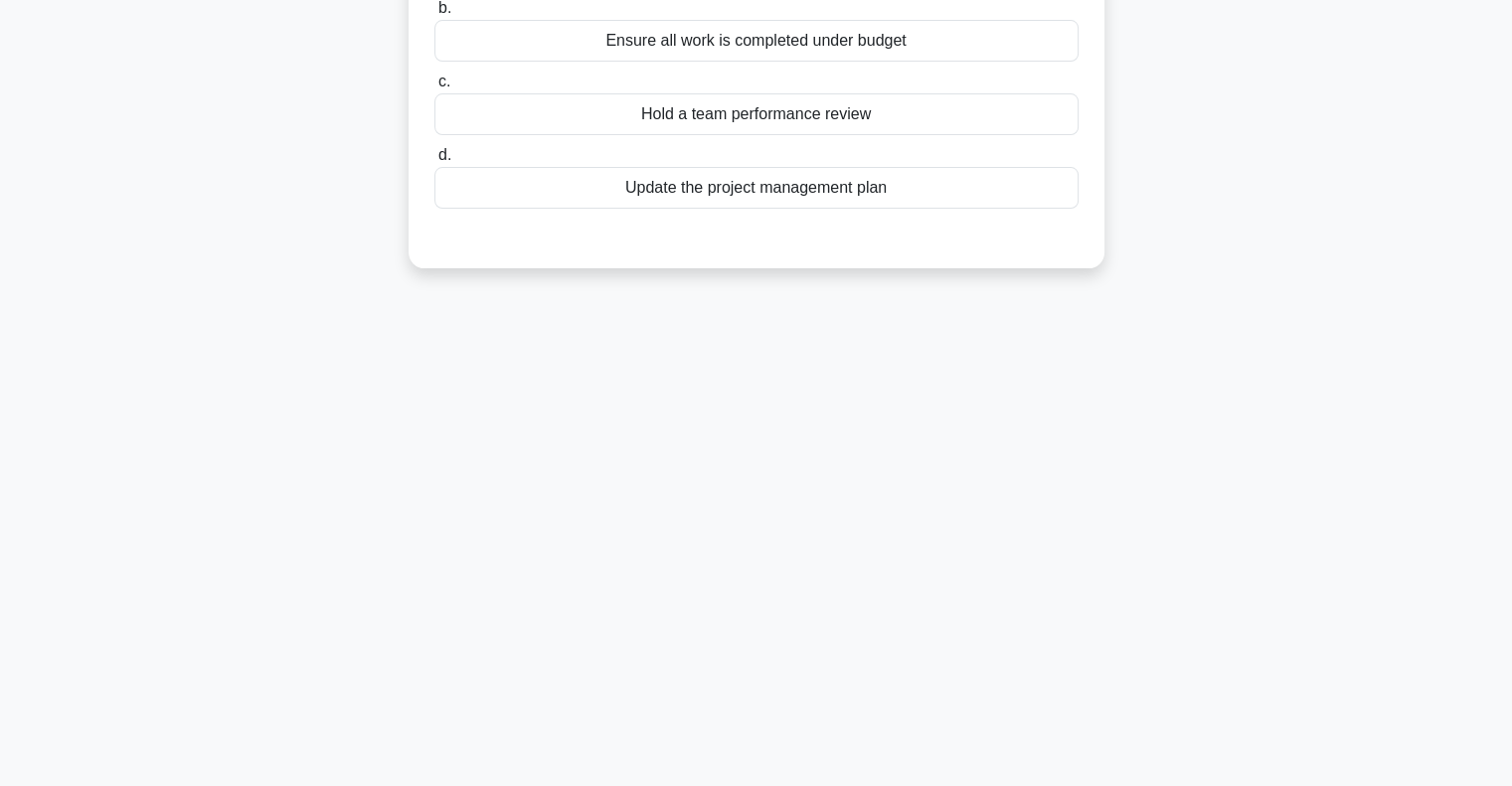 scroll, scrollTop: 0, scrollLeft: 0, axis: both 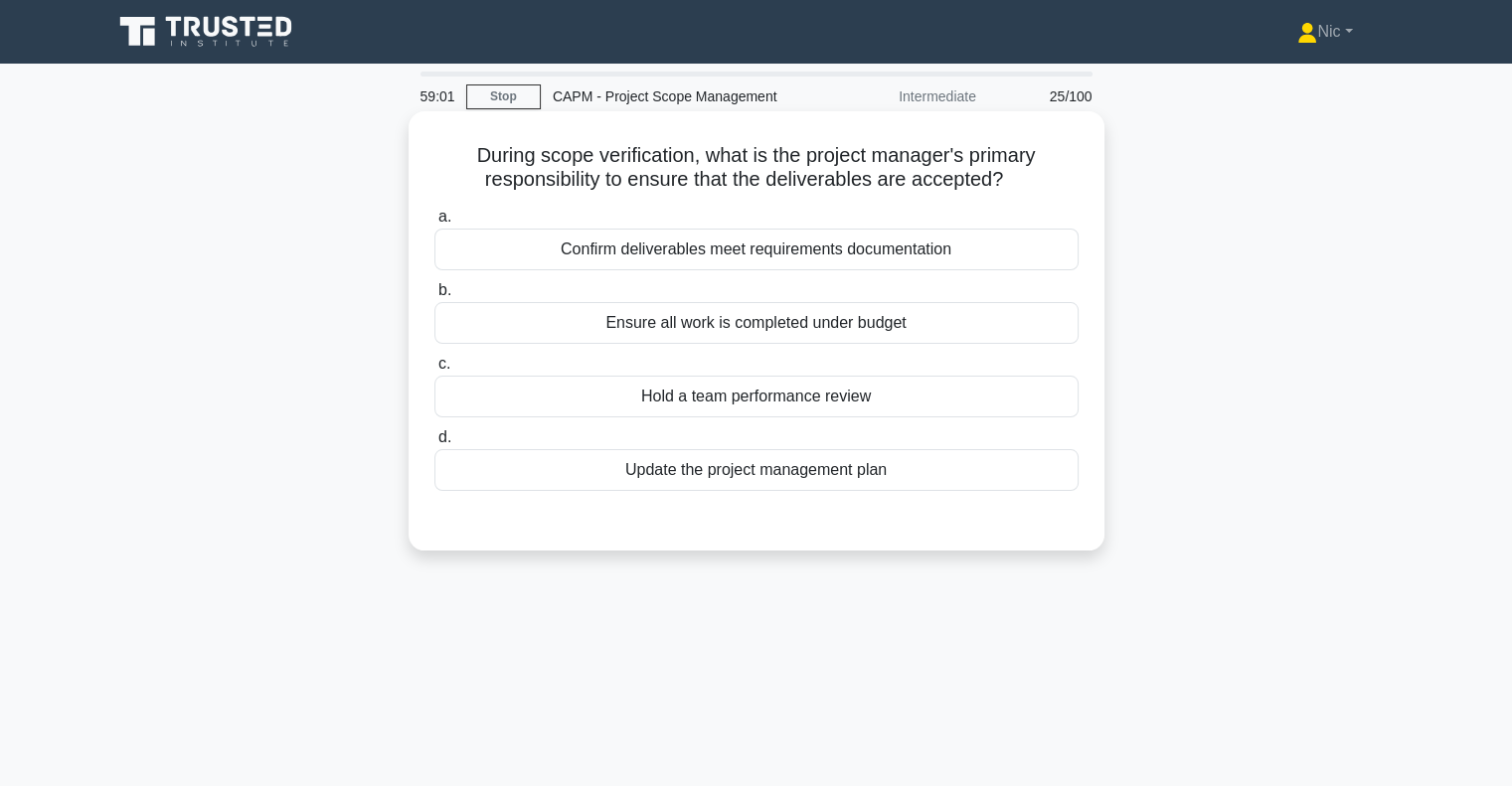 click on "Confirm deliverables meet requirements documentation" at bounding box center [756, 249] 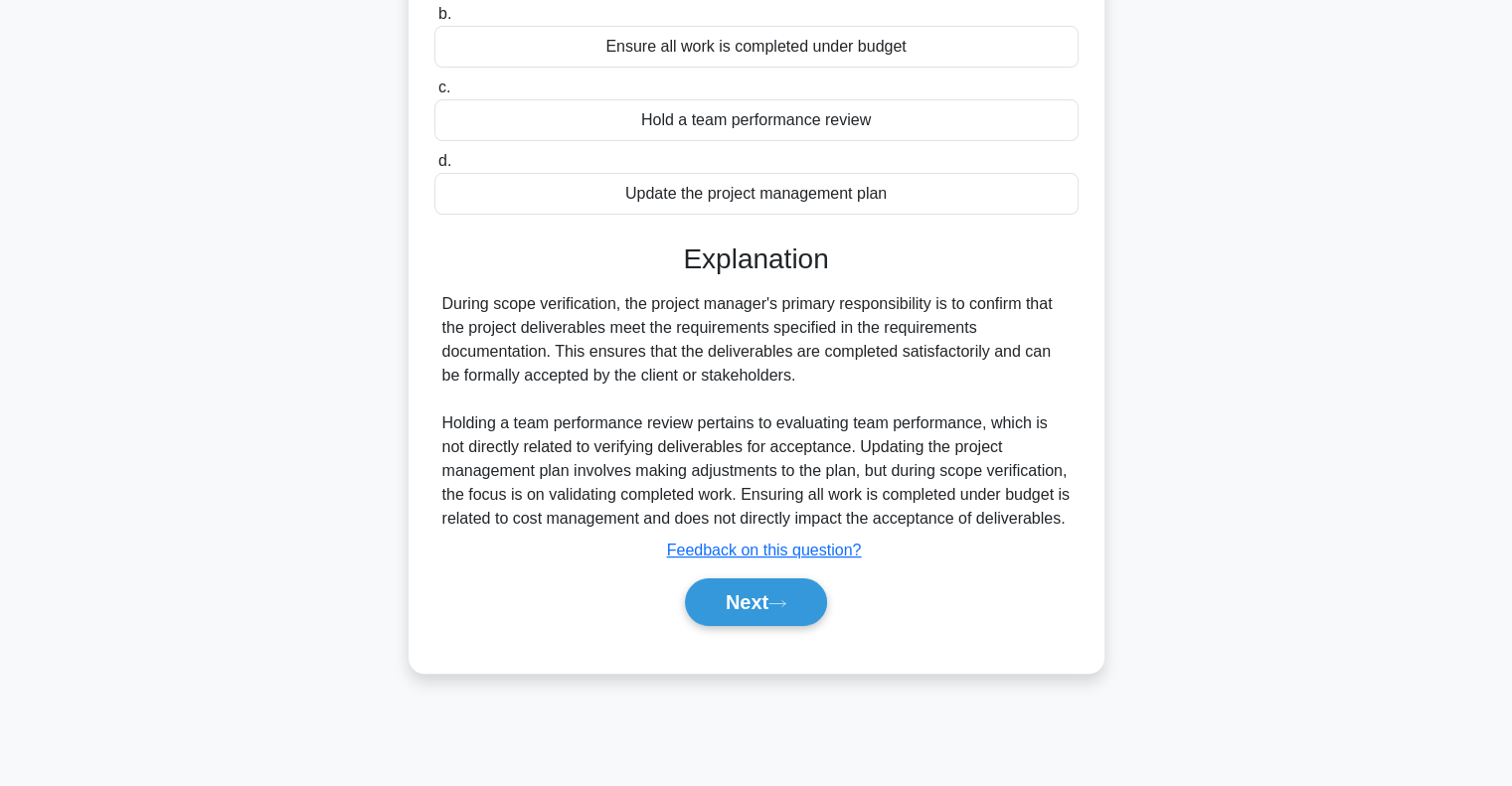 scroll, scrollTop: 287, scrollLeft: 0, axis: vertical 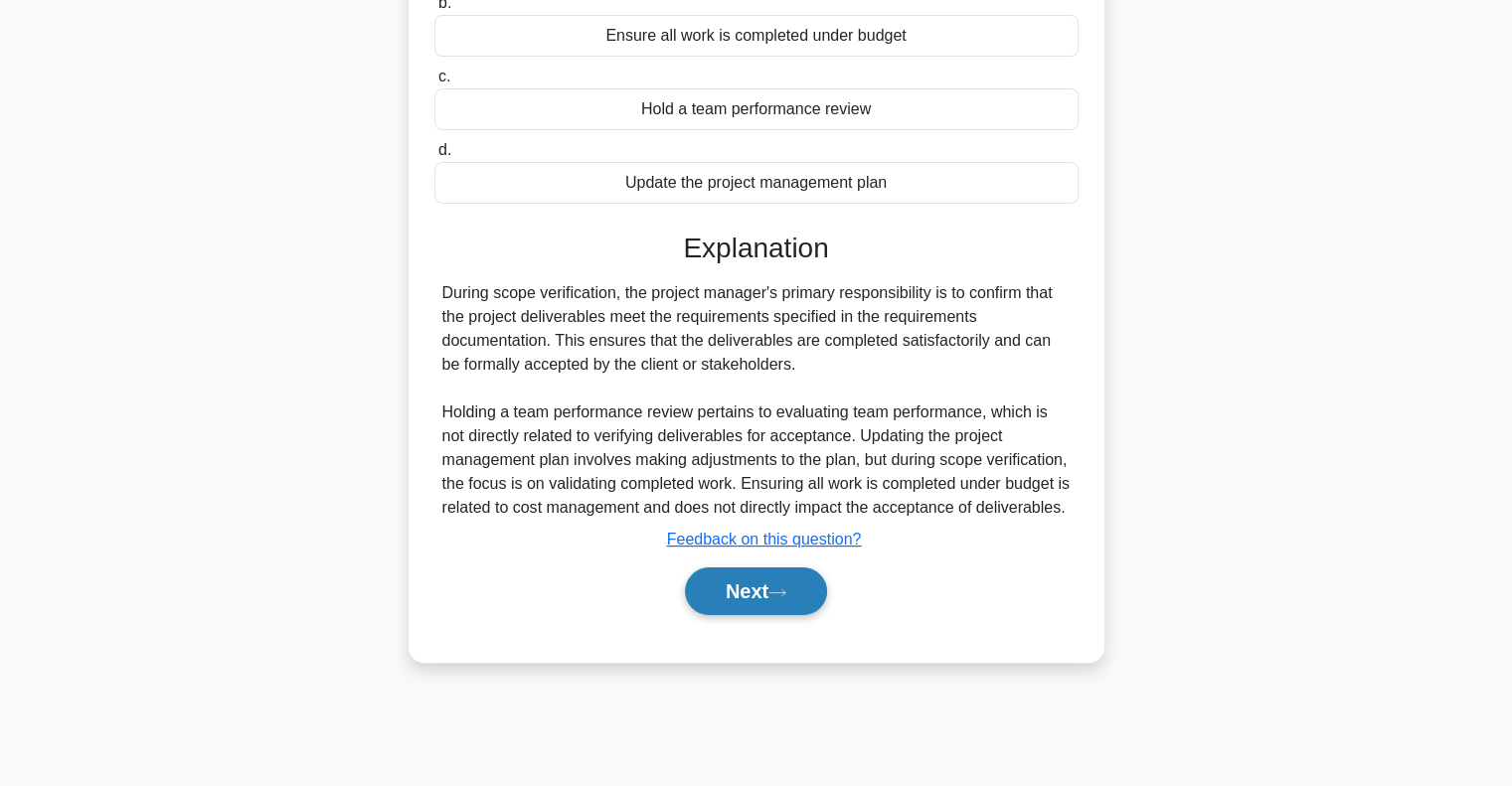 click on "Next" at bounding box center [756, 591] 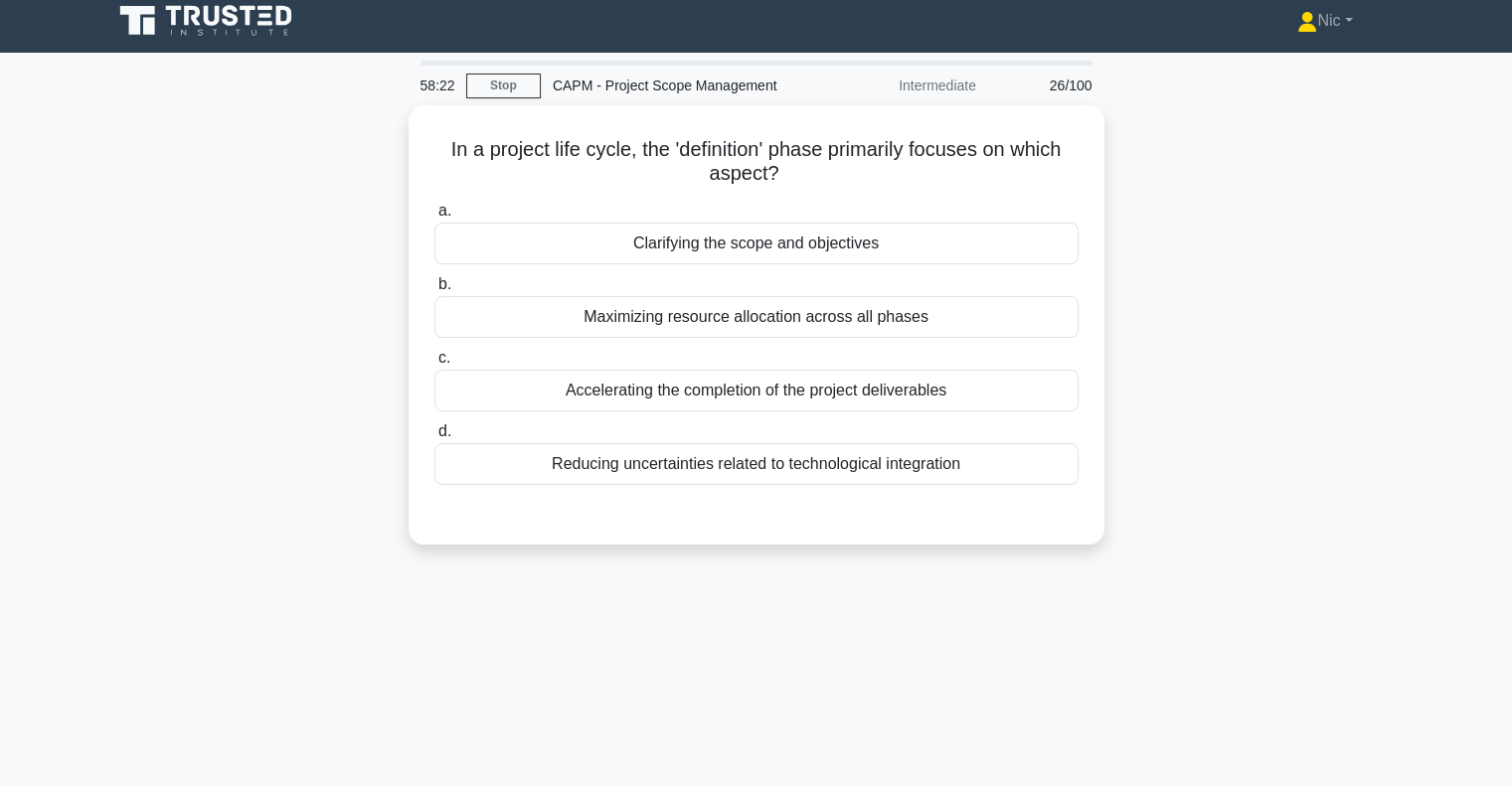 scroll, scrollTop: 0, scrollLeft: 0, axis: both 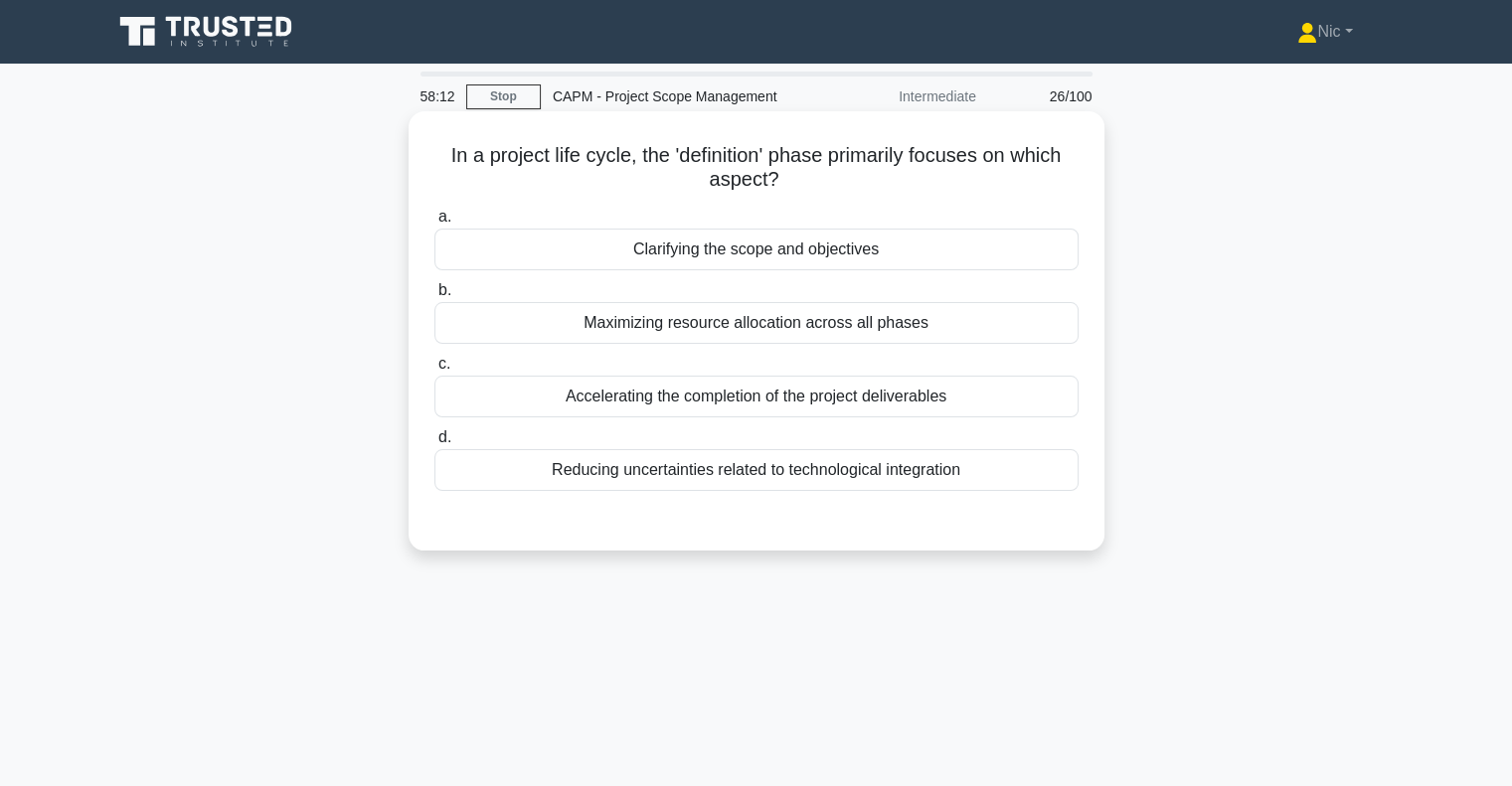click on "Clarifying the scope and objectives" at bounding box center (756, 249) 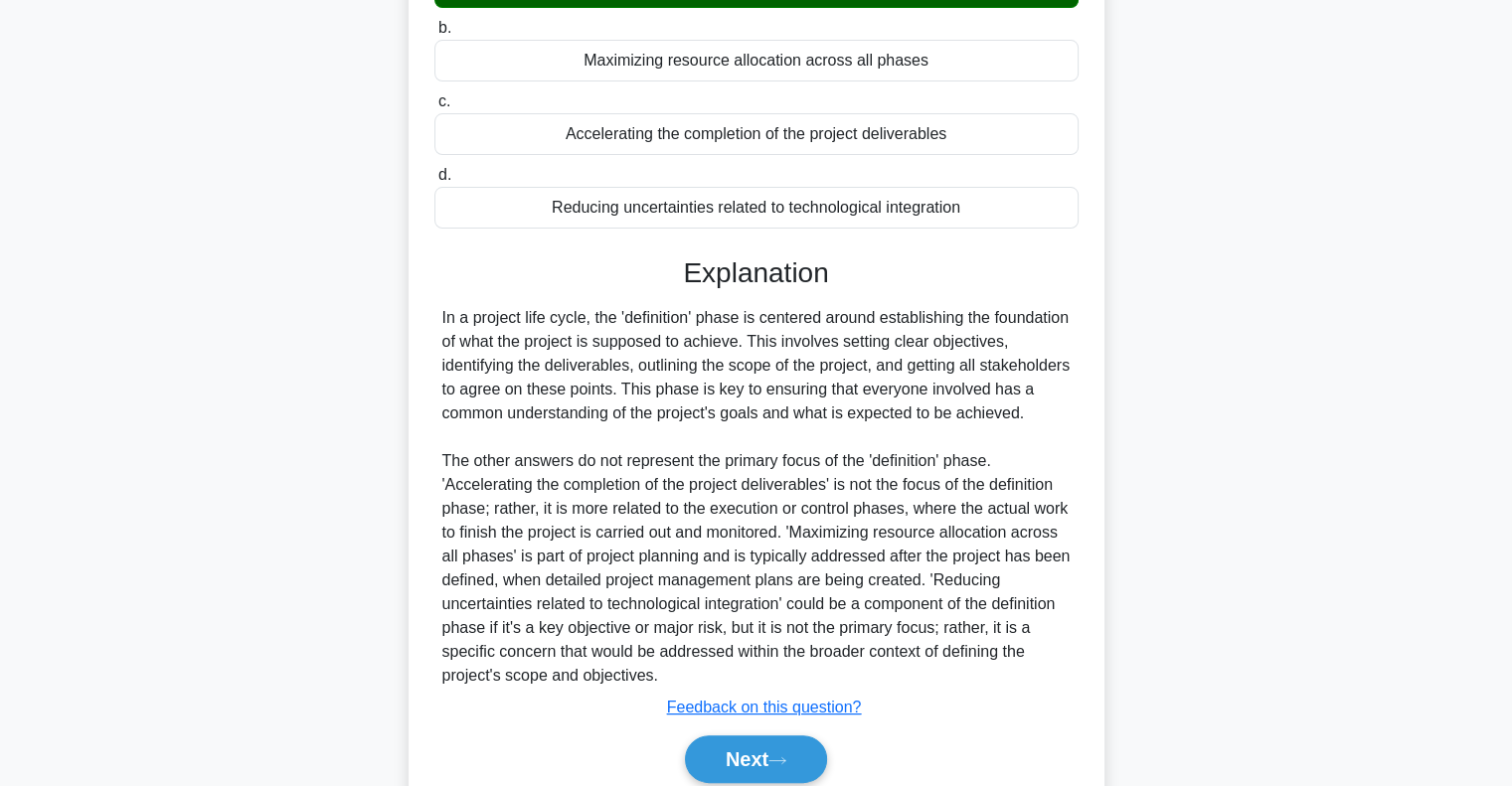 scroll, scrollTop: 366, scrollLeft: 0, axis: vertical 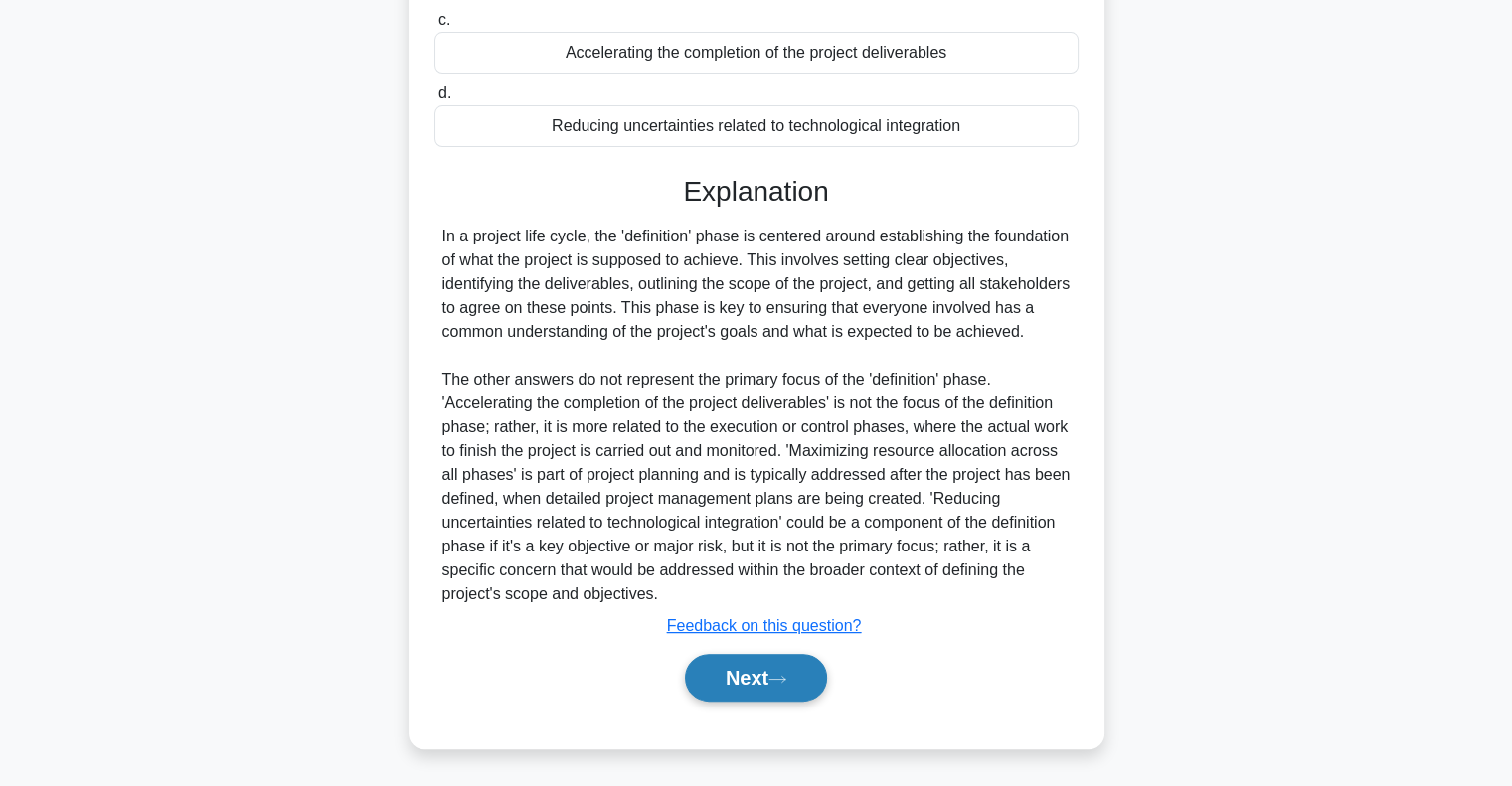 click on "Next" at bounding box center (756, 678) 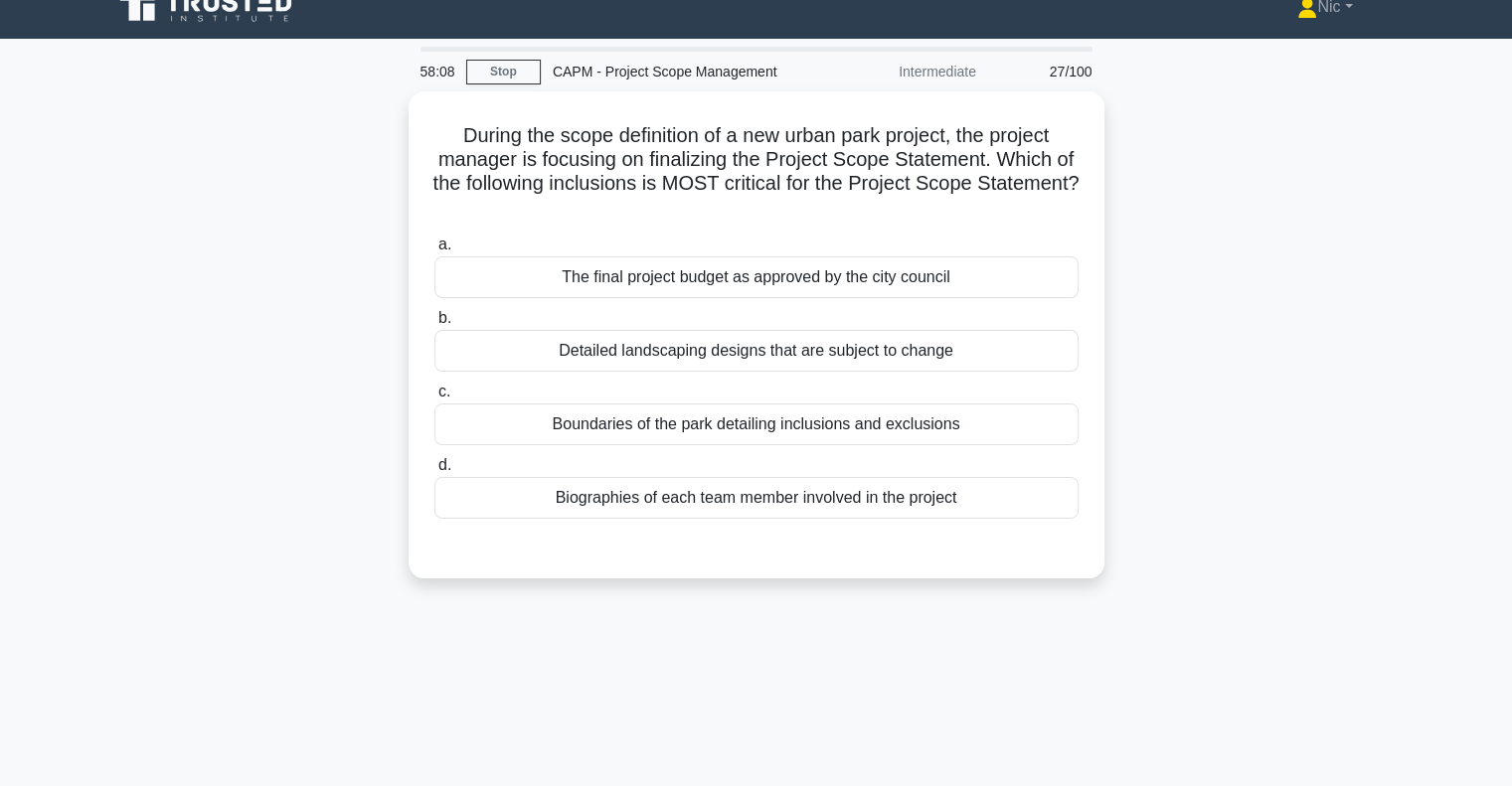 scroll, scrollTop: 0, scrollLeft: 0, axis: both 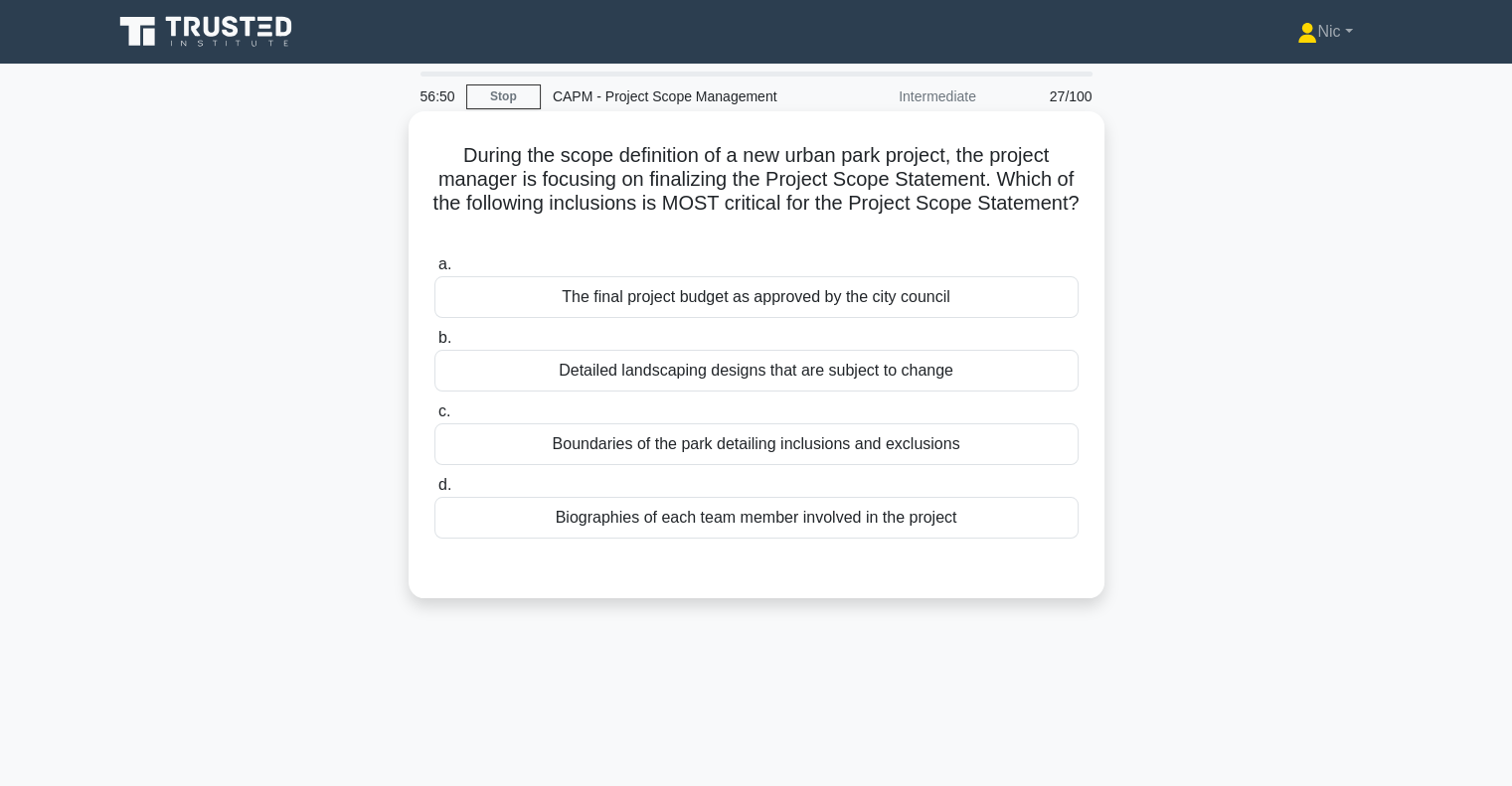 click on "Boundaries of the park detailing inclusions and exclusions" at bounding box center [756, 444] 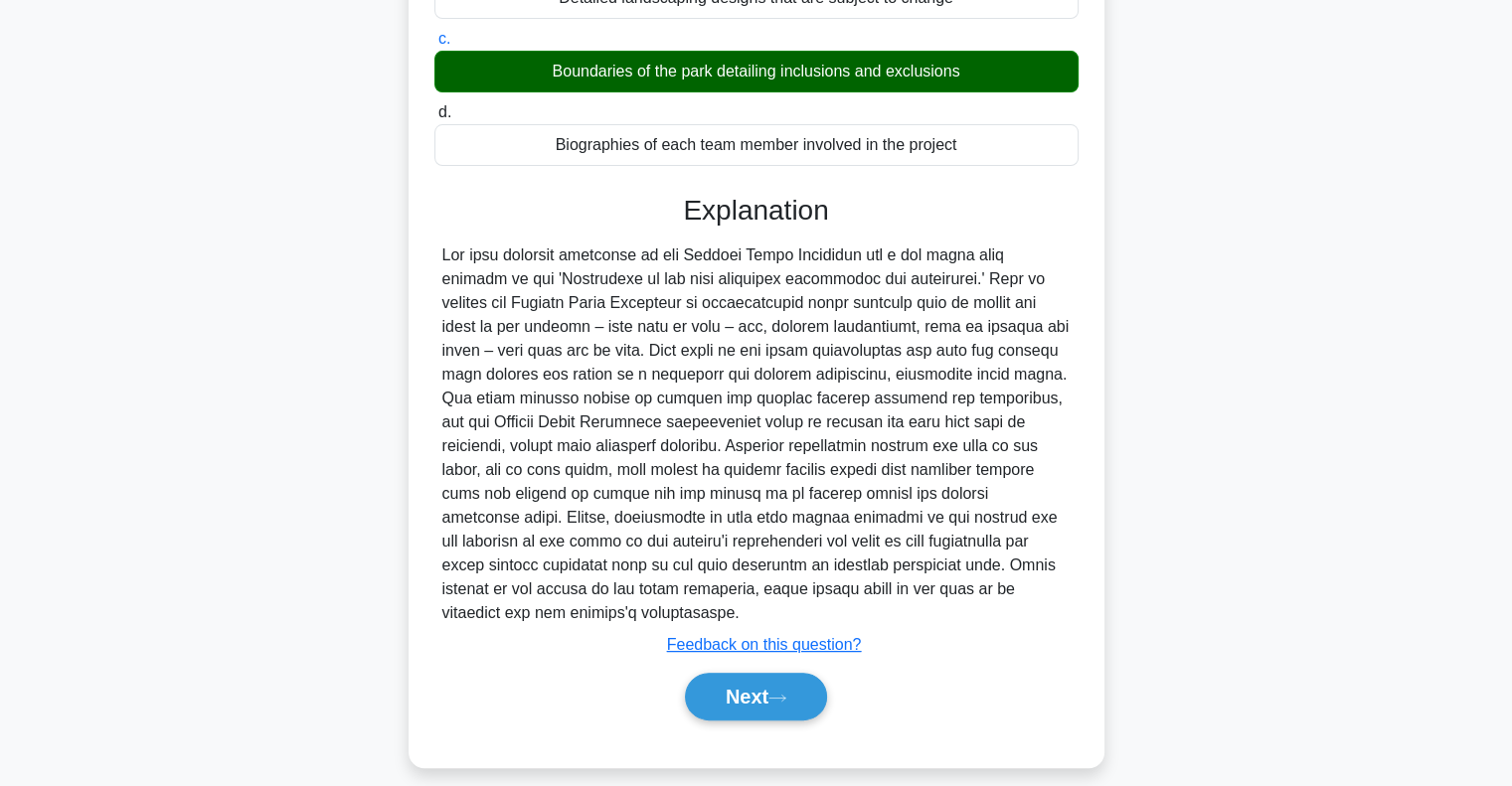 scroll, scrollTop: 390, scrollLeft: 0, axis: vertical 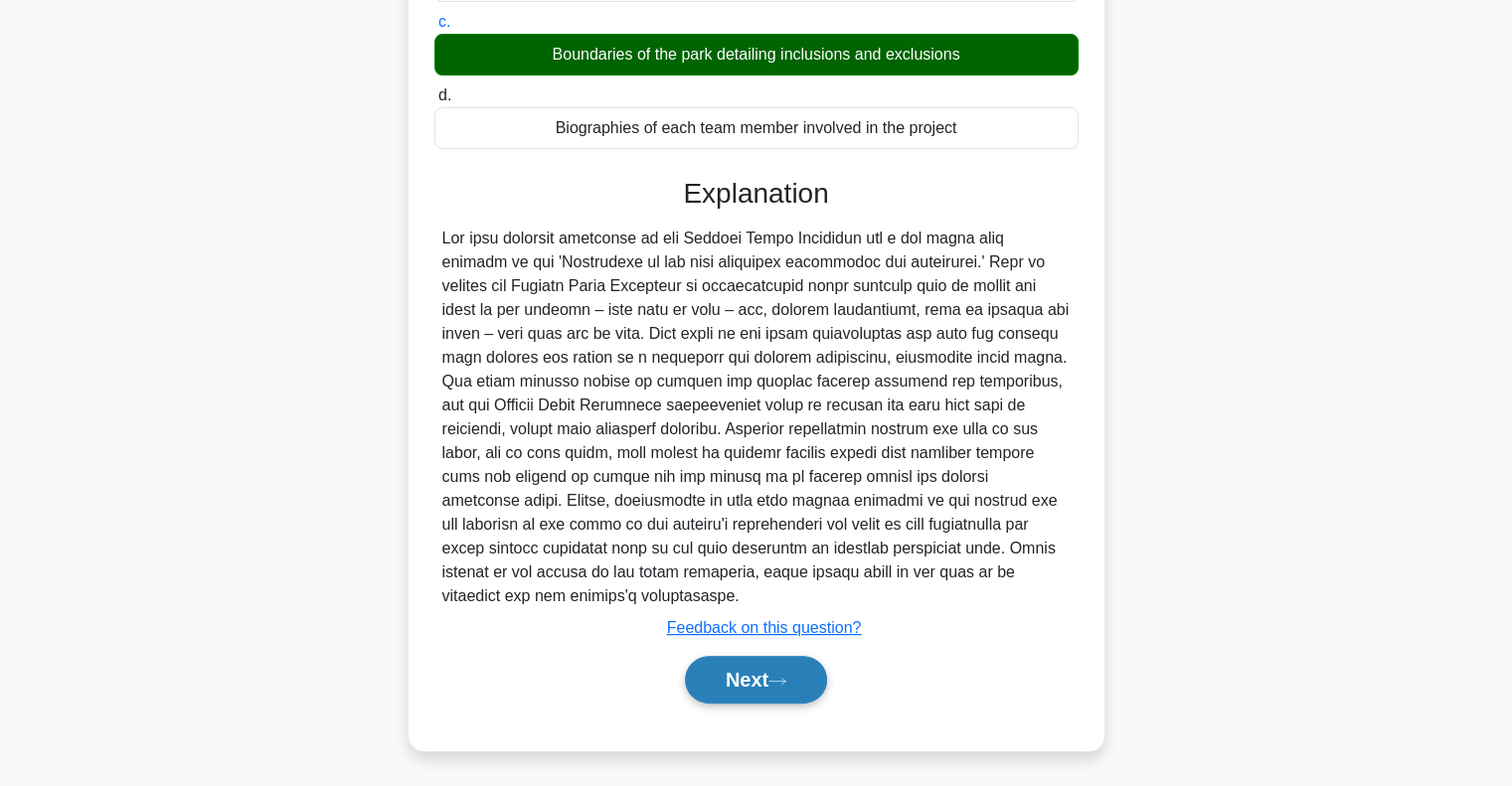 click on "Next" at bounding box center [756, 680] 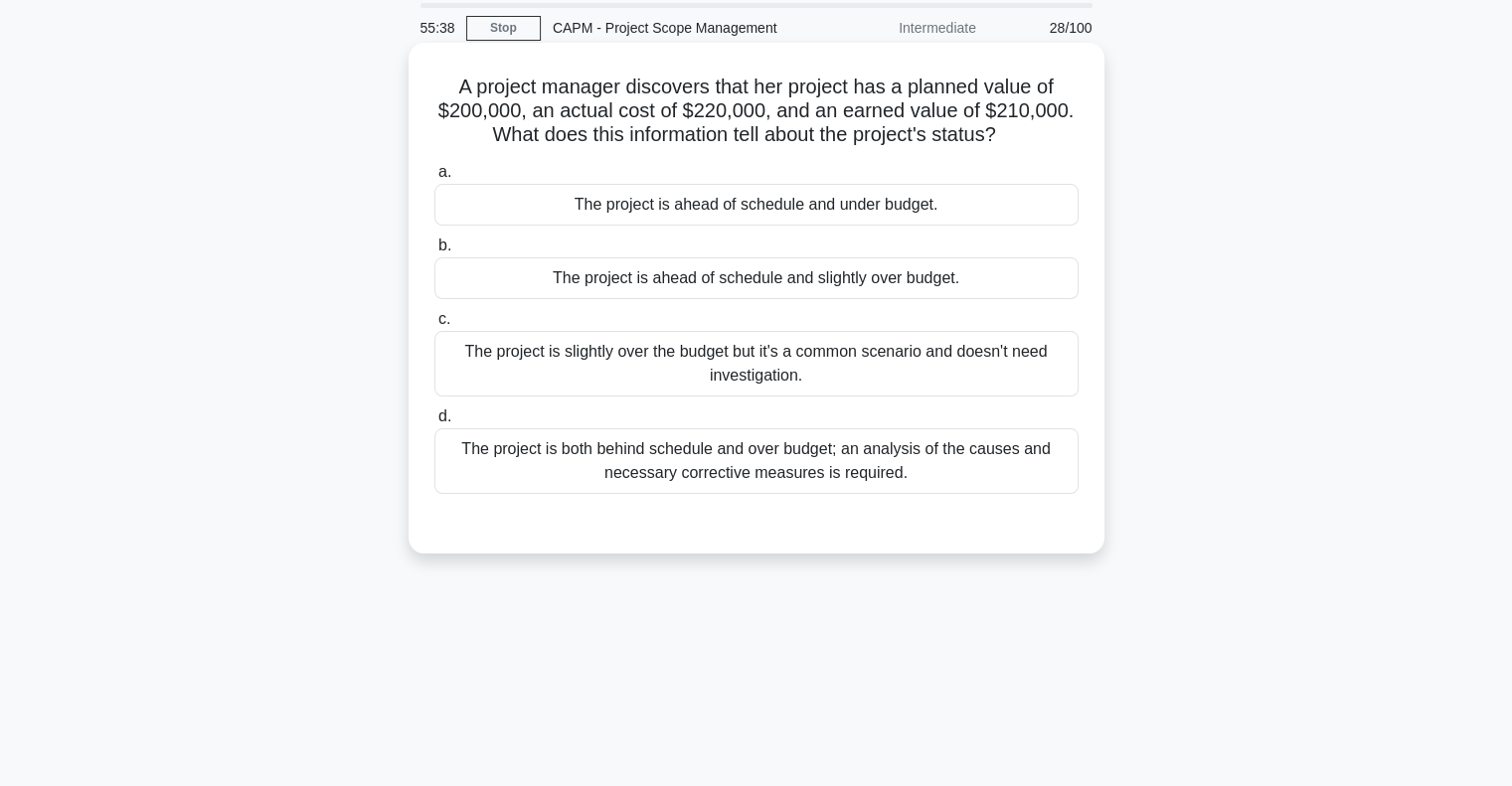 scroll, scrollTop: 0, scrollLeft: 0, axis: both 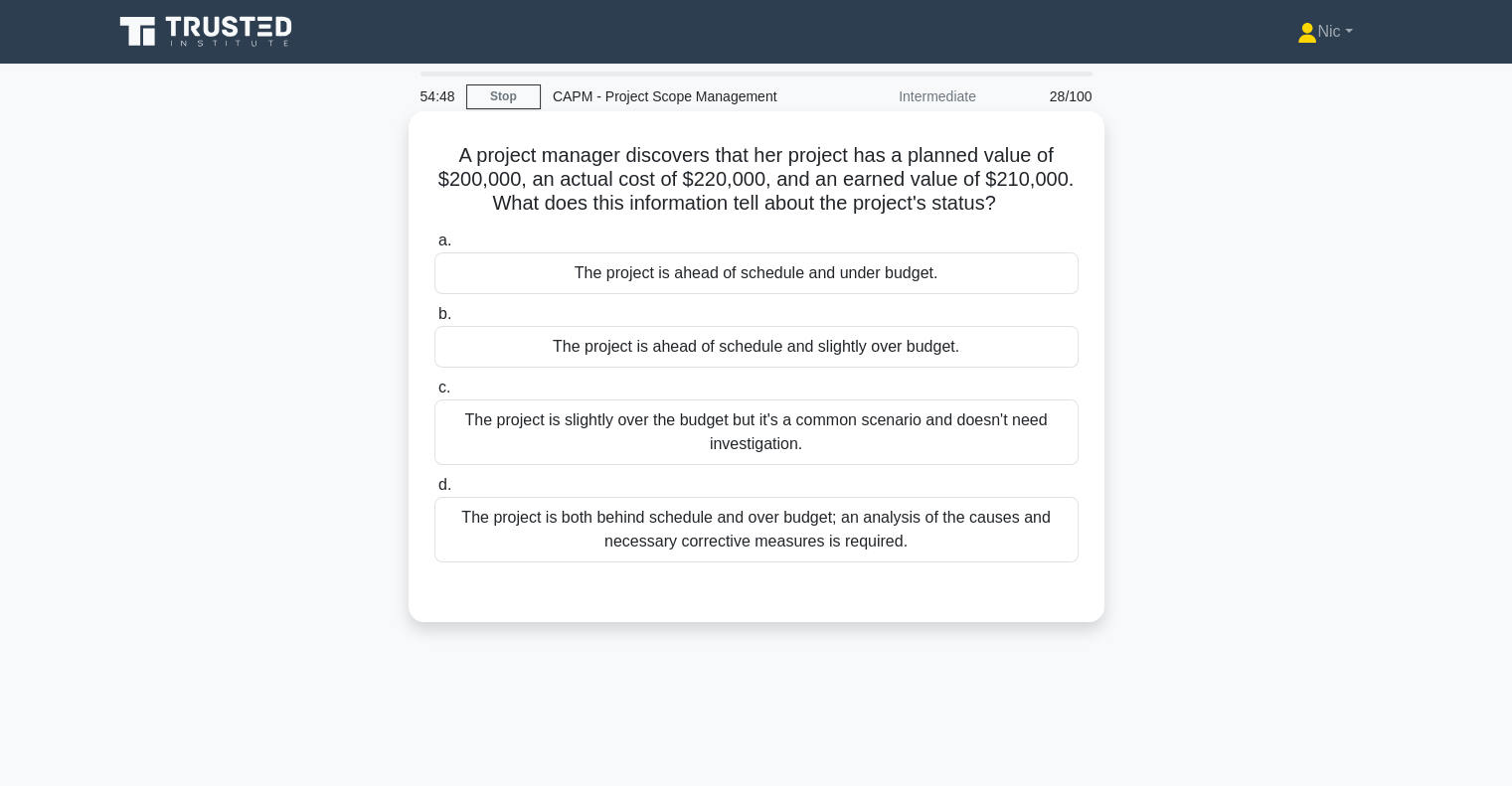 click on "The project is slightly over the budget but it's a common scenario and doesn't need investigation." at bounding box center [756, 432] 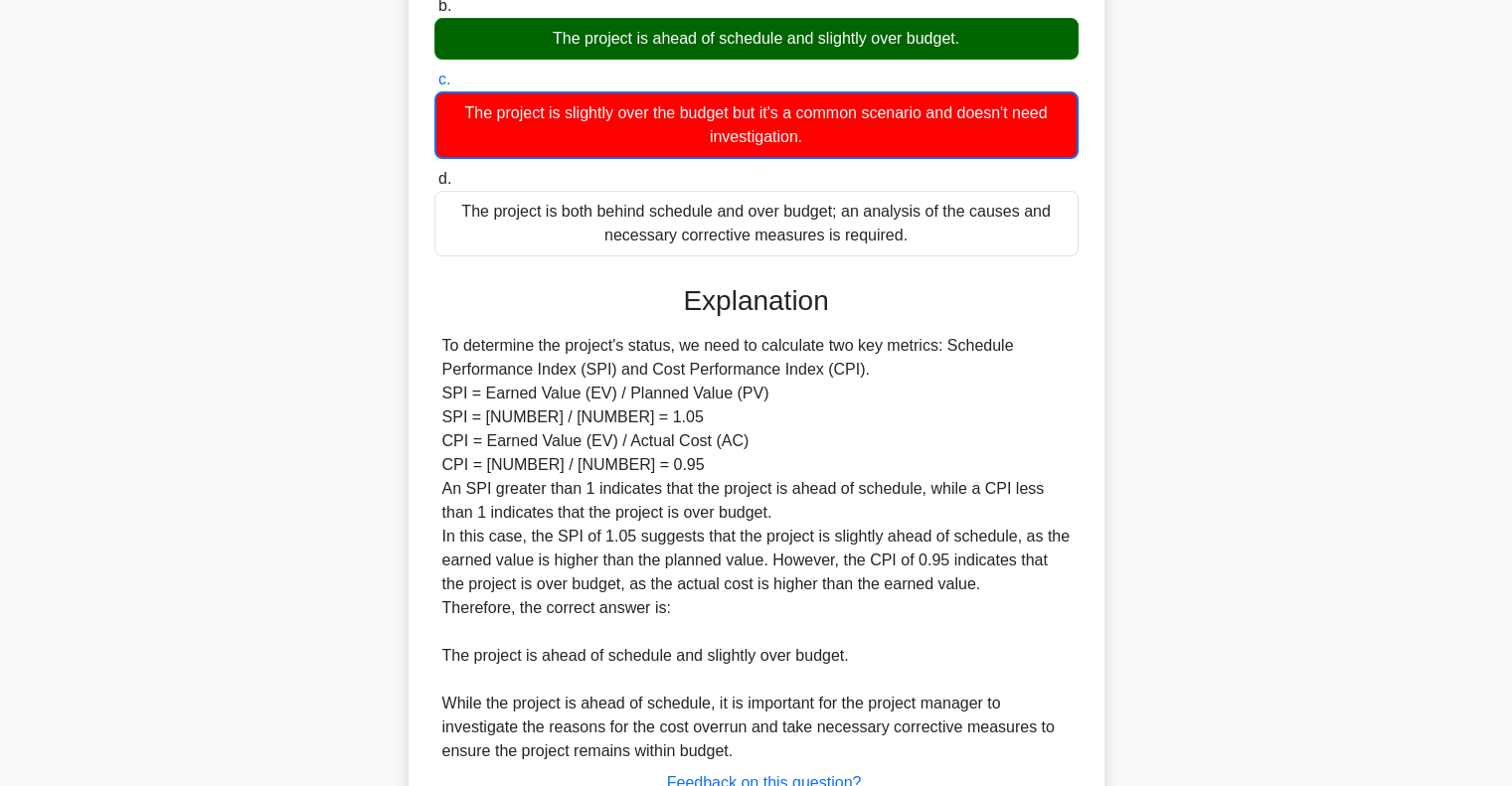 scroll, scrollTop: 464, scrollLeft: 0, axis: vertical 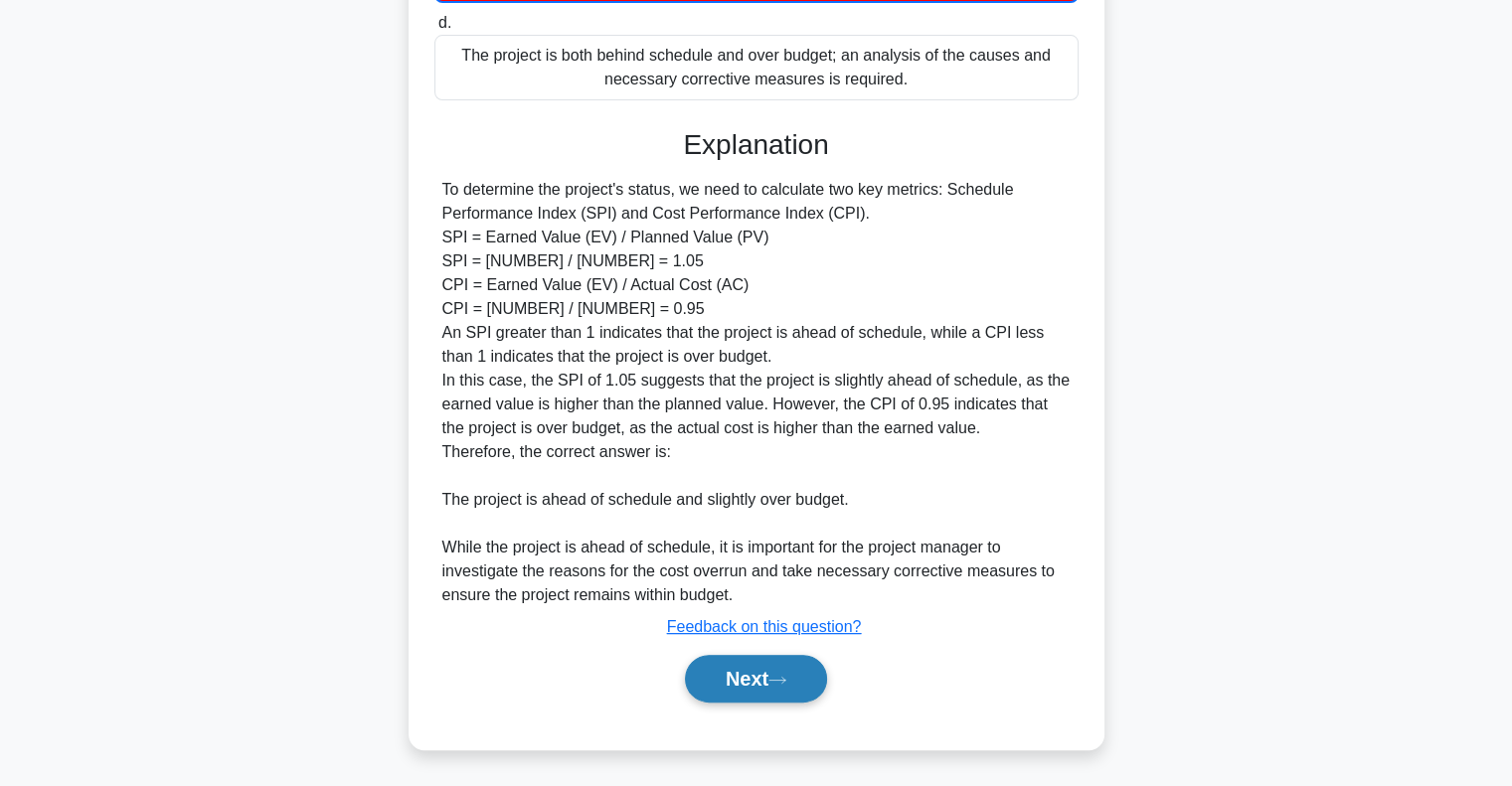 click on "Next" at bounding box center [756, 679] 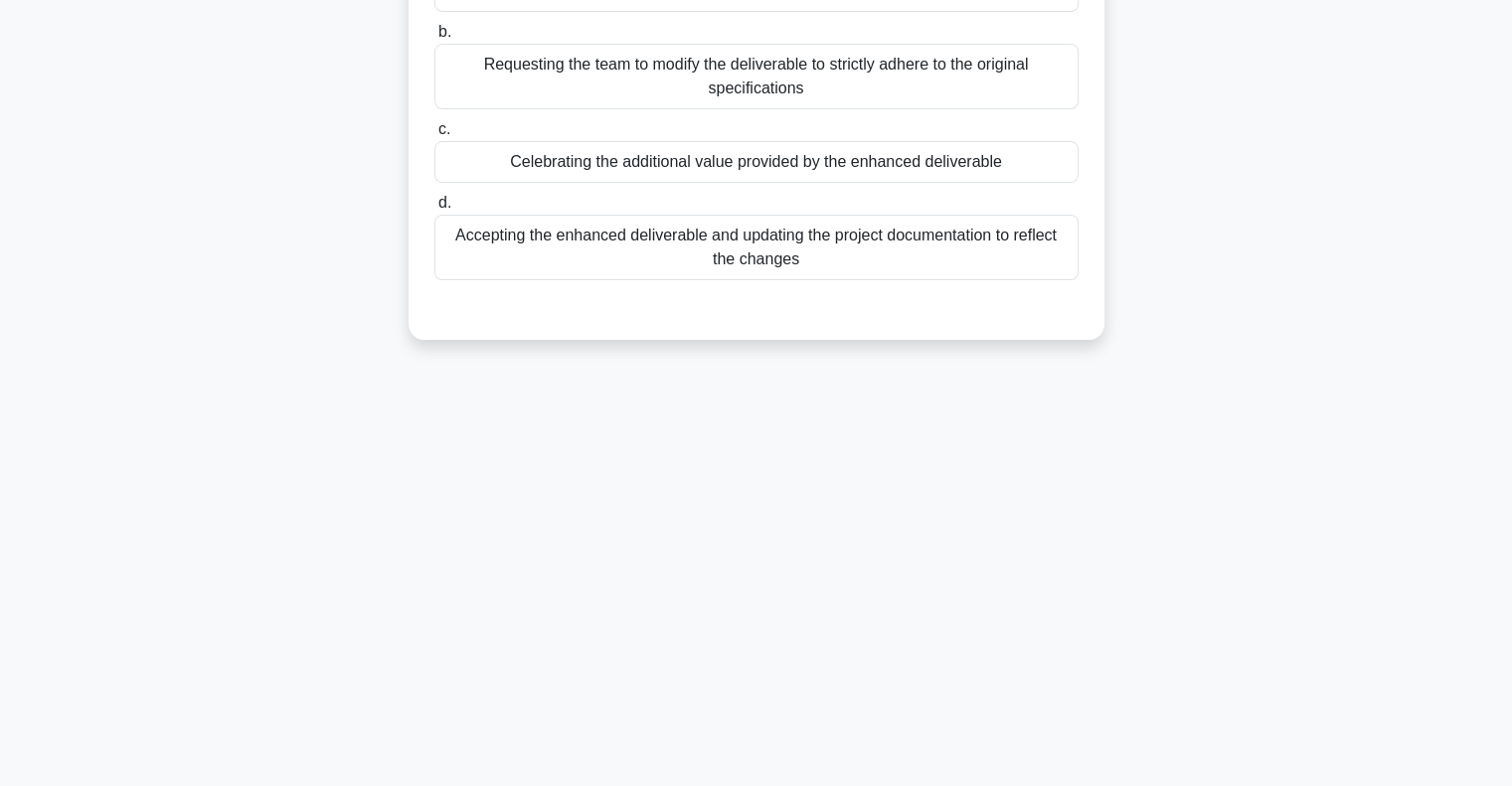scroll, scrollTop: 0, scrollLeft: 0, axis: both 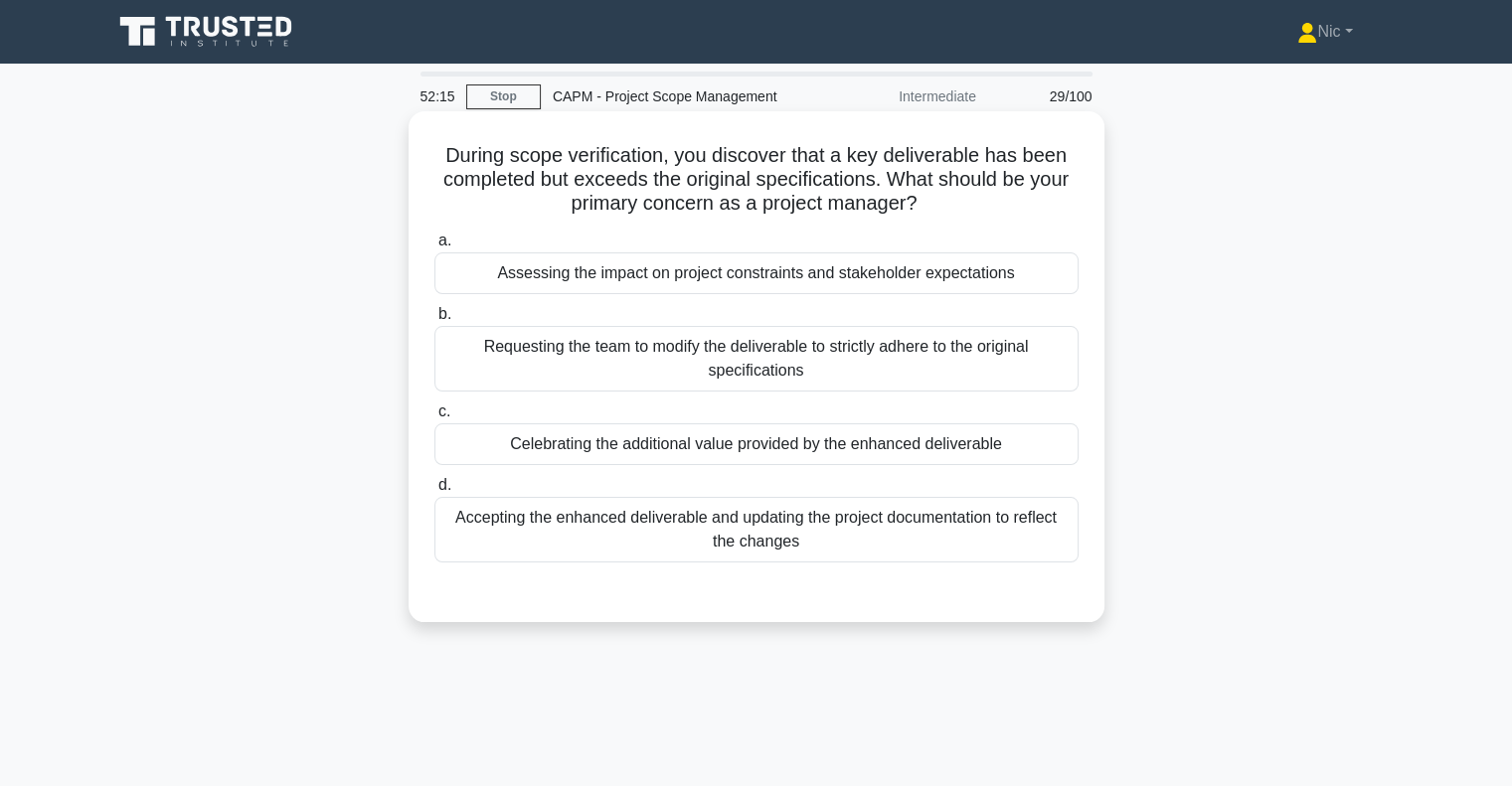 click on "Assessing the impact on project constraints and stakeholder expectations" at bounding box center [756, 273] 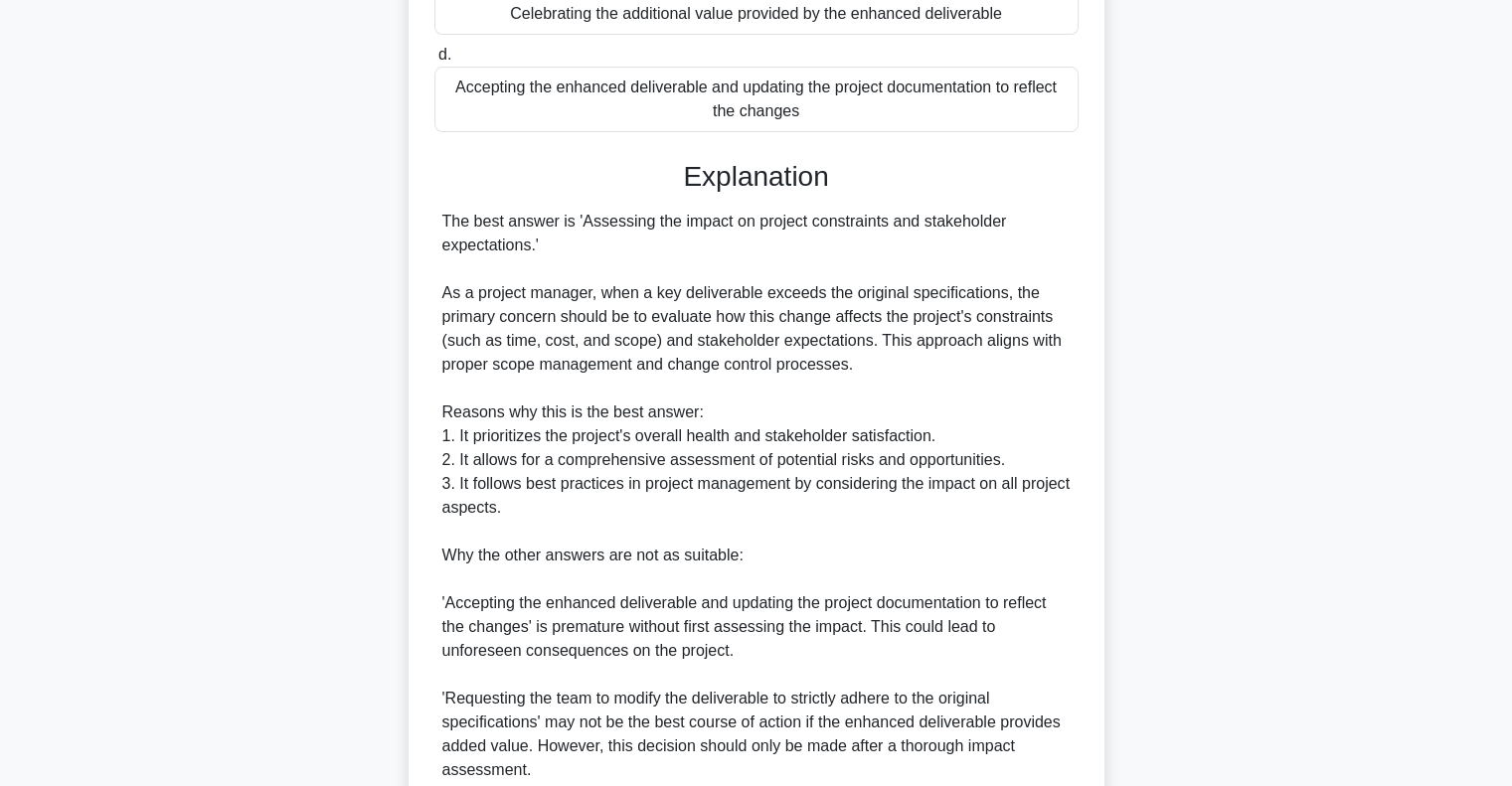 scroll, scrollTop: 700, scrollLeft: 0, axis: vertical 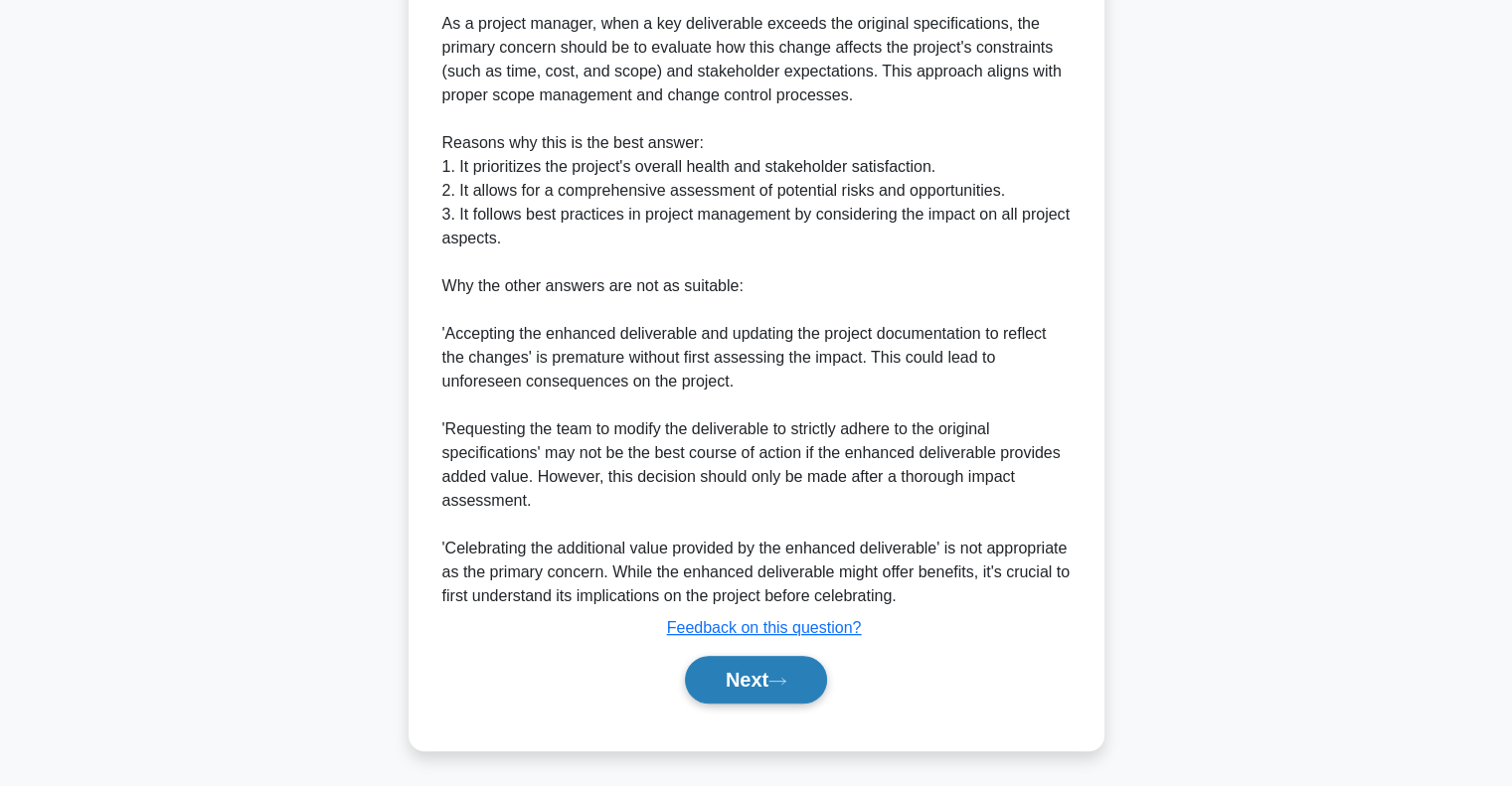 click on "Next" at bounding box center (756, 680) 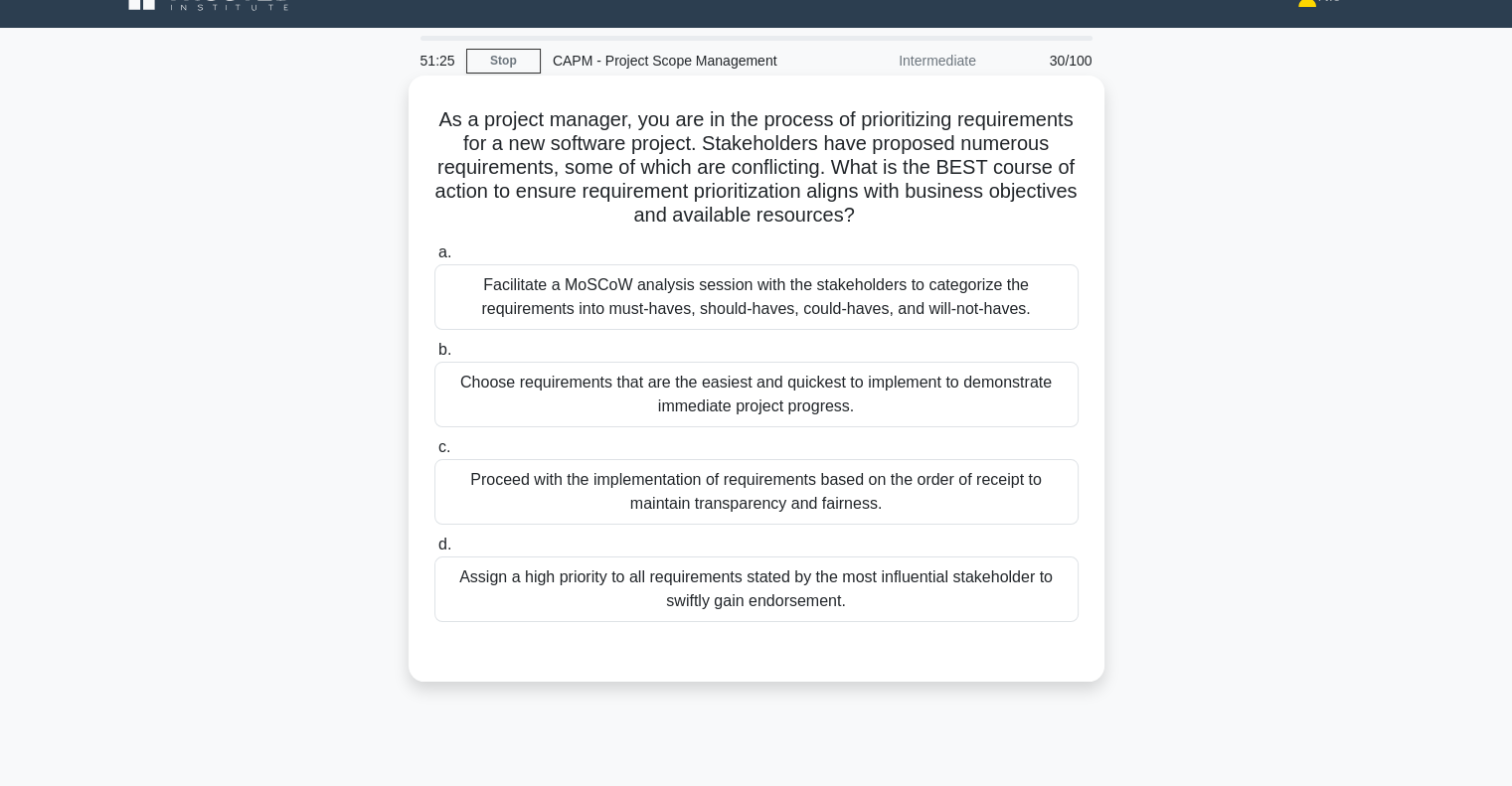 scroll, scrollTop: 0, scrollLeft: 0, axis: both 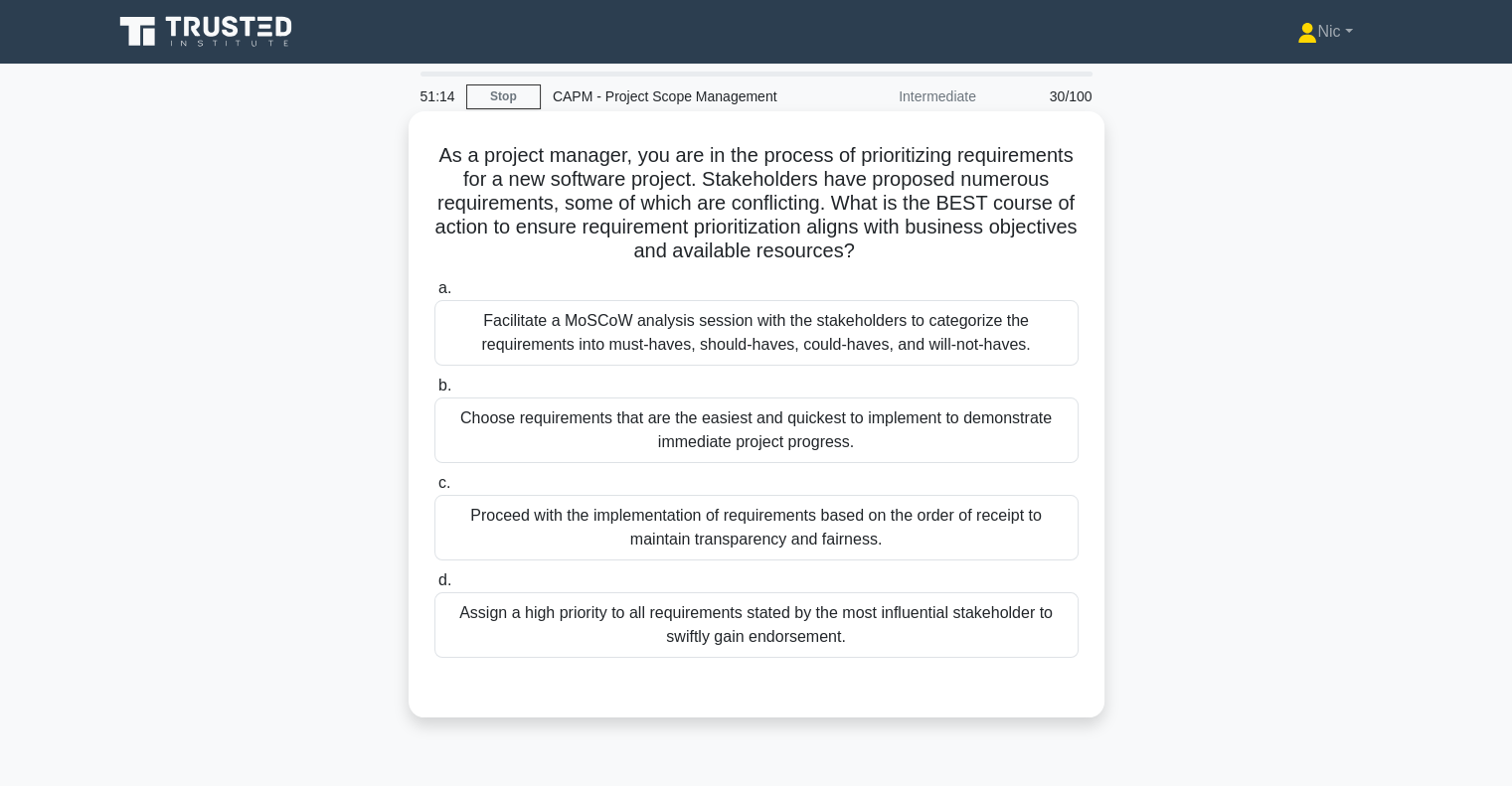 click on "Facilitate a MoSCoW analysis session with the stakeholders to categorize the requirements into must-haves, should-haves, could-haves, and will-not-haves." at bounding box center (756, 333) 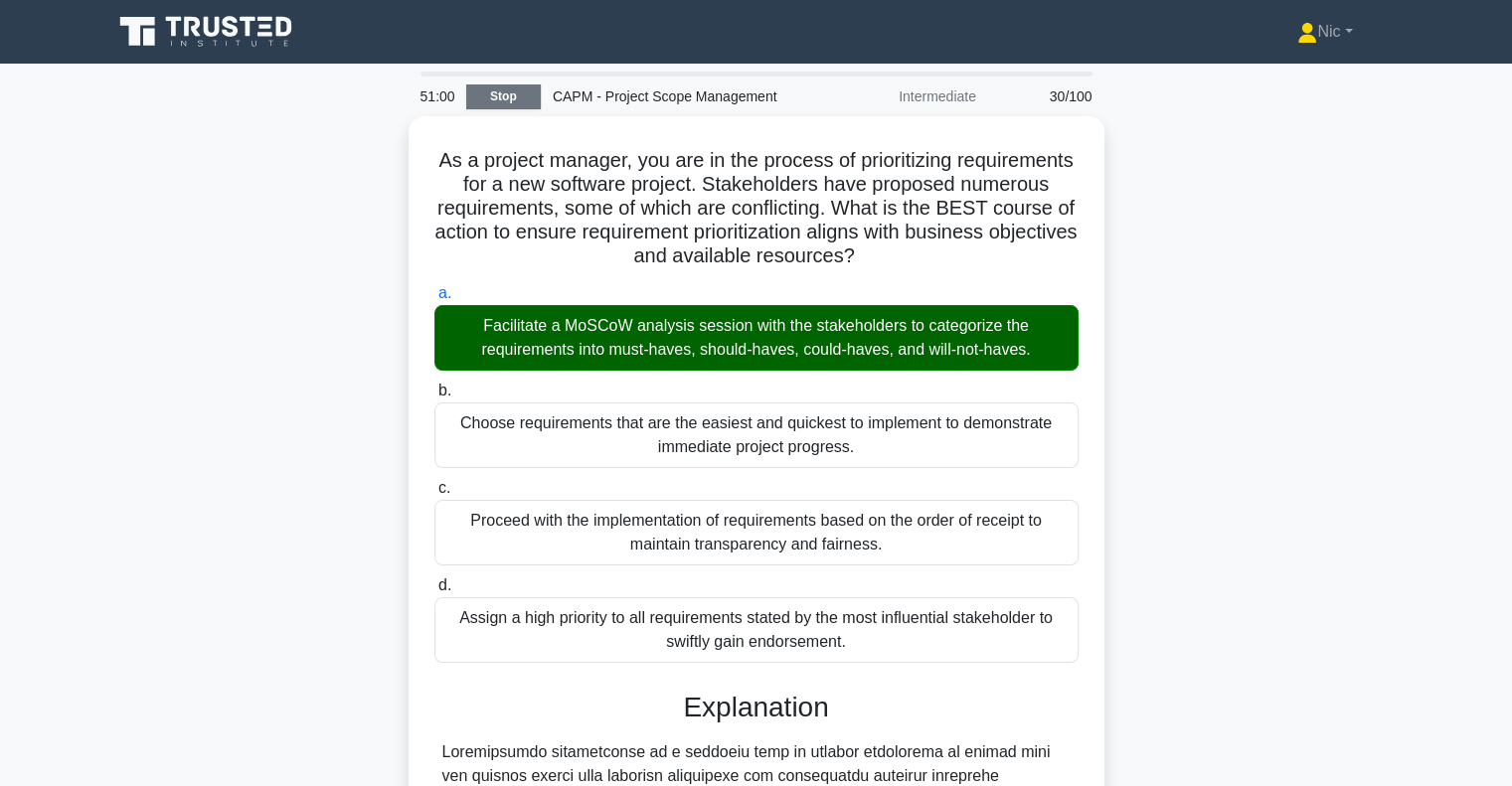 click on "Stop" at bounding box center [503, 96] 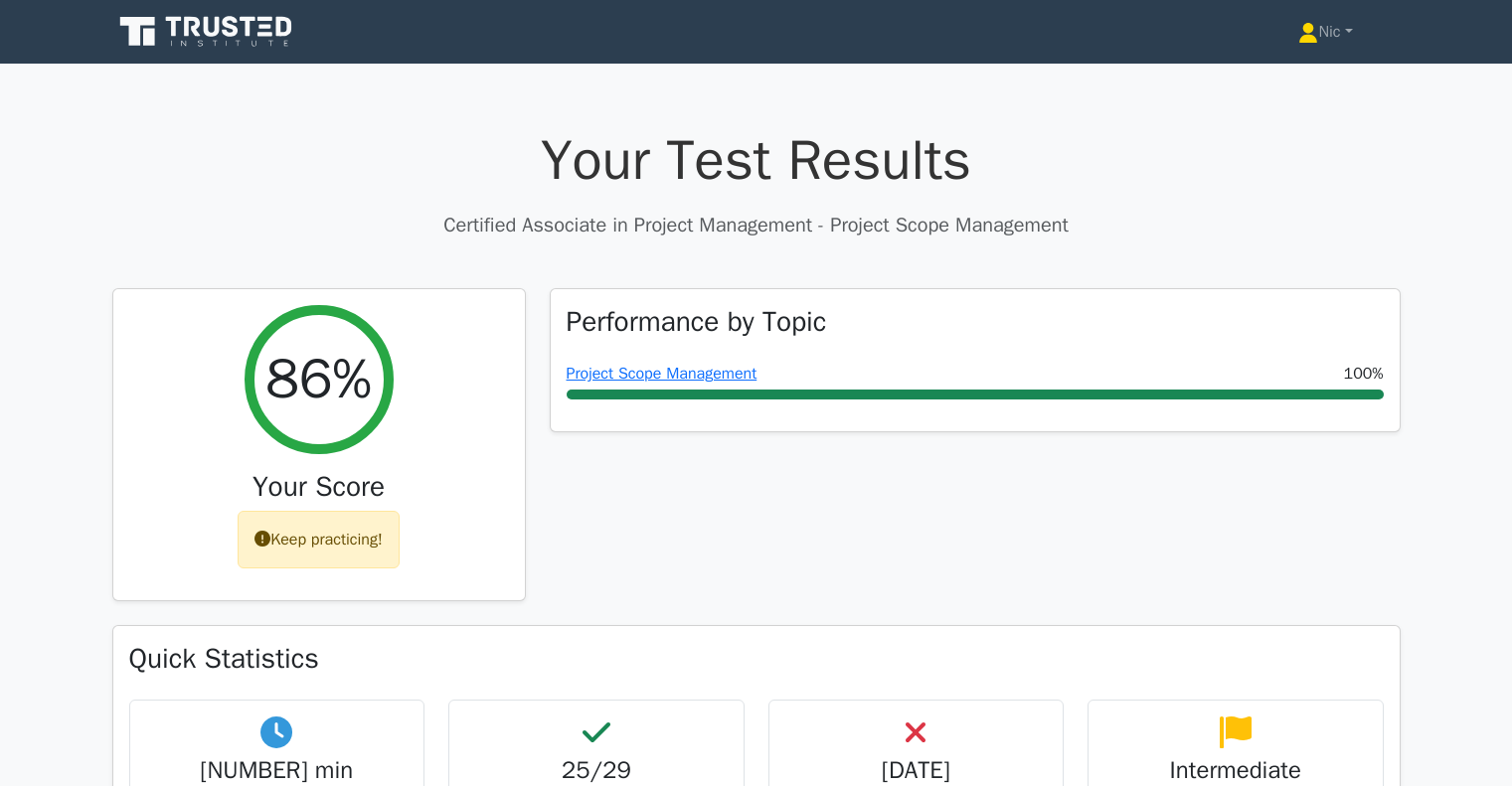 scroll, scrollTop: 199, scrollLeft: 0, axis: vertical 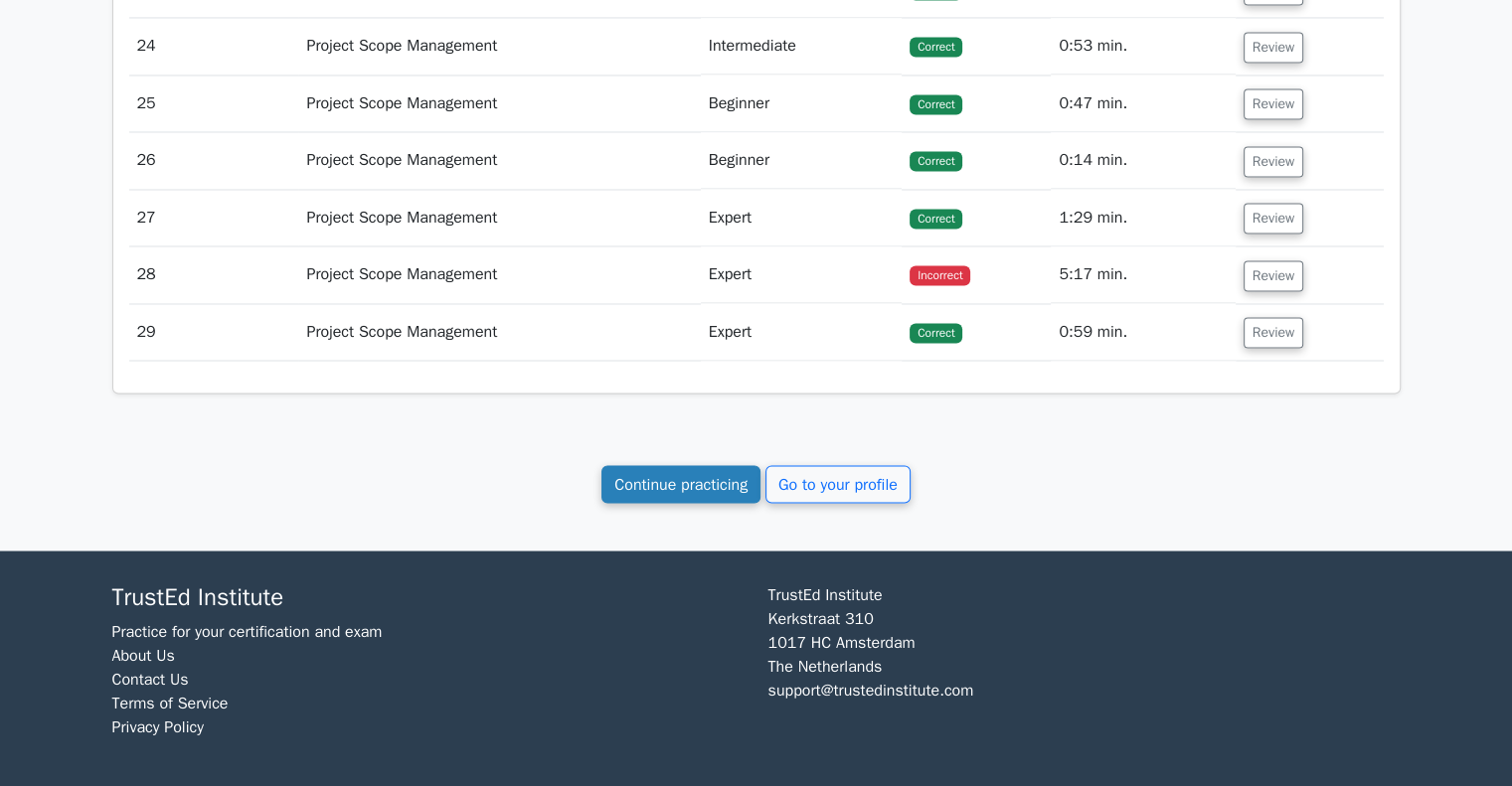 click on "Continue practicing" at bounding box center (681, 484) 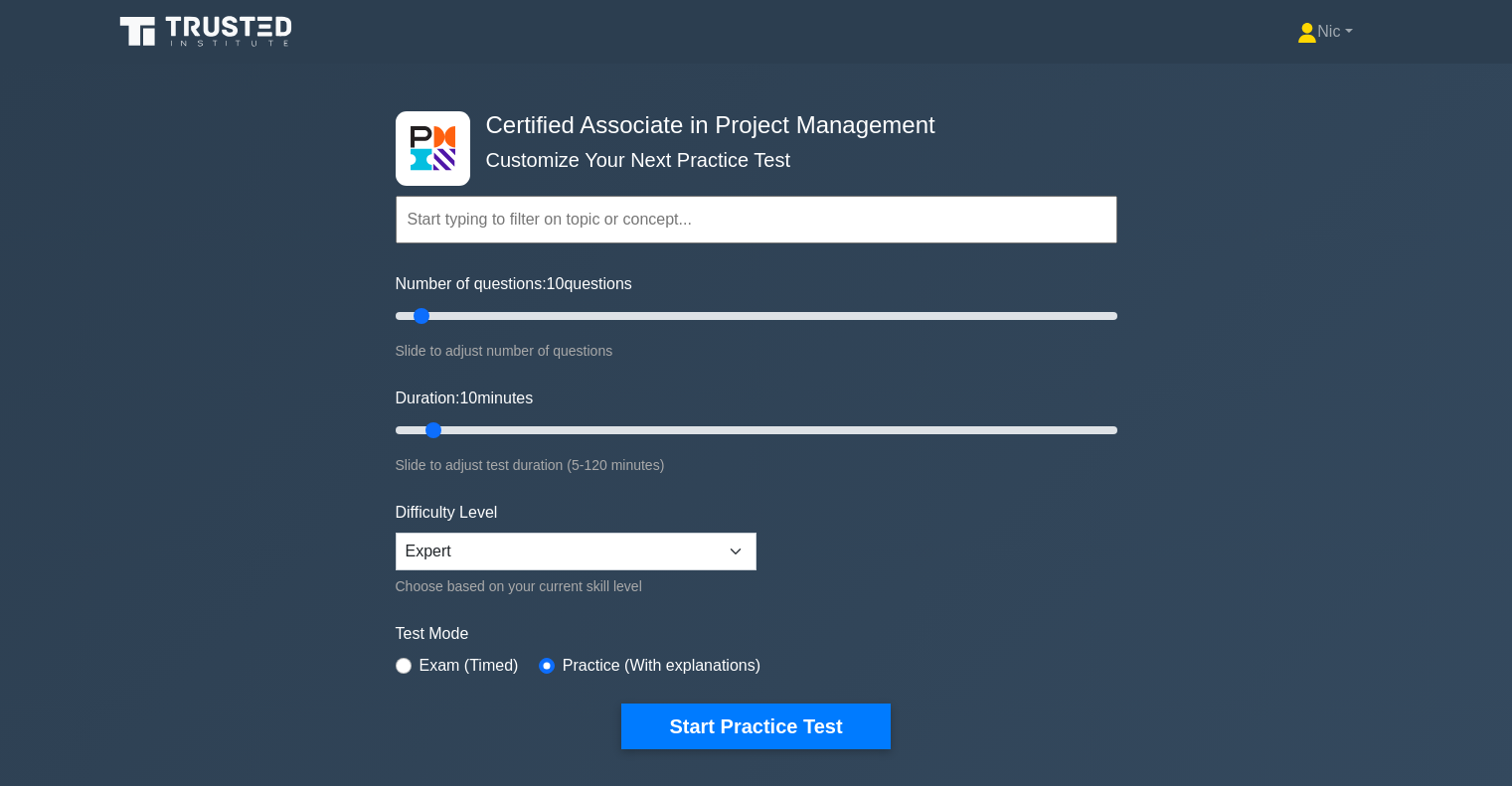 scroll, scrollTop: 0, scrollLeft: 0, axis: both 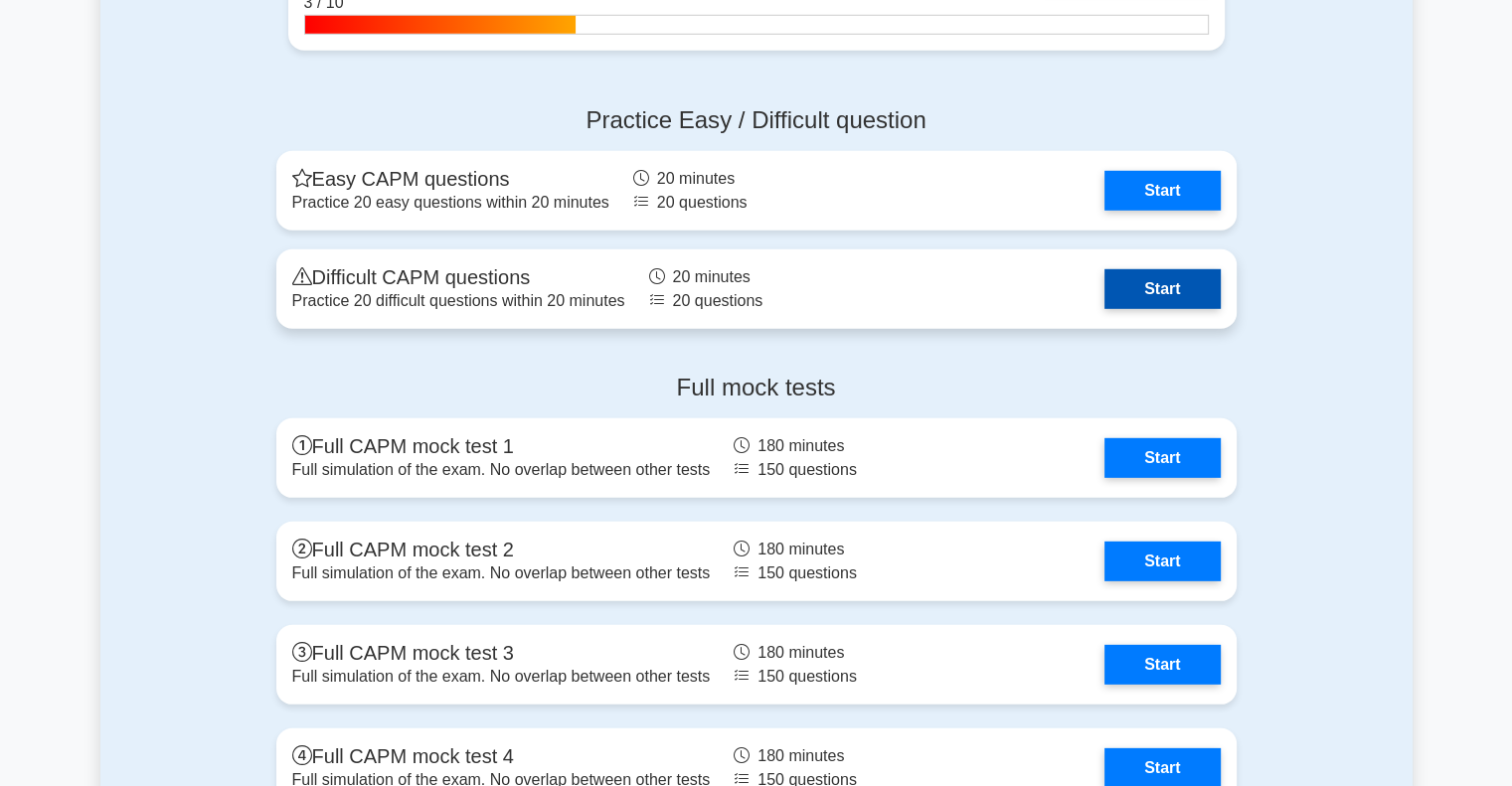 click on "Start" at bounding box center (1162, 289) 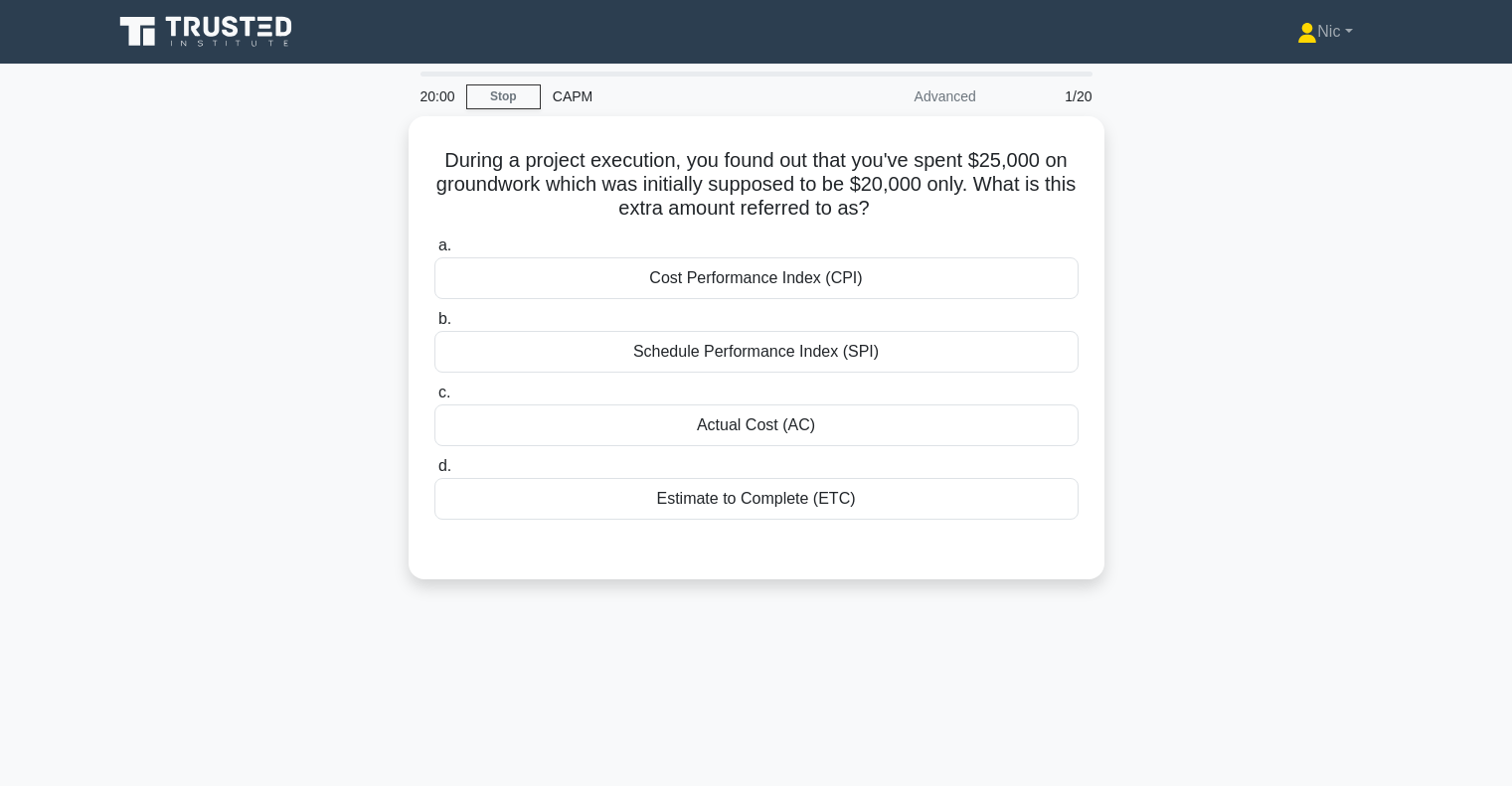 scroll, scrollTop: 0, scrollLeft: 0, axis: both 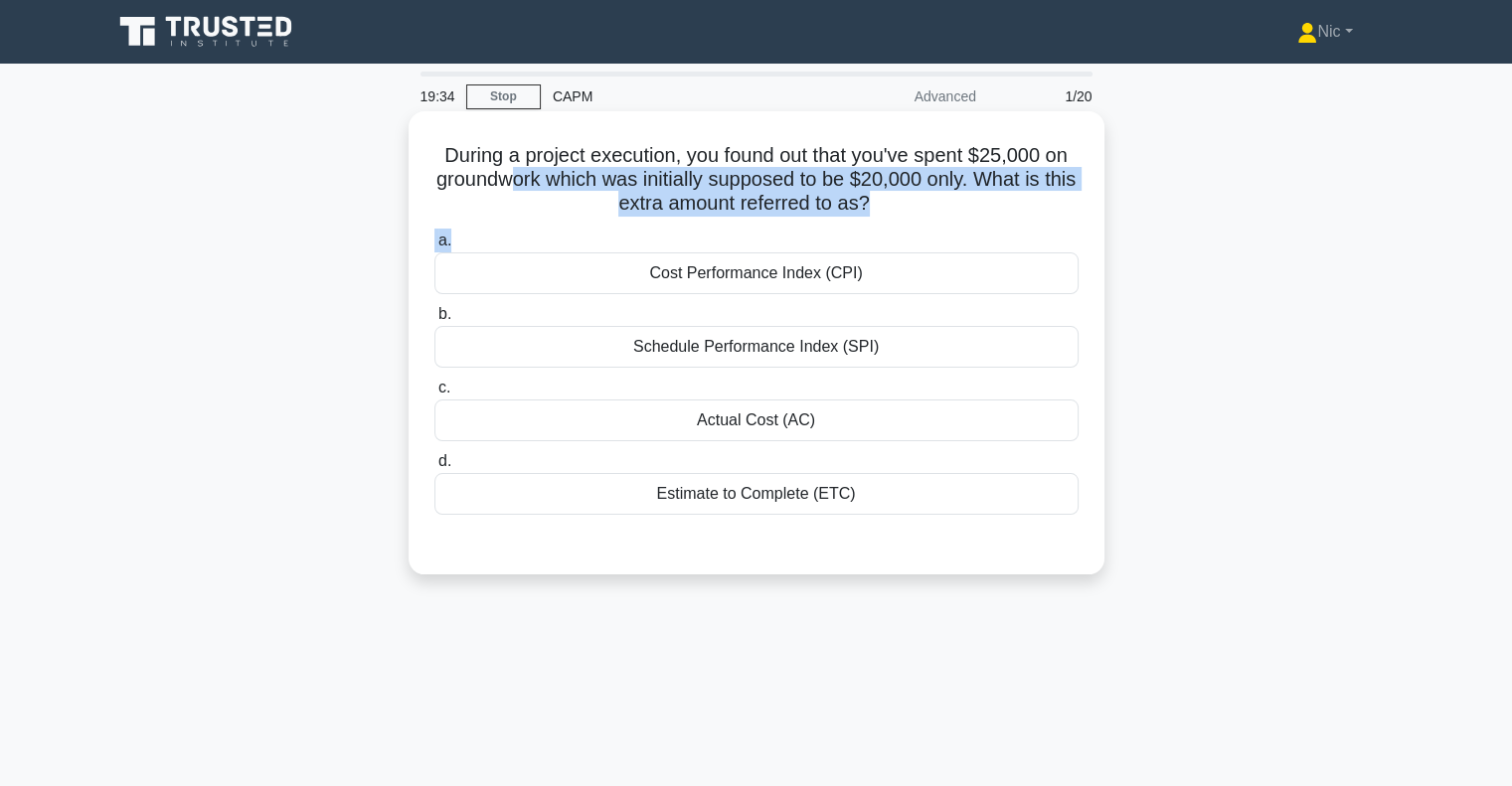 drag, startPoint x: 523, startPoint y: 178, endPoint x: 963, endPoint y: 223, distance: 442.2952 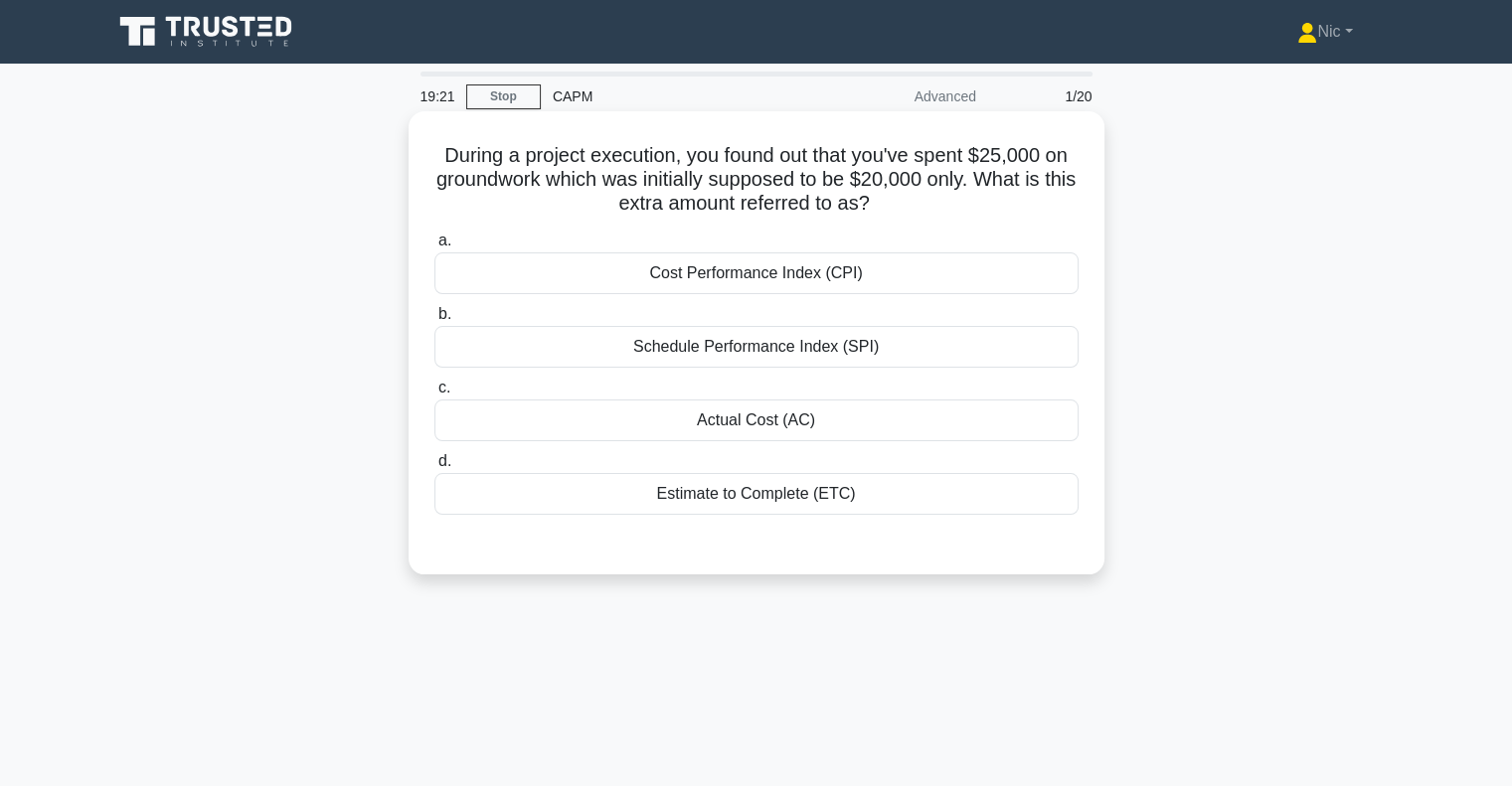 click on "c.
Actual Cost (AC)" at bounding box center (756, 408) 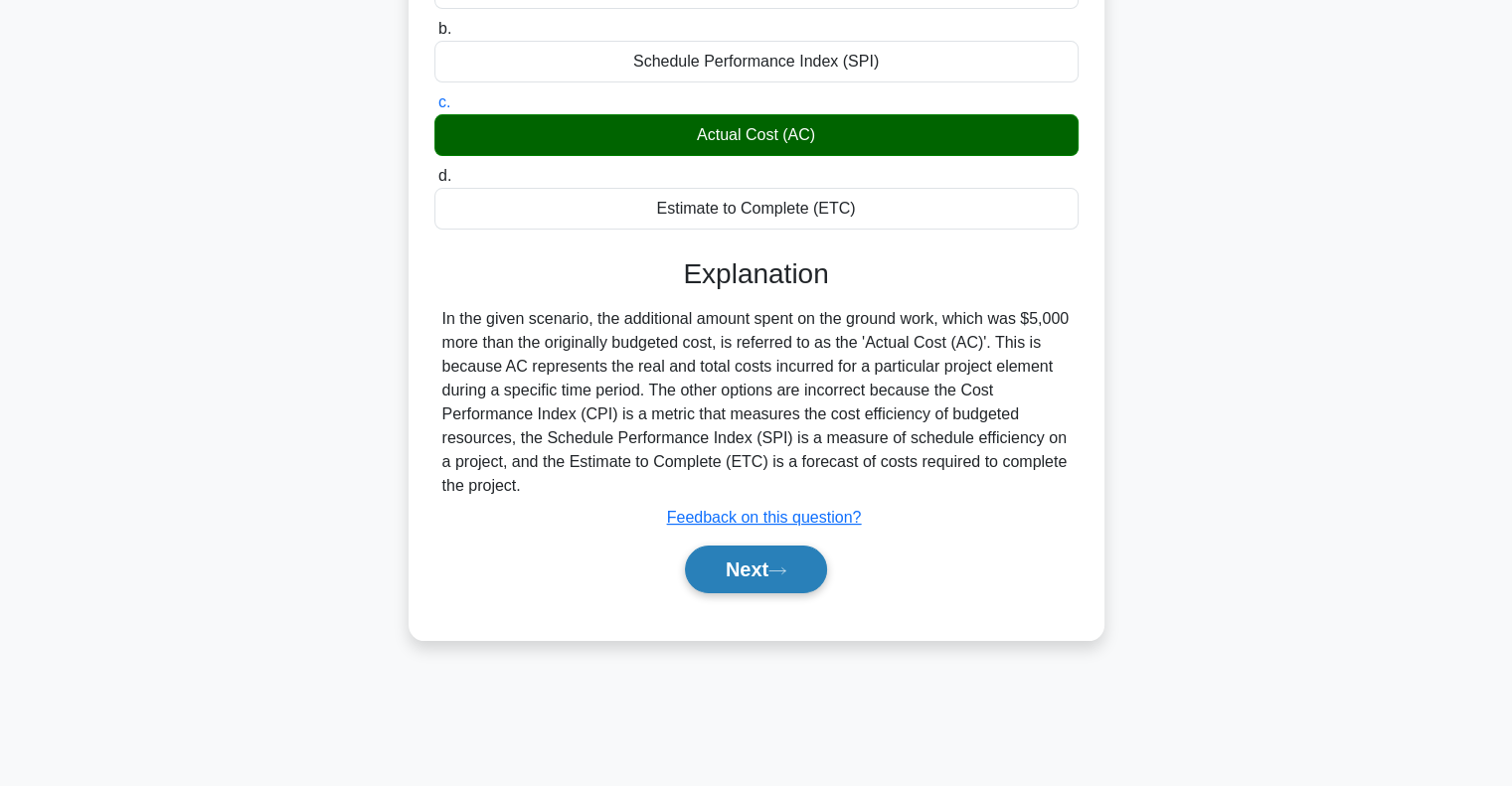 scroll, scrollTop: 287, scrollLeft: 0, axis: vertical 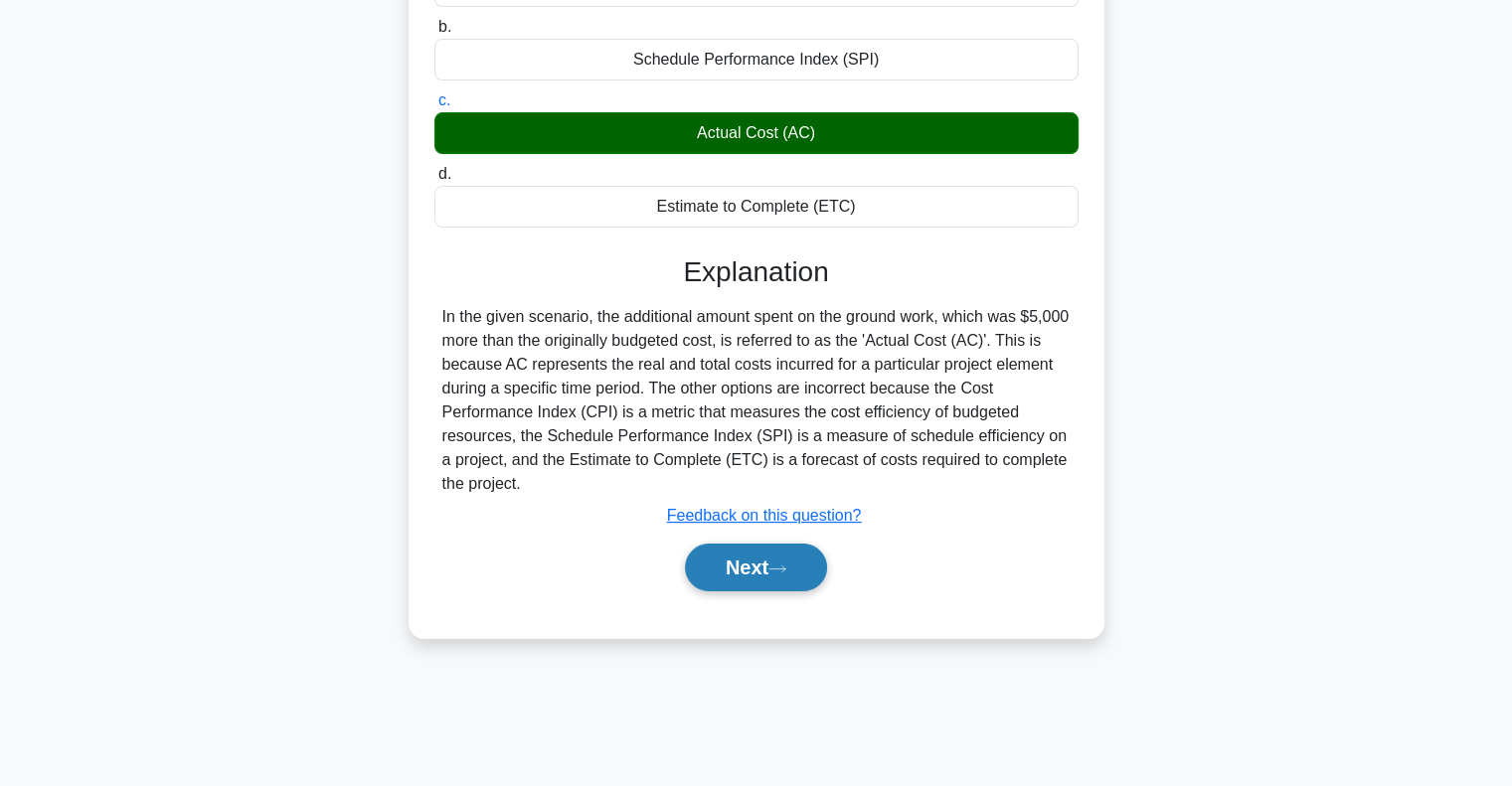 click on "Next" at bounding box center [756, 567] 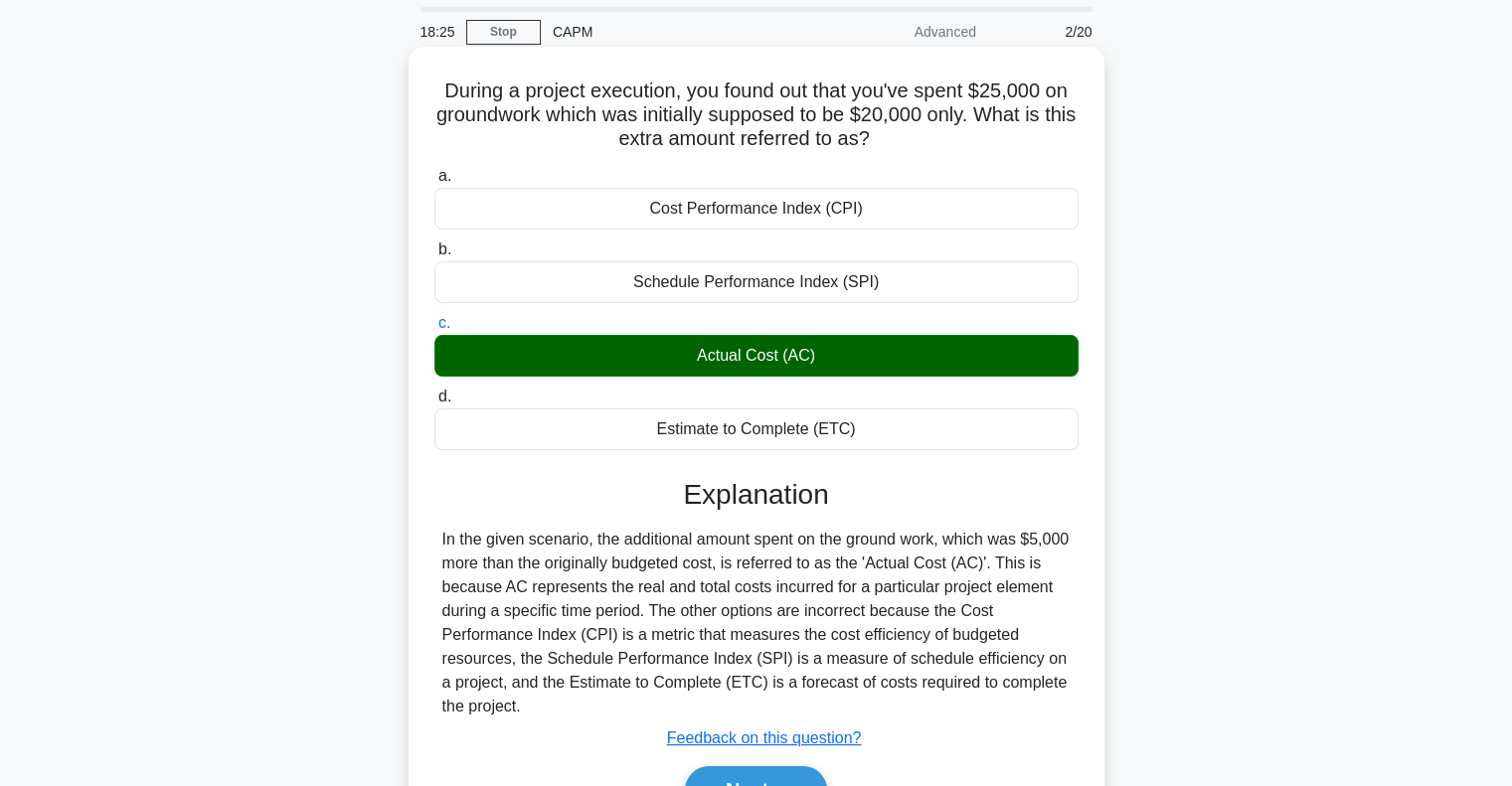 scroll, scrollTop: 0, scrollLeft: 0, axis: both 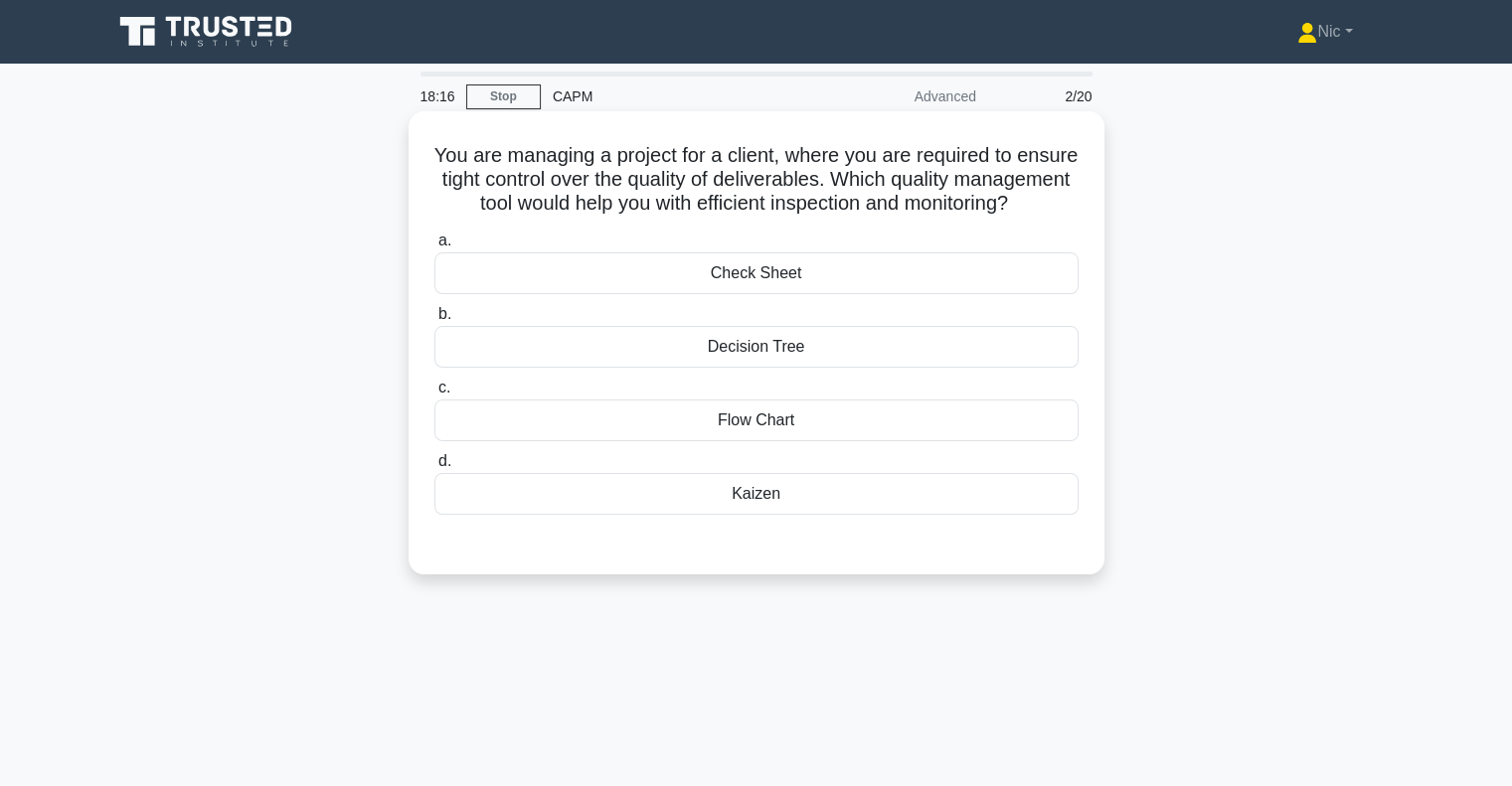 click on "Kaizen" at bounding box center (756, 494) 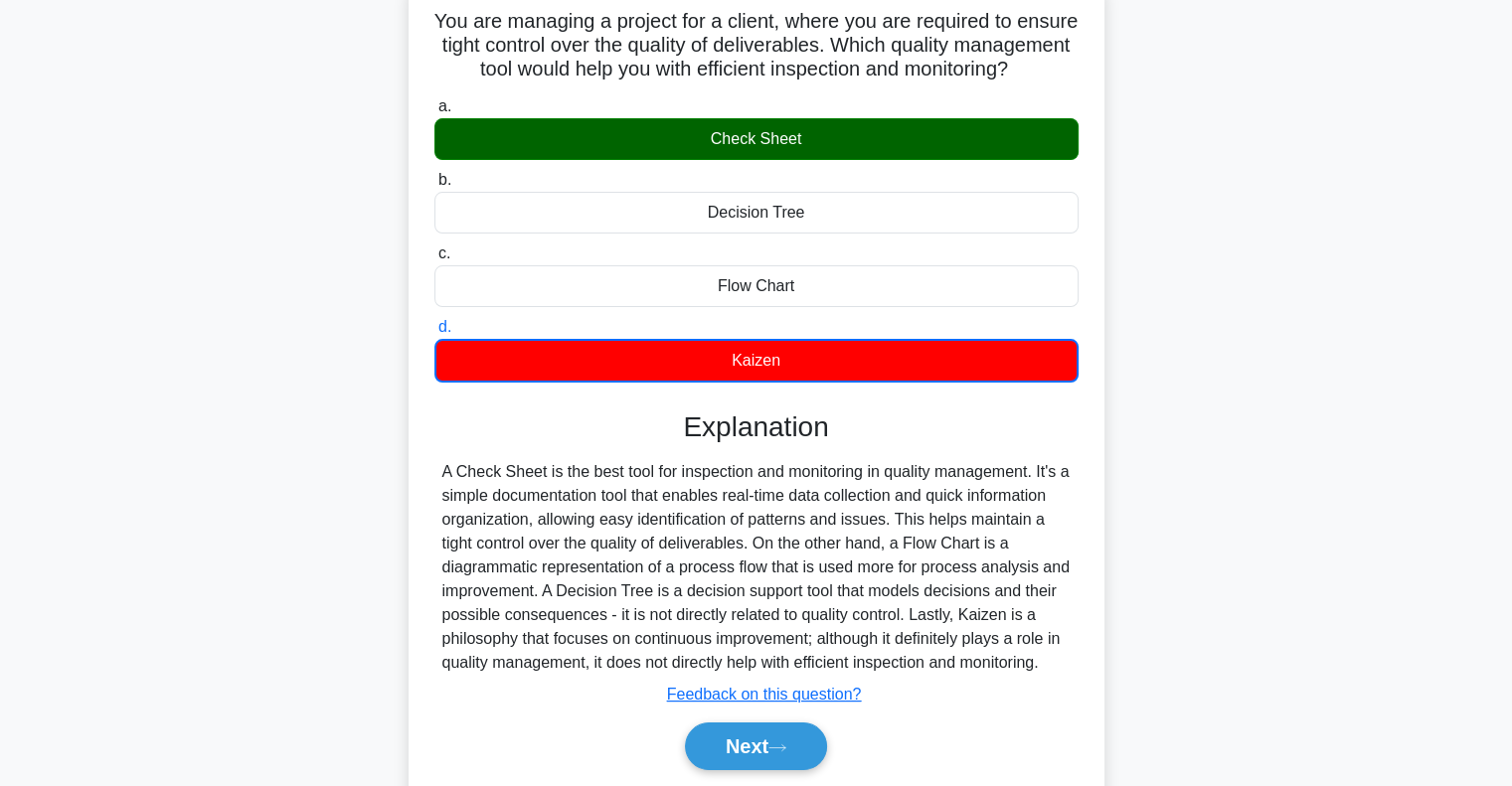 scroll, scrollTop: 287, scrollLeft: 0, axis: vertical 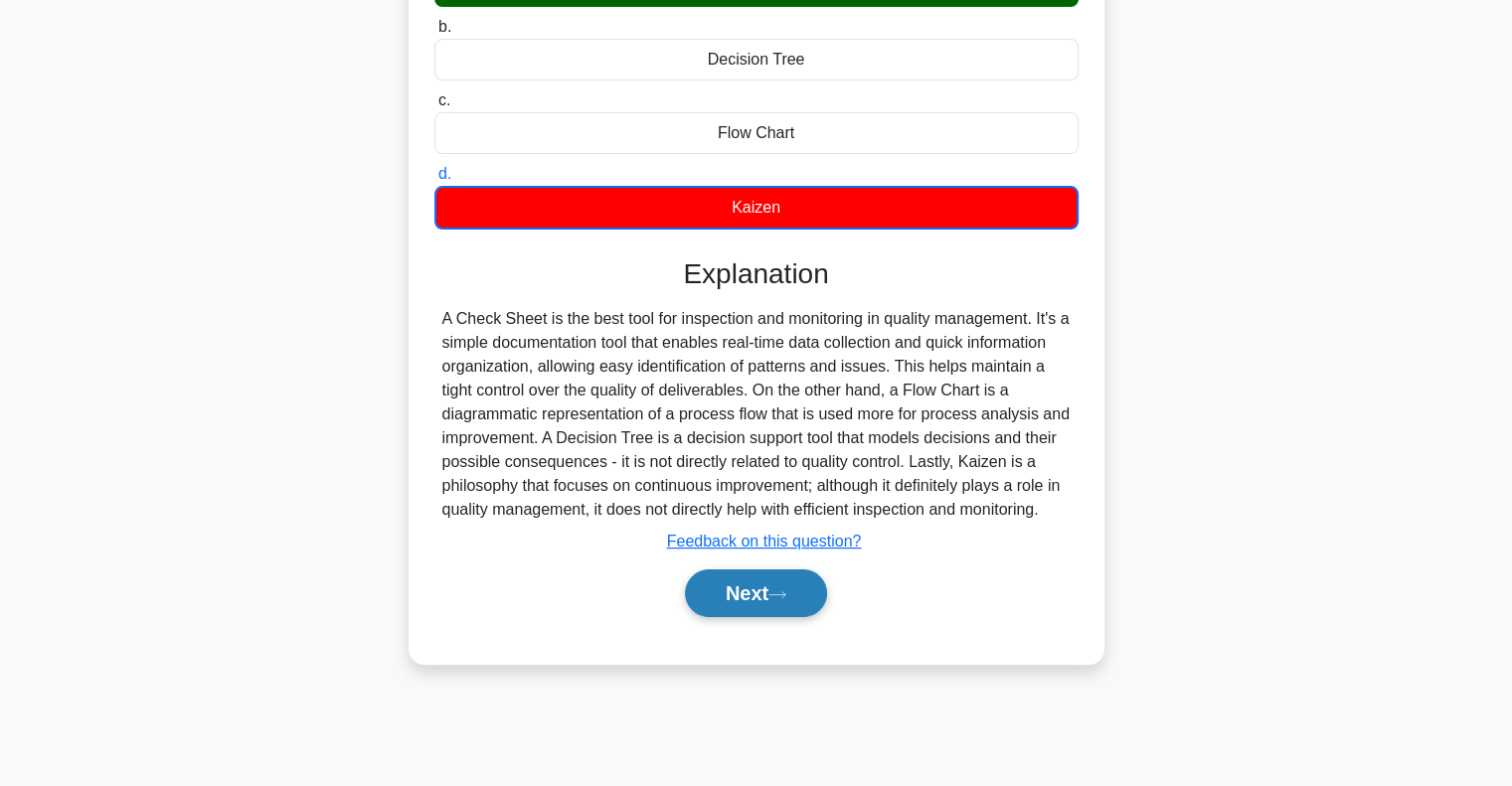 click on "Next" at bounding box center [756, 593] 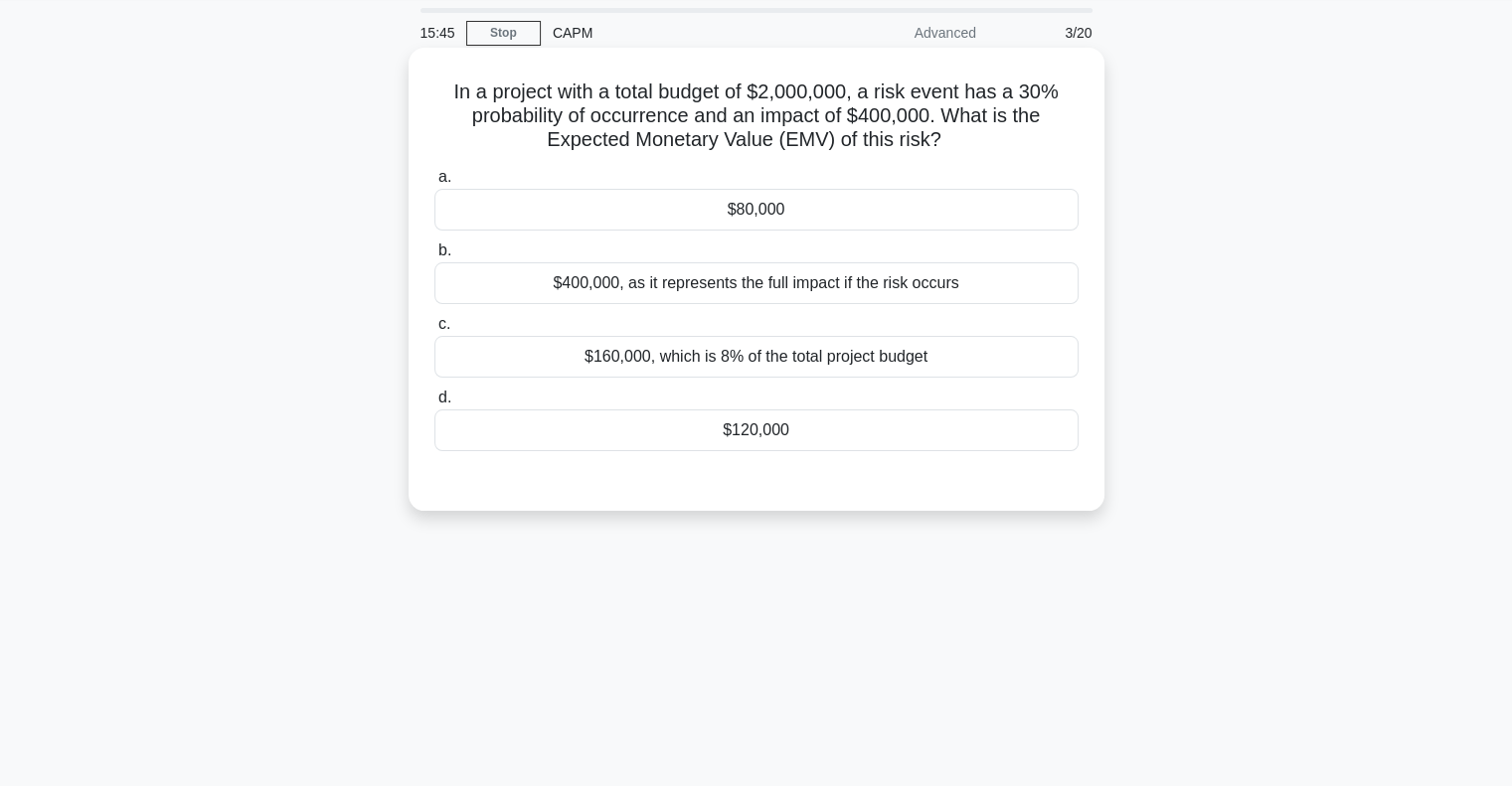 scroll, scrollTop: 0, scrollLeft: 0, axis: both 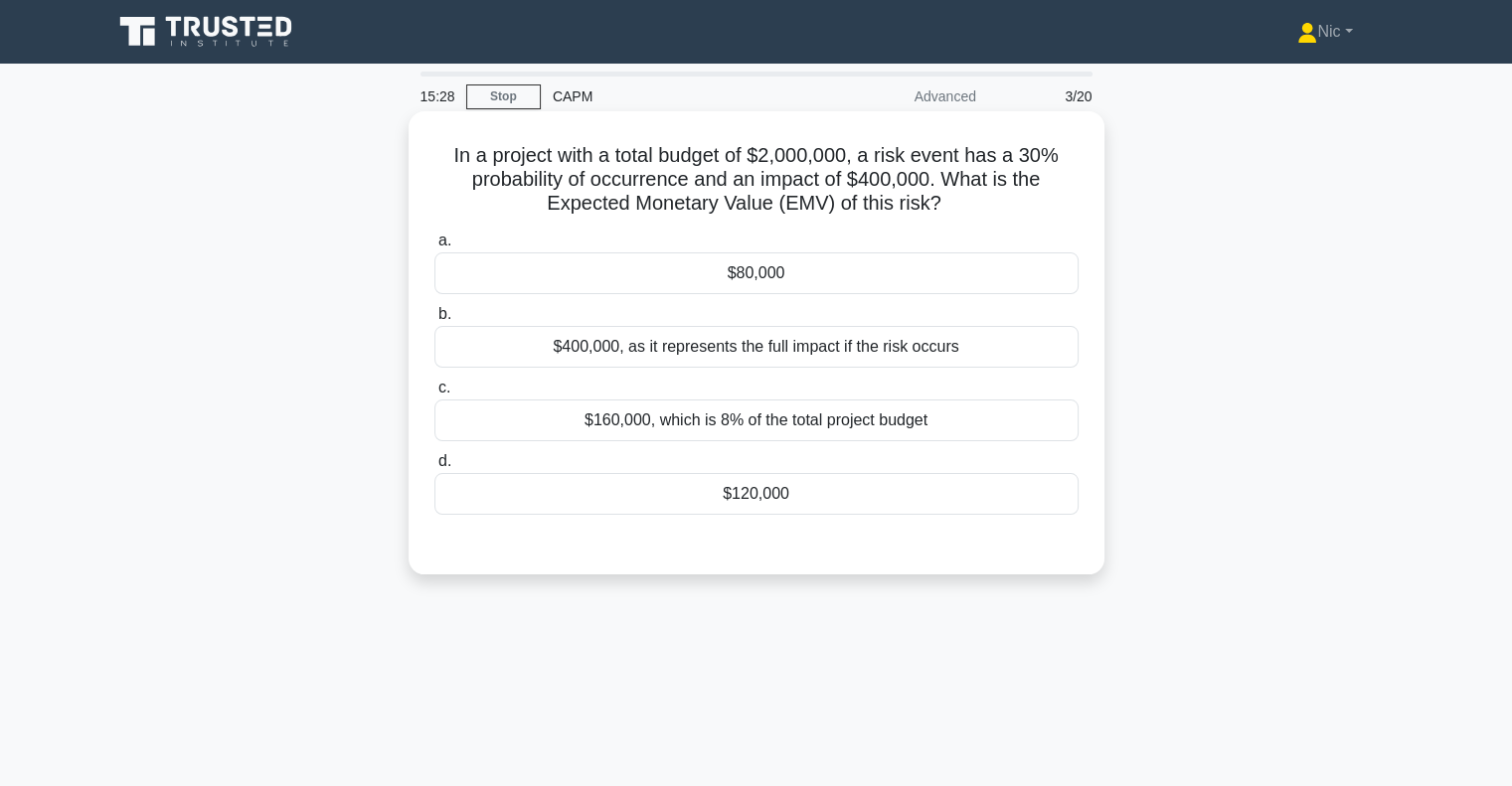 click on "$160,000, which is 8% of the total project budget" at bounding box center (756, 420) 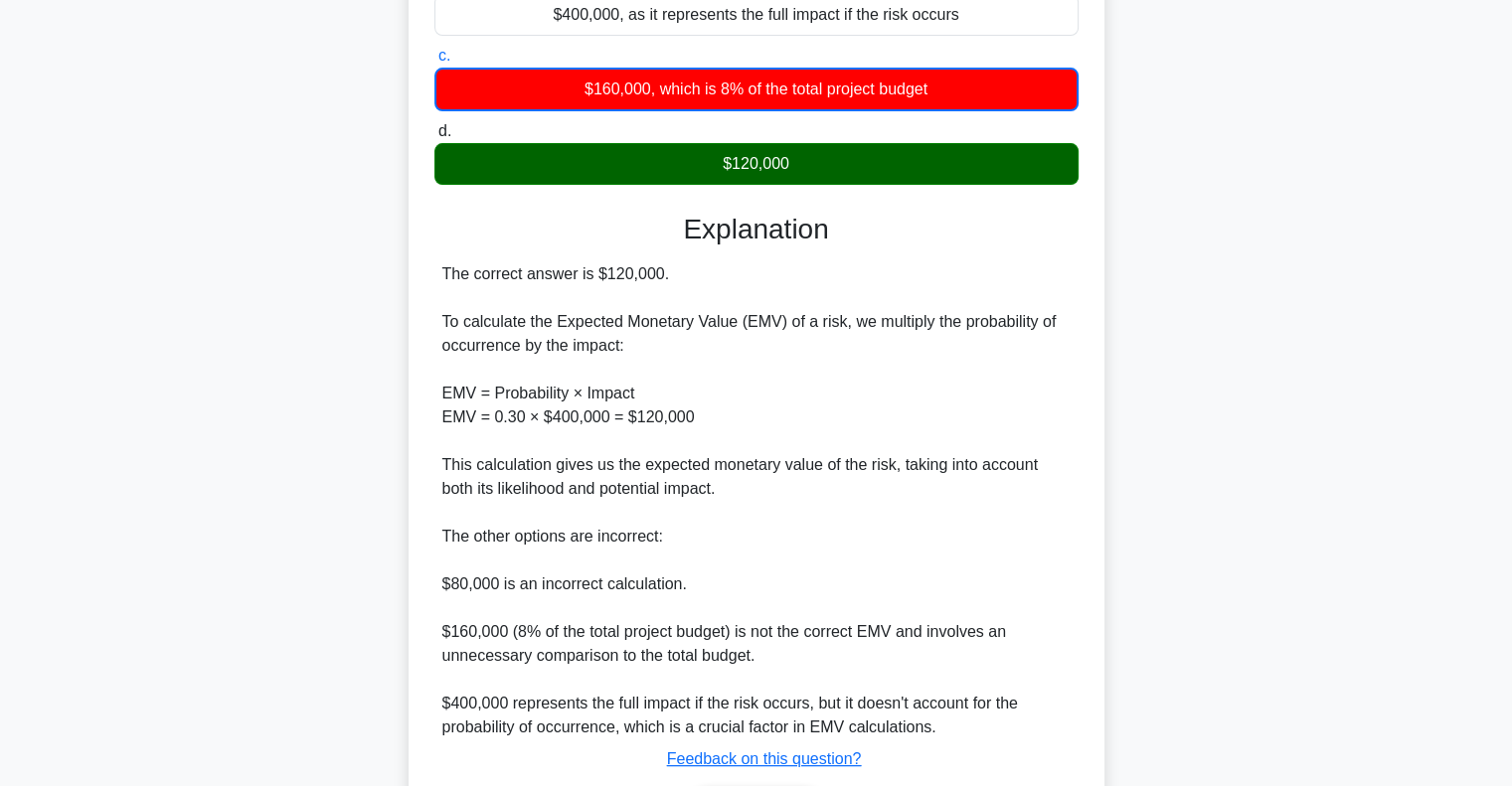 scroll, scrollTop: 464, scrollLeft: 0, axis: vertical 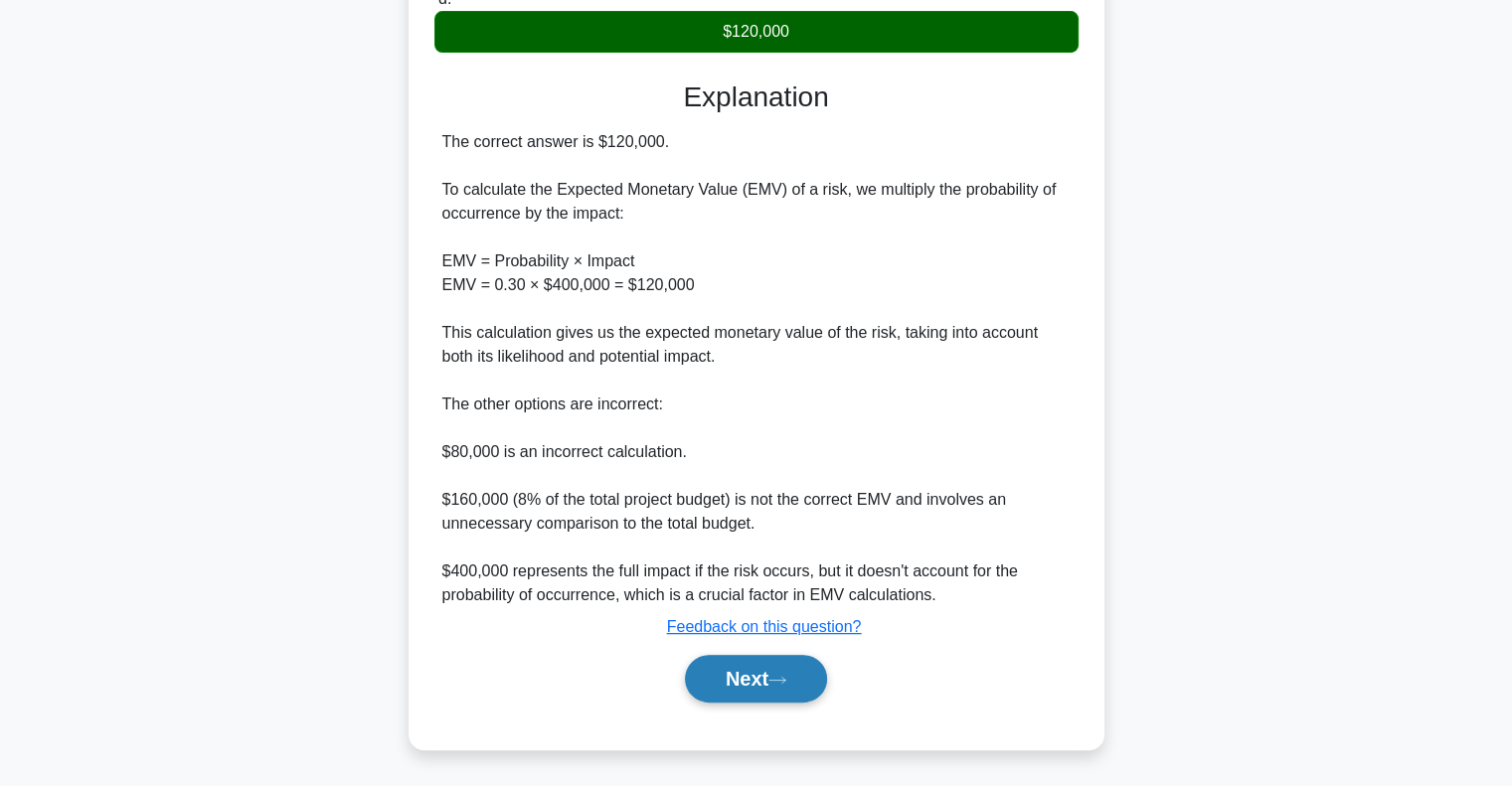 click on "Next" at bounding box center (756, 679) 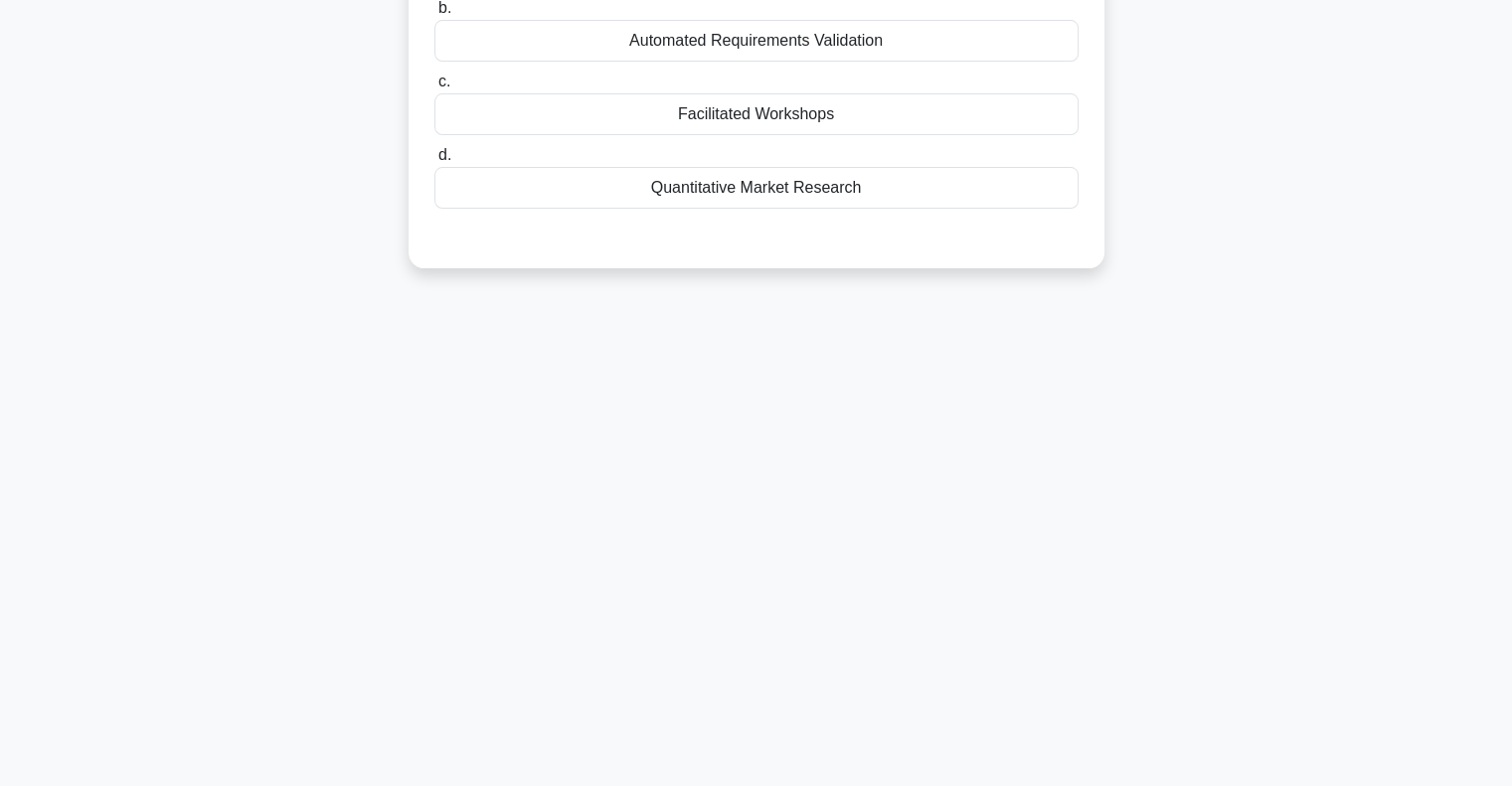 scroll, scrollTop: 0, scrollLeft: 0, axis: both 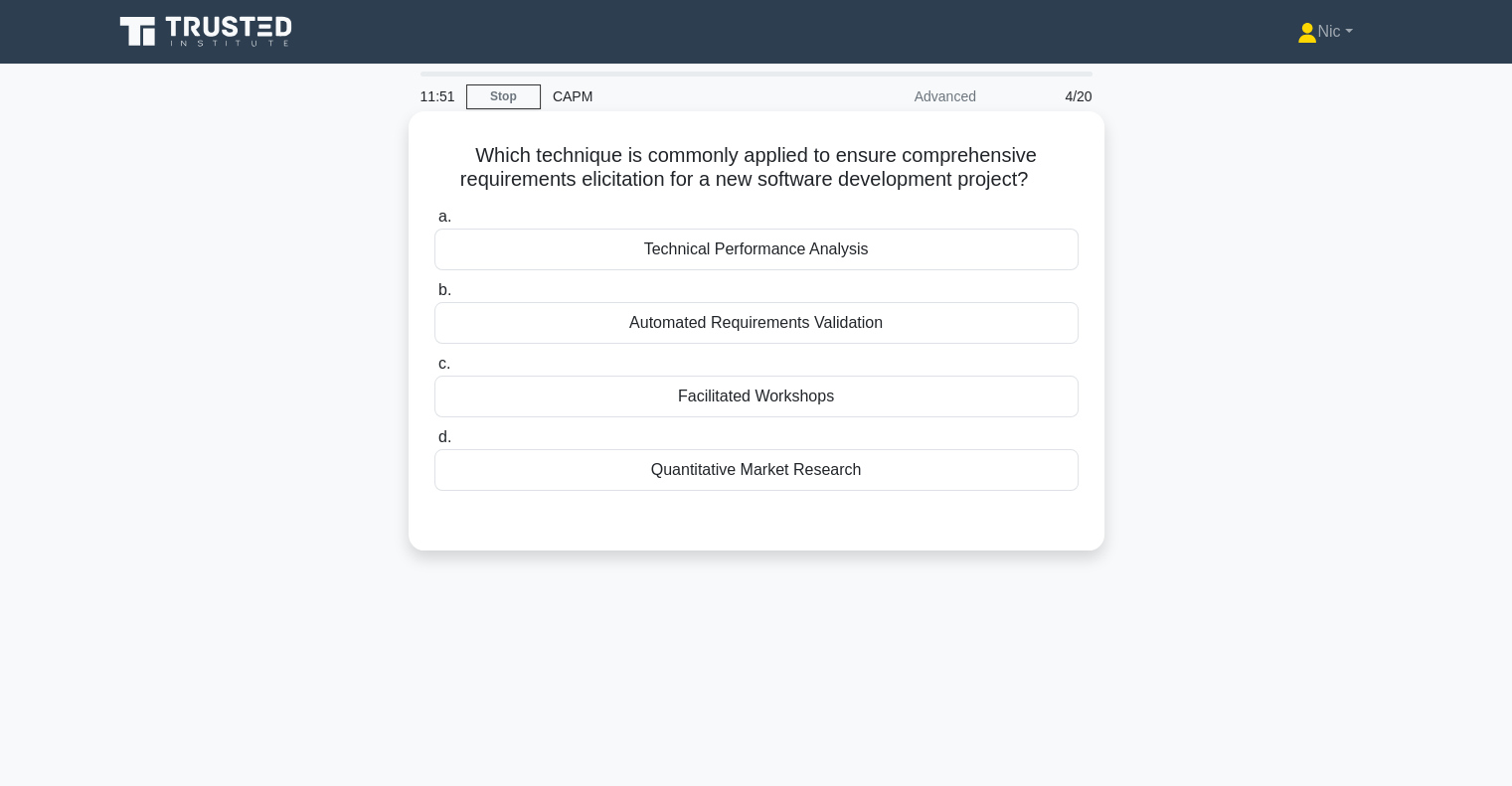 click on "a.
Technical Performance Analysis
b.
Automated Requirements Validation
c. d." at bounding box center [756, 348] 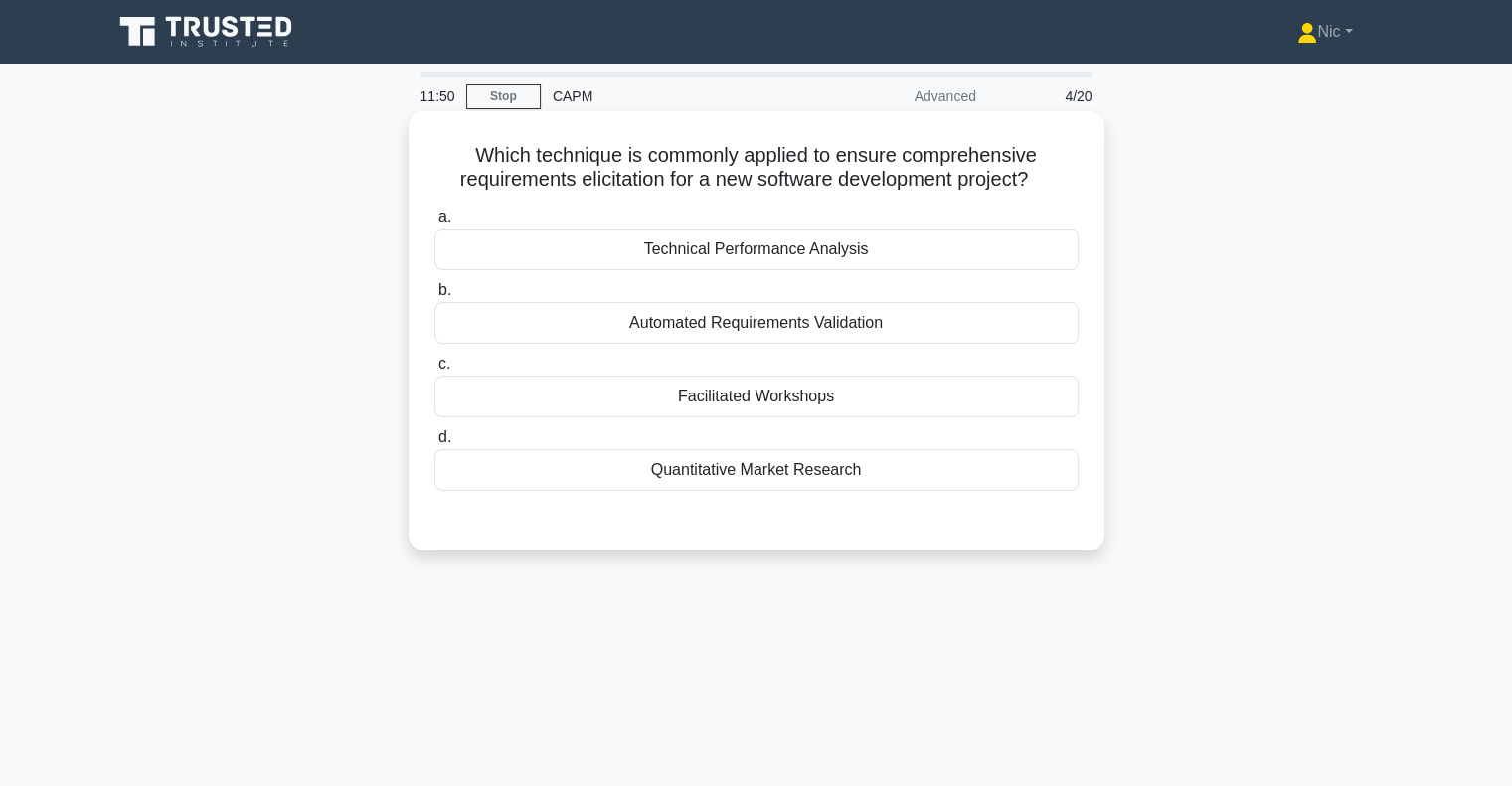 click on "Automated Requirements Validation" at bounding box center (756, 323) 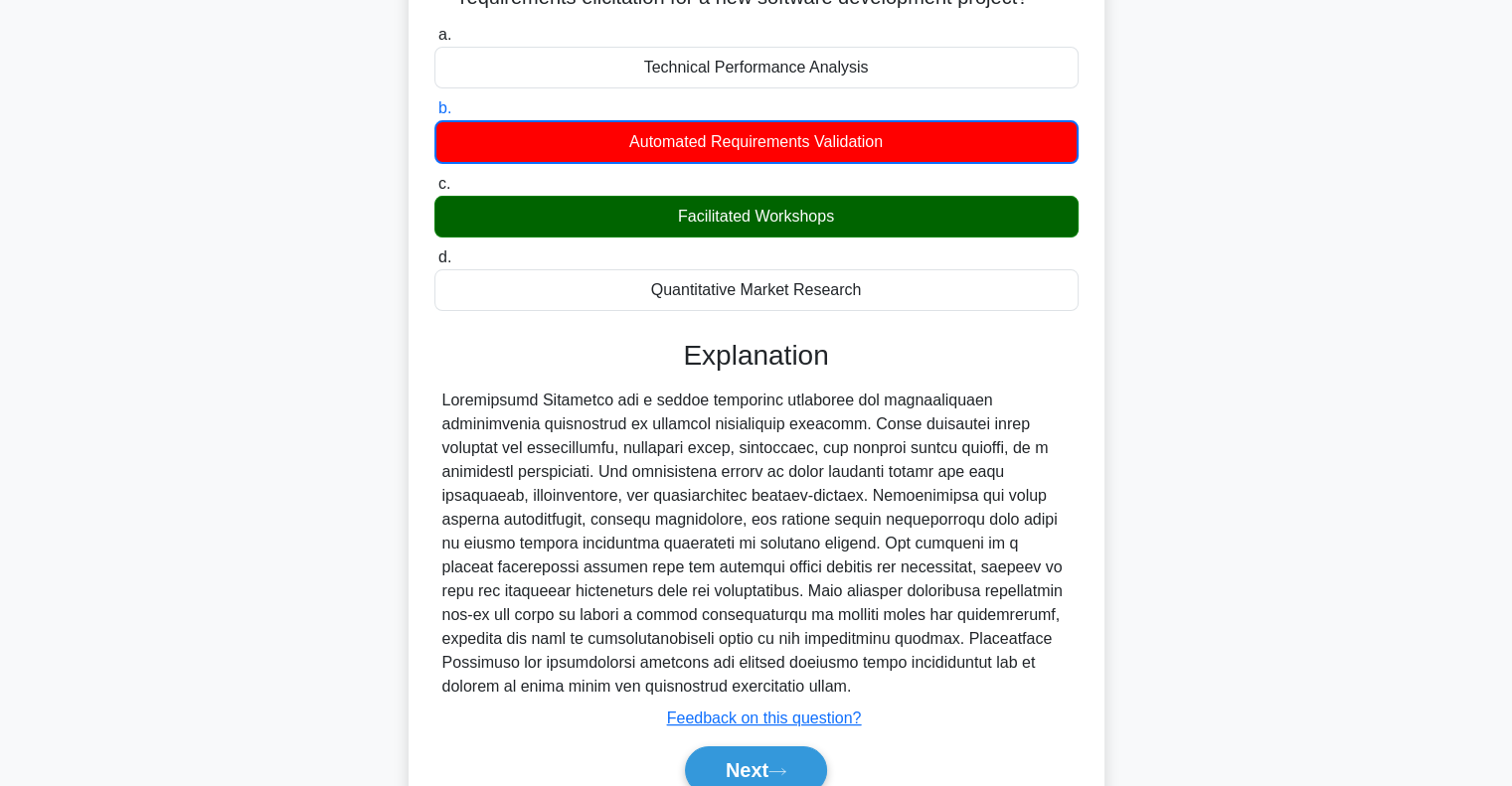 scroll, scrollTop: 199, scrollLeft: 0, axis: vertical 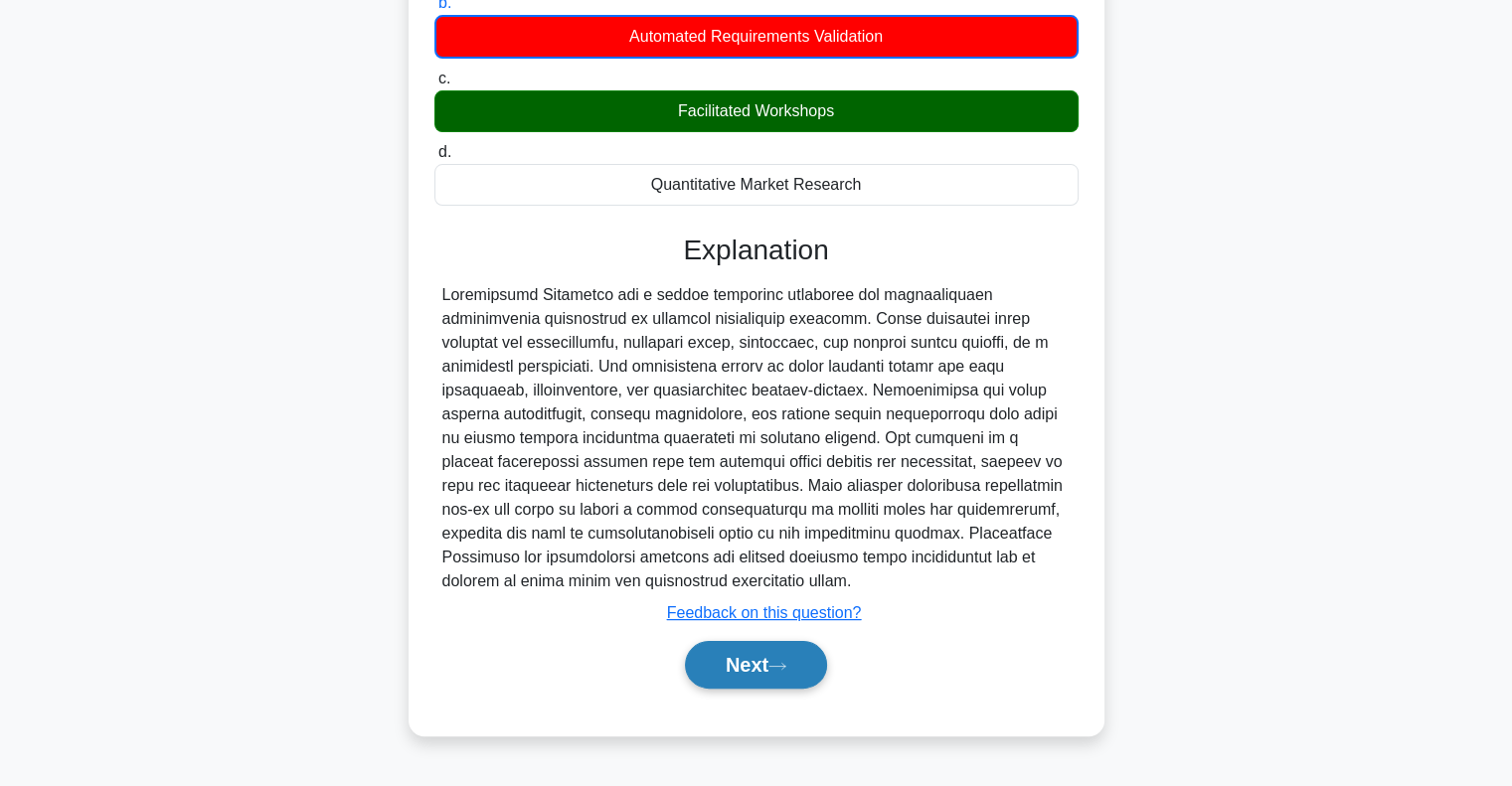 click on "Next" at bounding box center (756, 665) 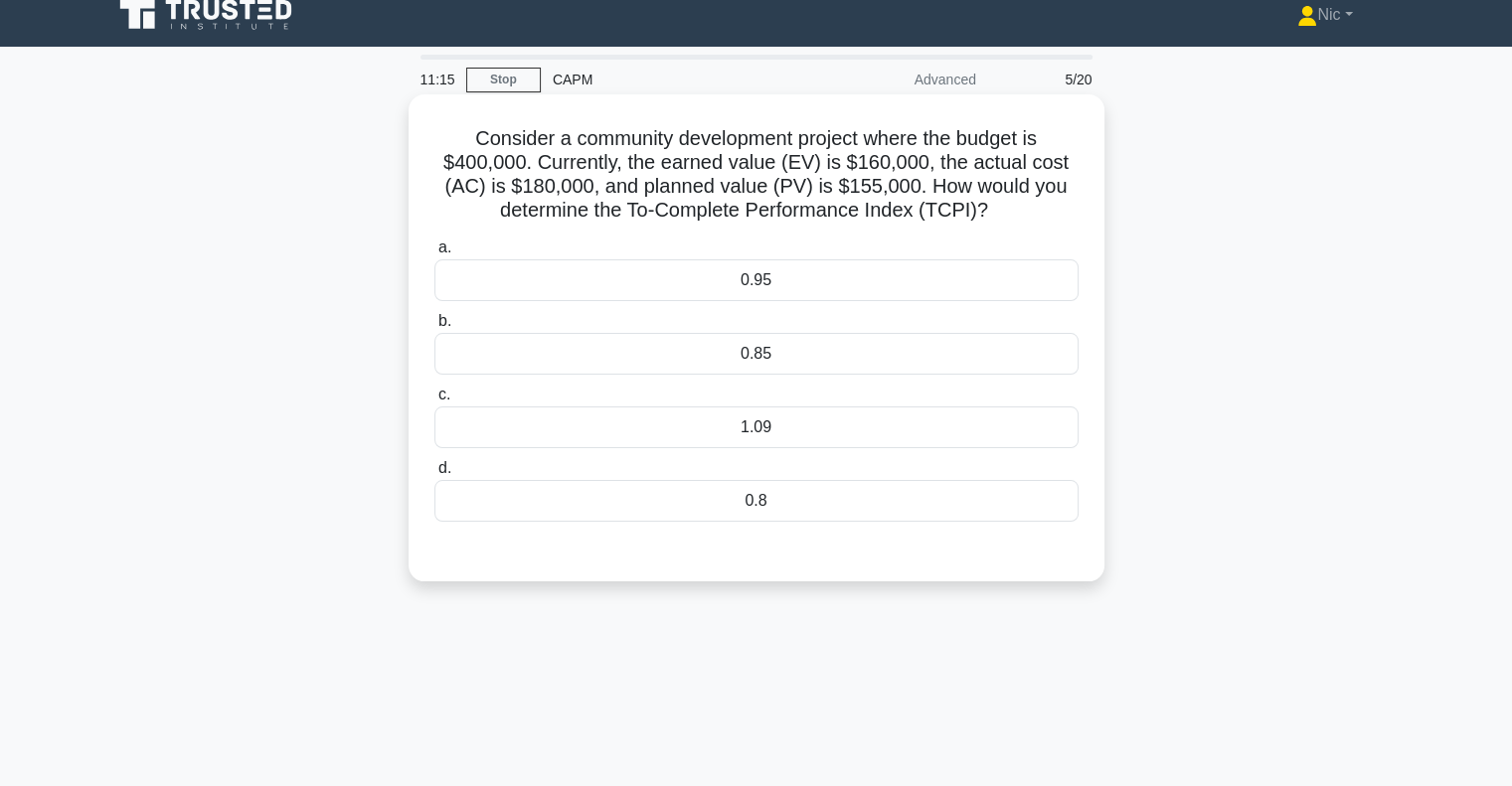 scroll, scrollTop: 0, scrollLeft: 0, axis: both 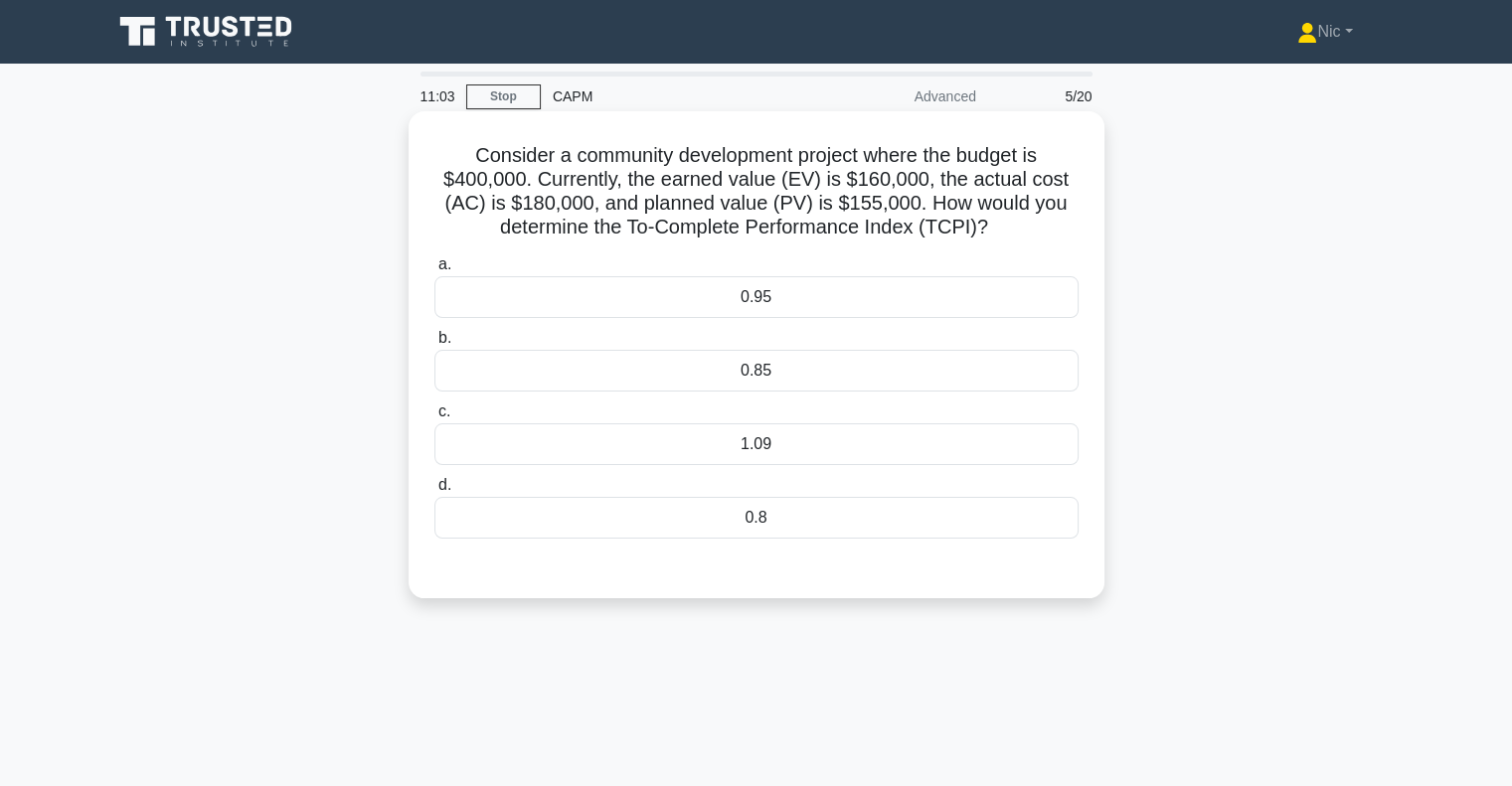 click on "0.95" at bounding box center (756, 297) 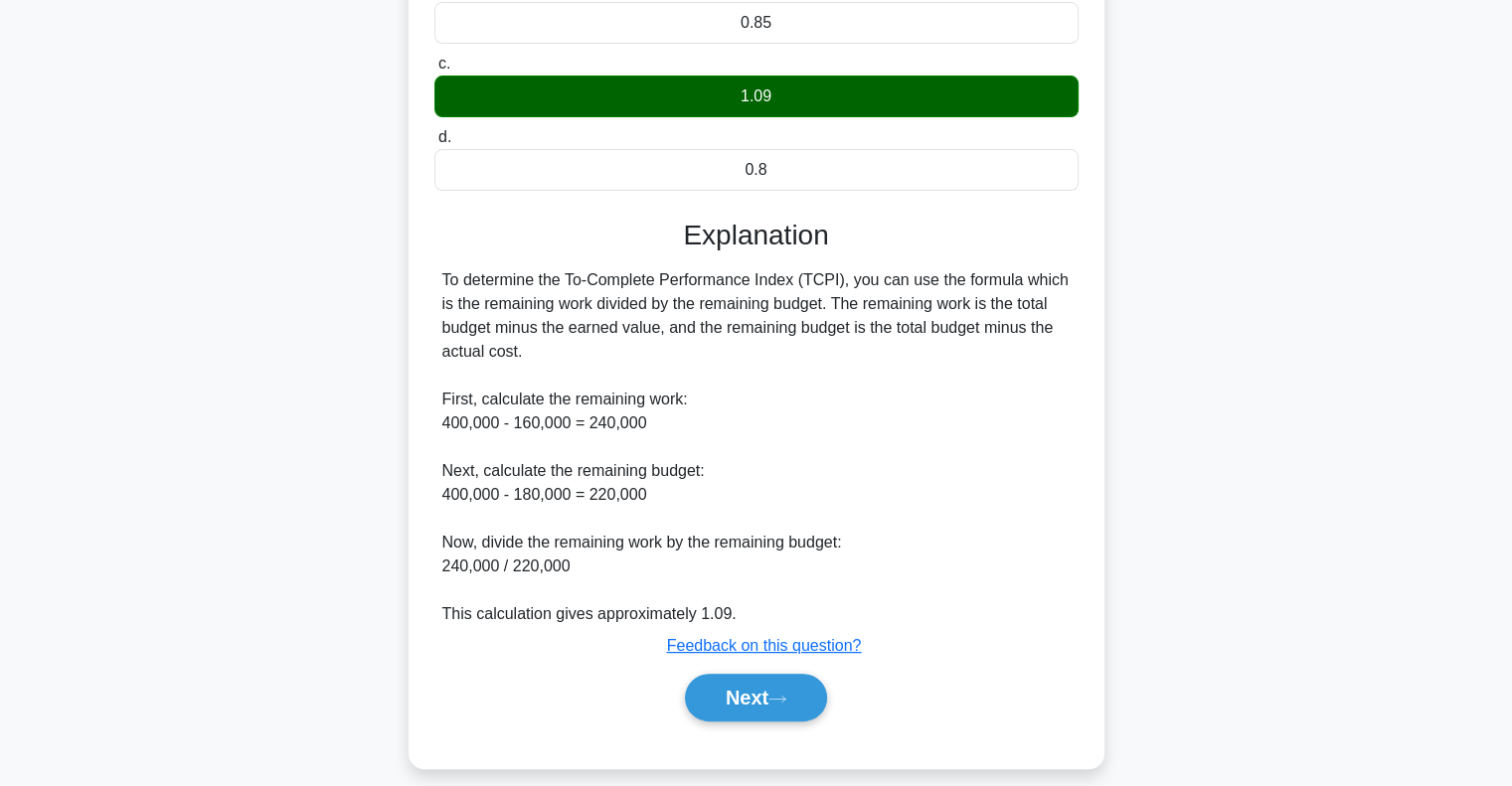 scroll, scrollTop: 369, scrollLeft: 0, axis: vertical 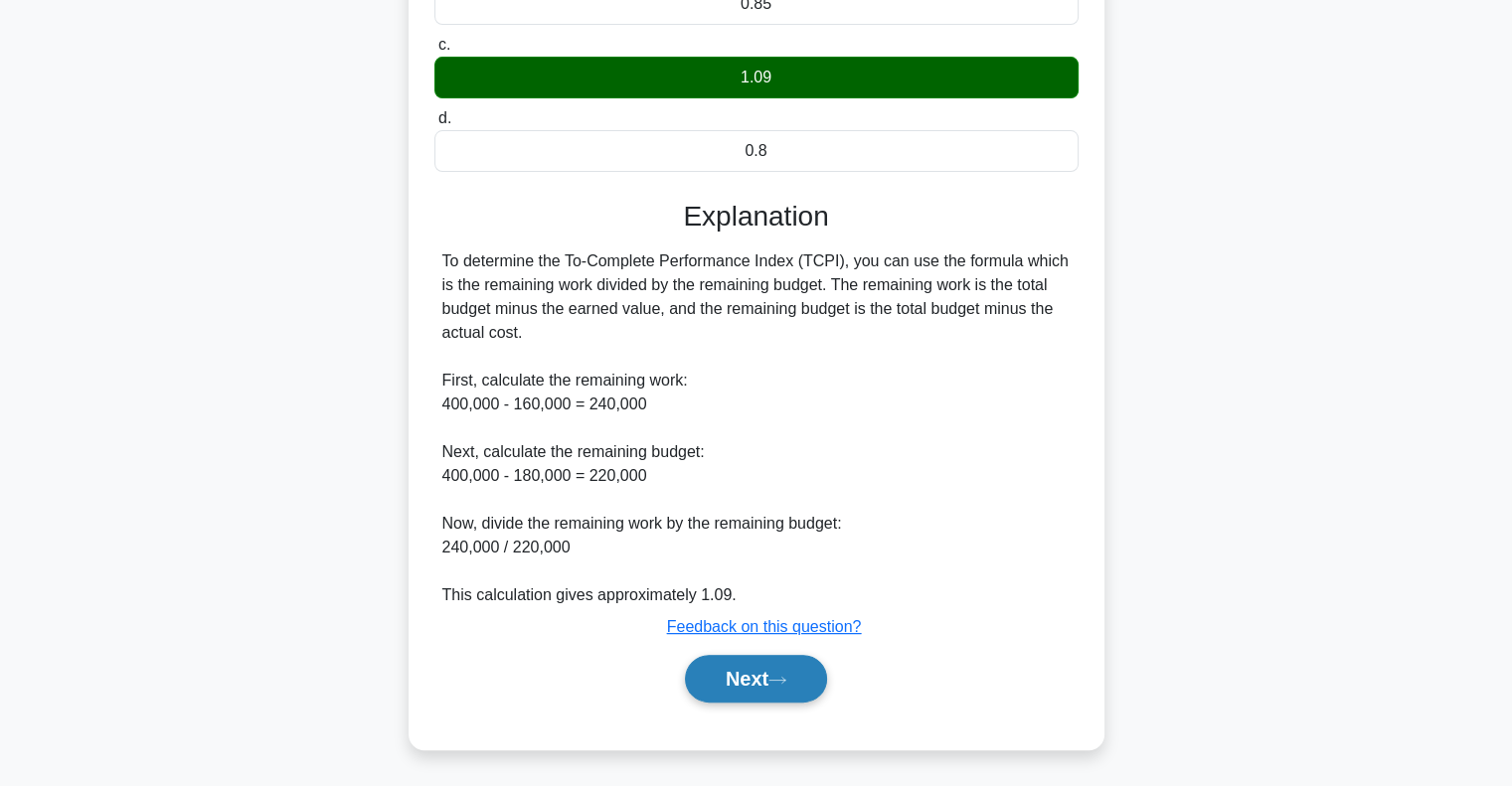 click 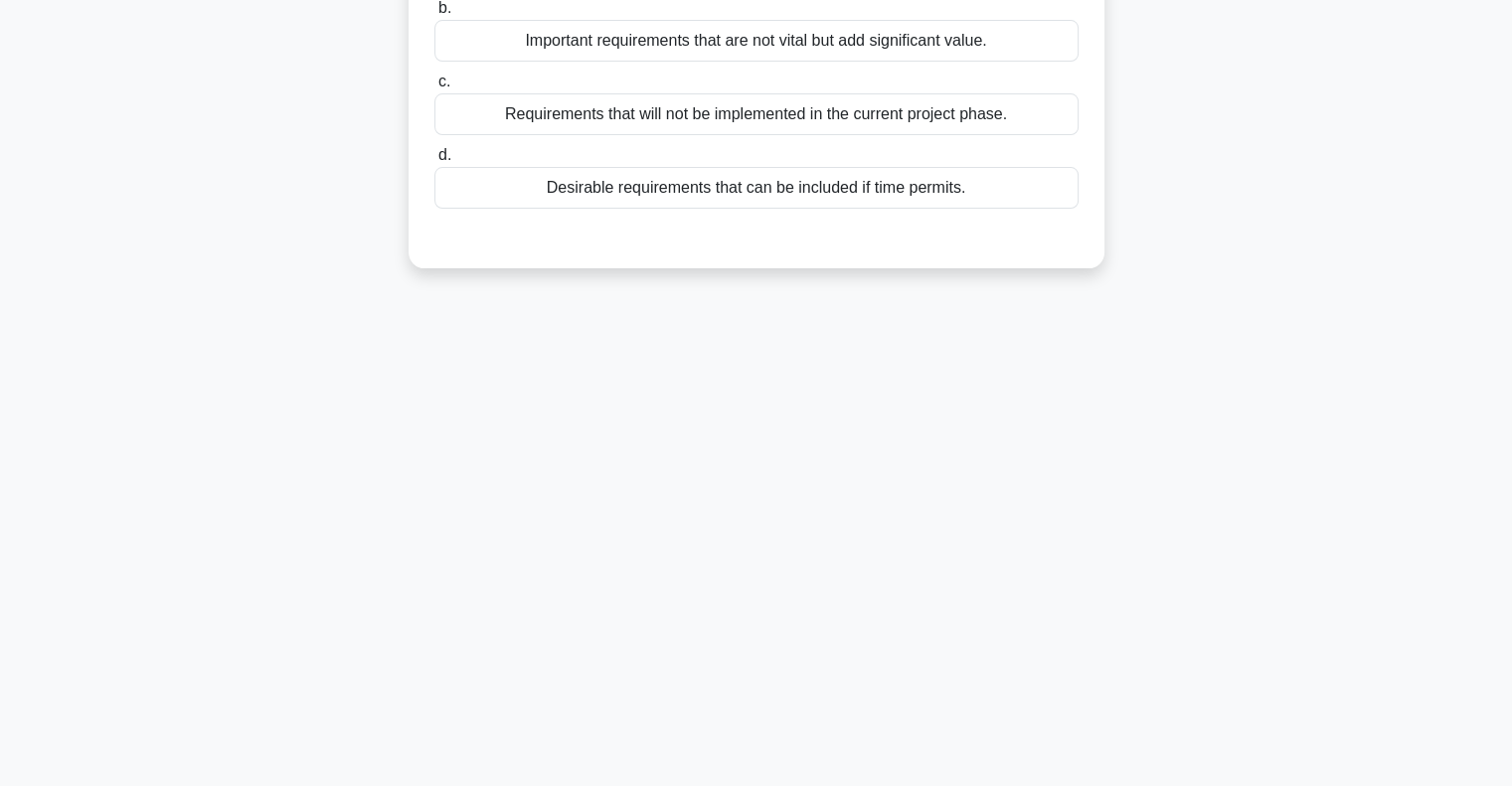 scroll, scrollTop: 0, scrollLeft: 0, axis: both 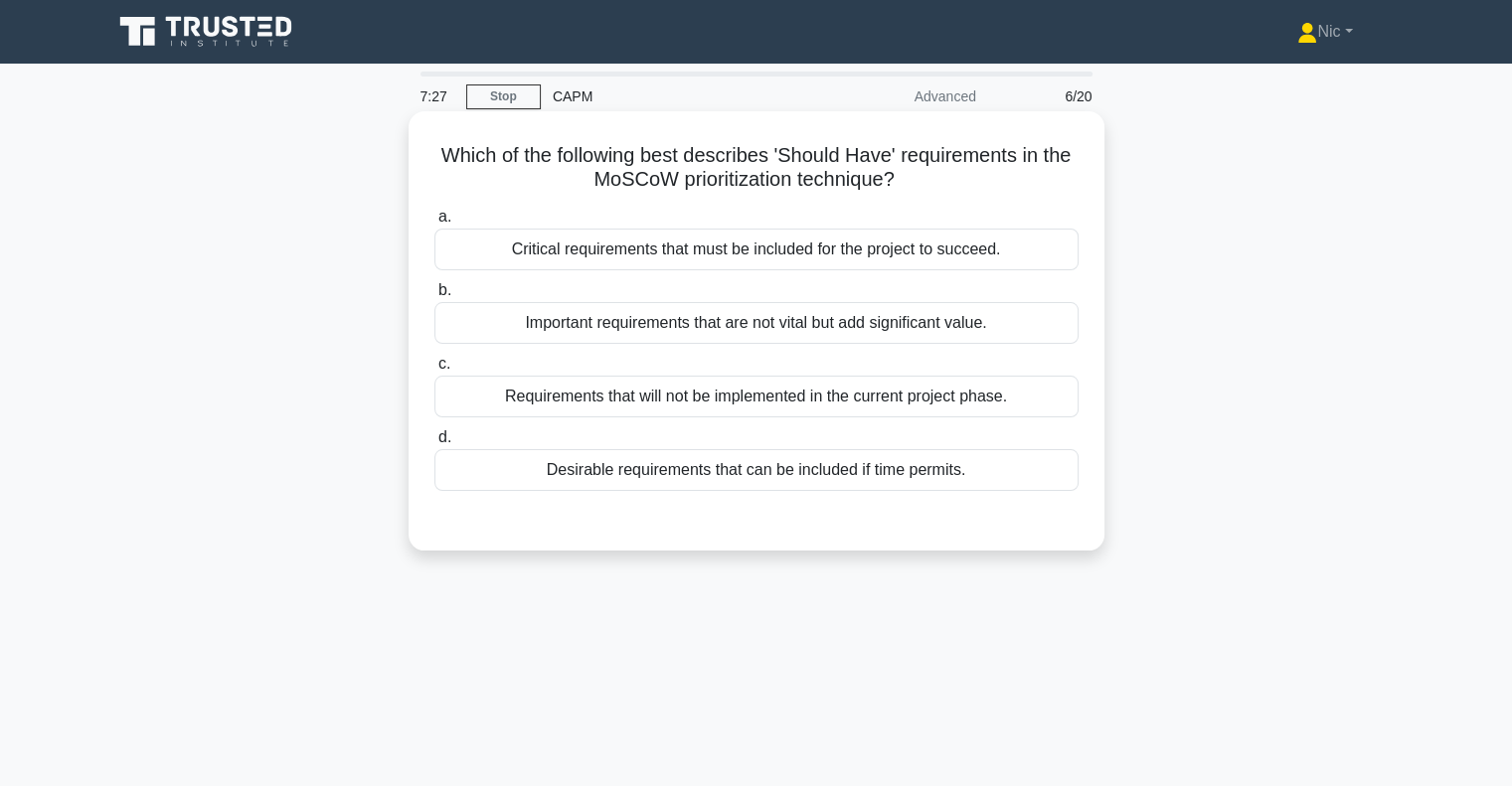 click on "Critical requirements that must be included for the project to succeed." at bounding box center [756, 249] 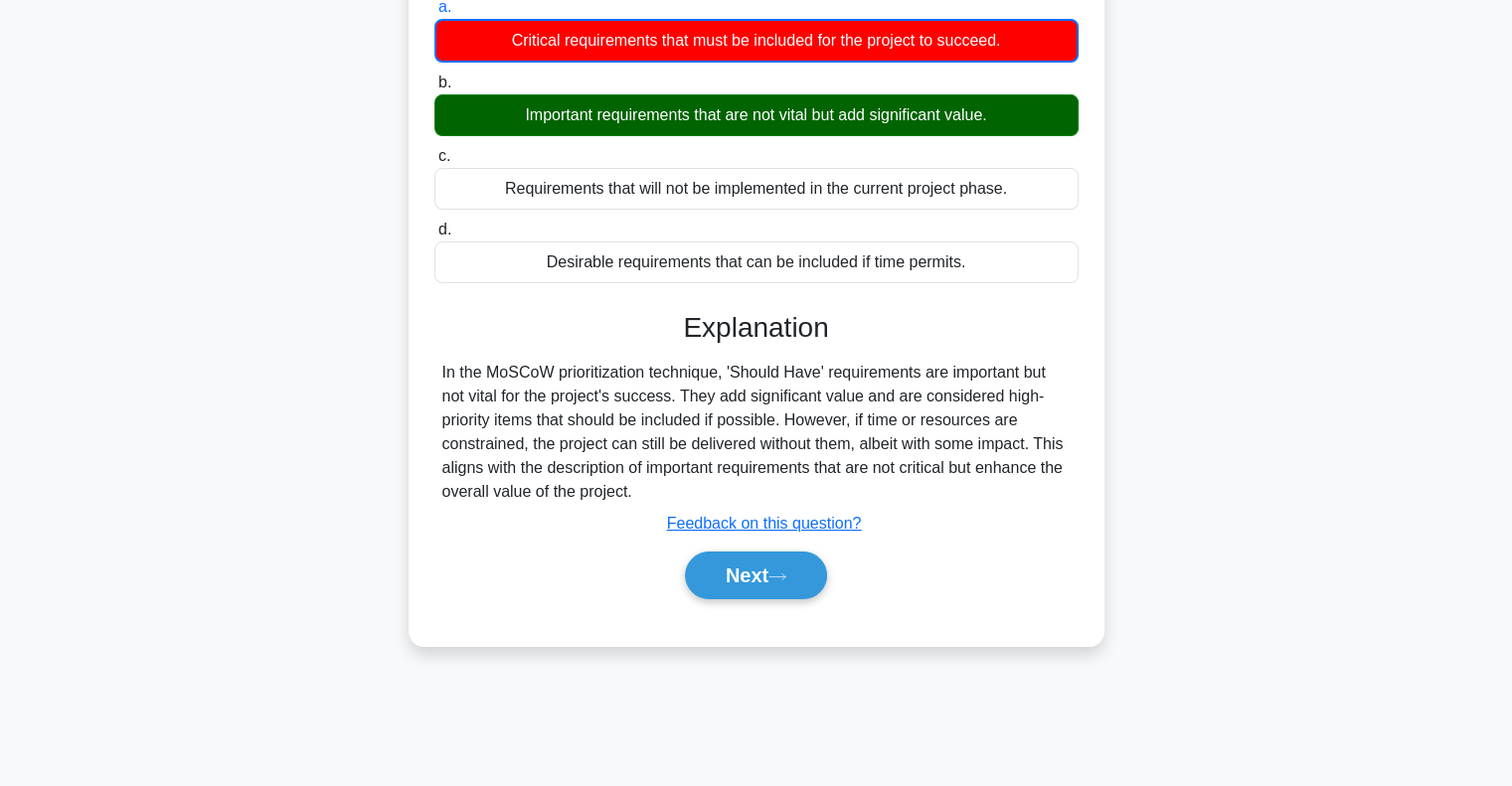 scroll, scrollTop: 287, scrollLeft: 0, axis: vertical 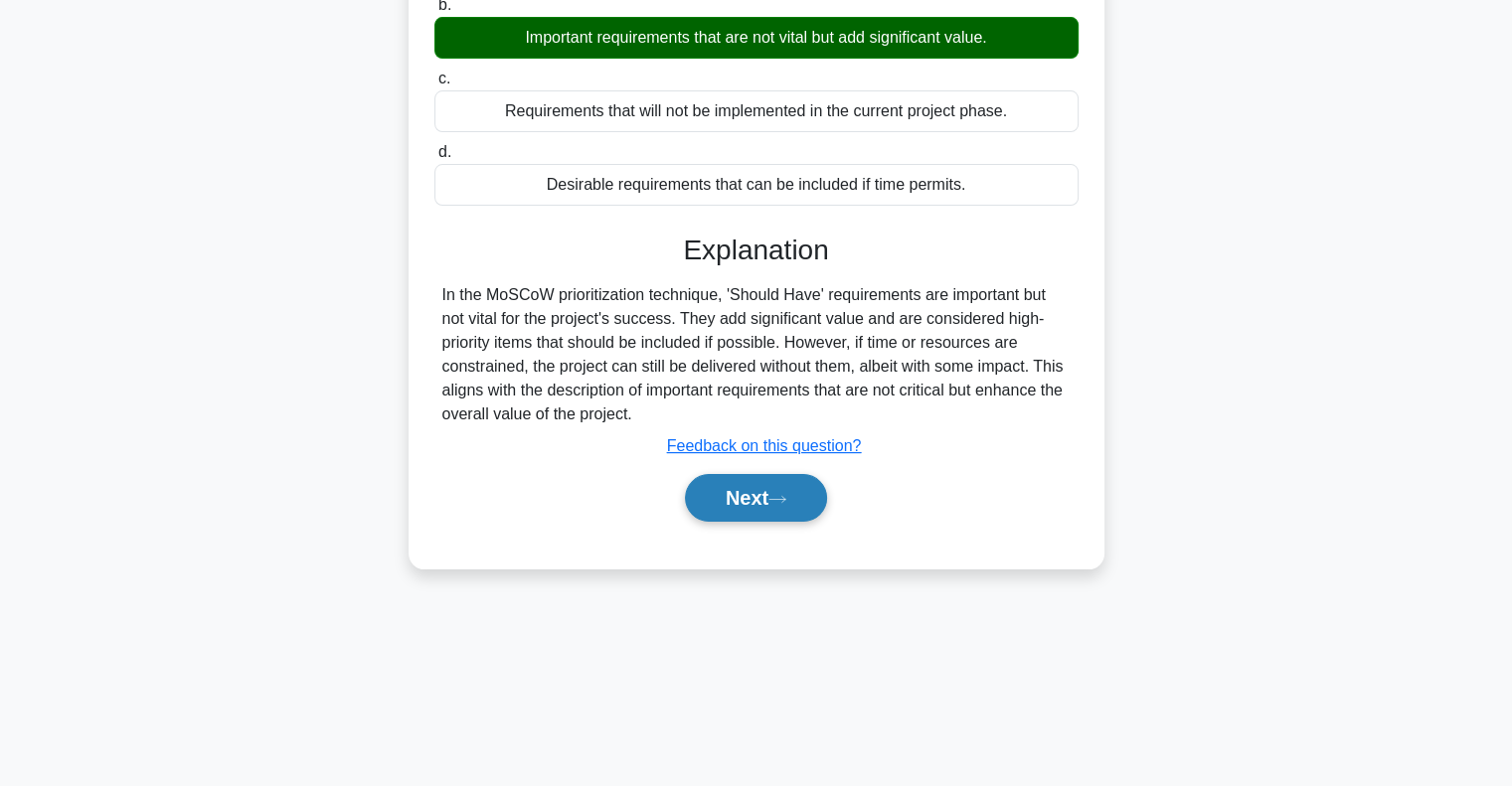 click on "Next" at bounding box center [756, 498] 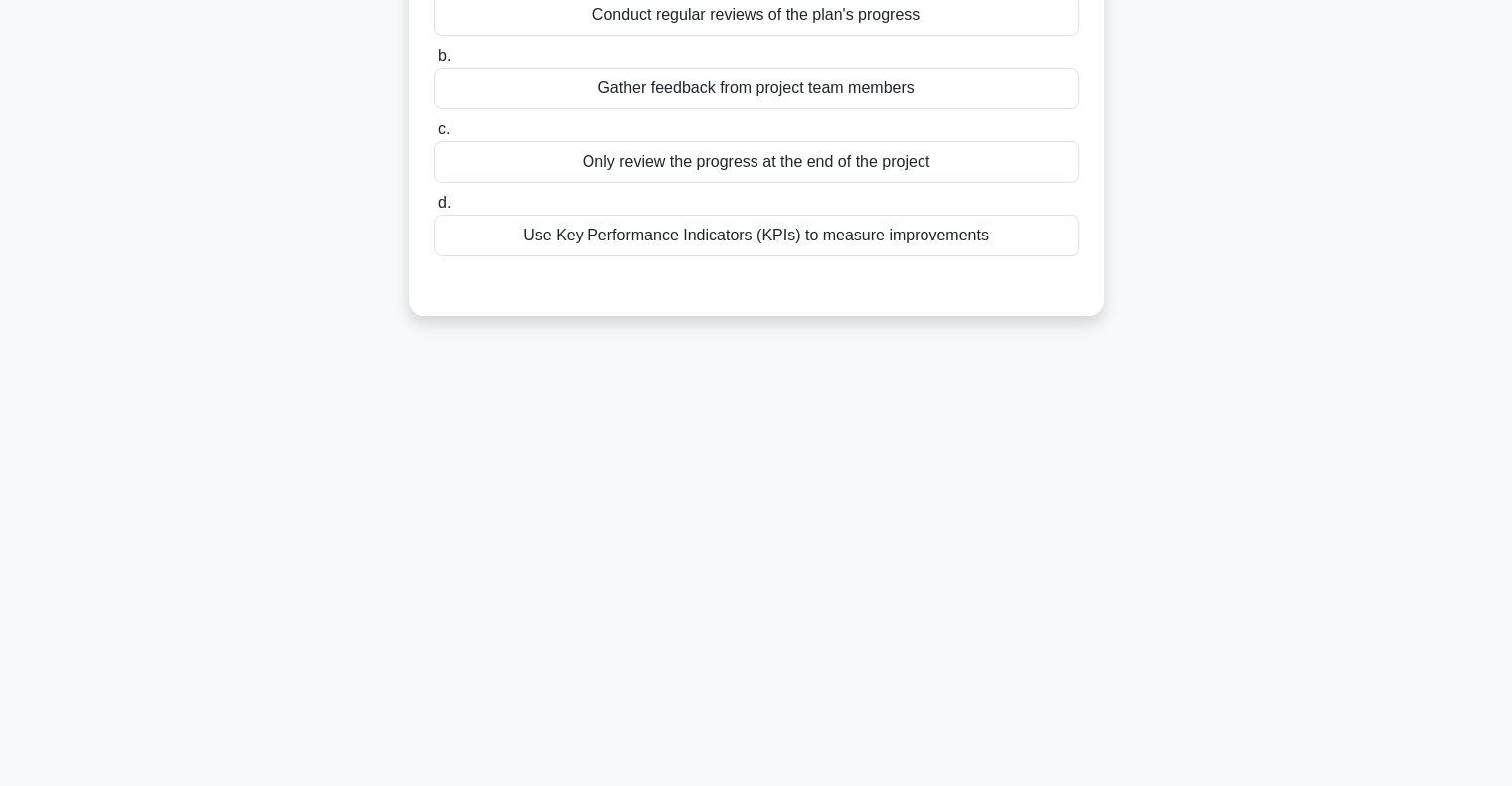 scroll, scrollTop: 0, scrollLeft: 0, axis: both 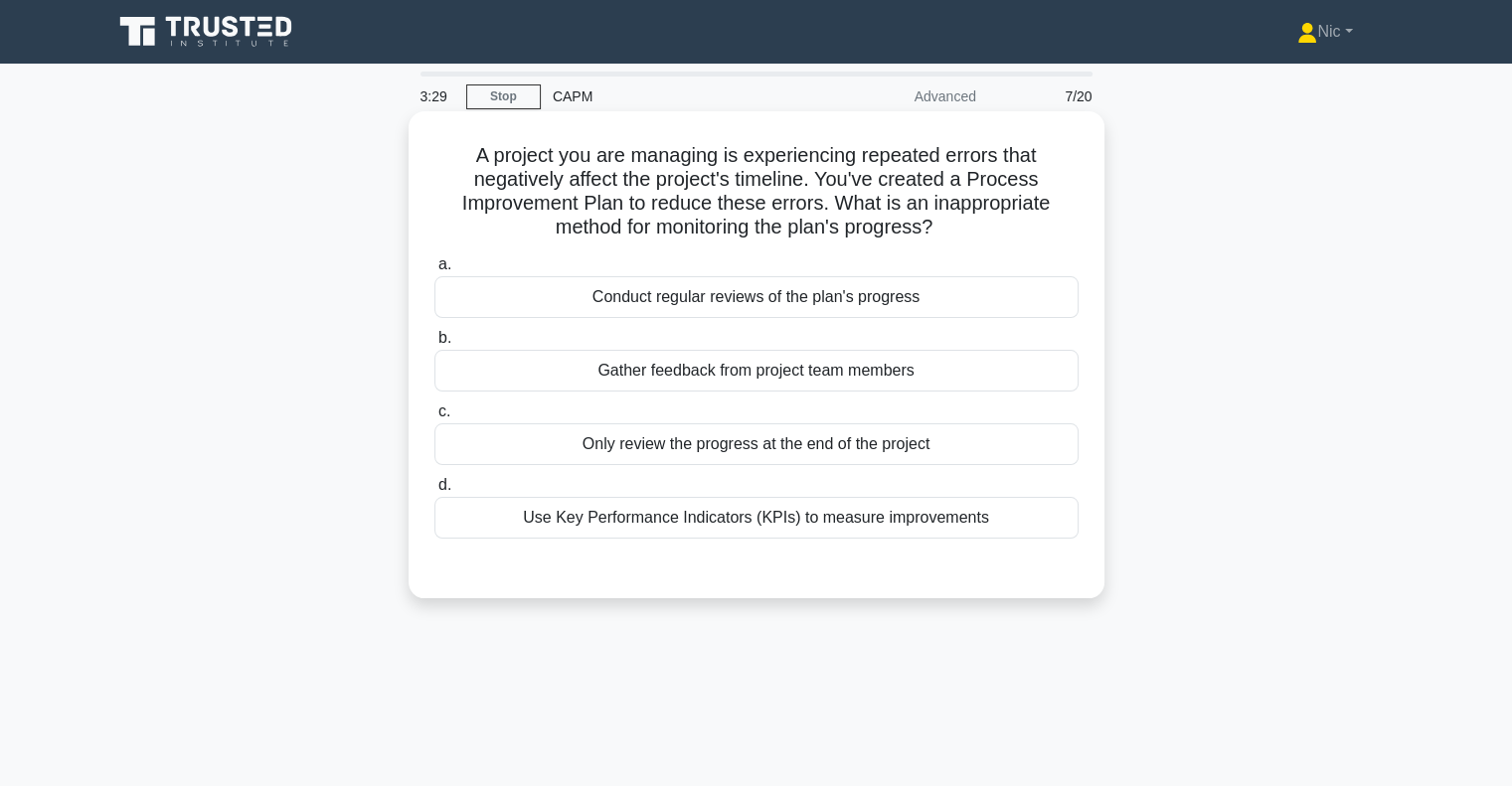 click on "Conduct regular reviews of the plan's progress" at bounding box center [756, 297] 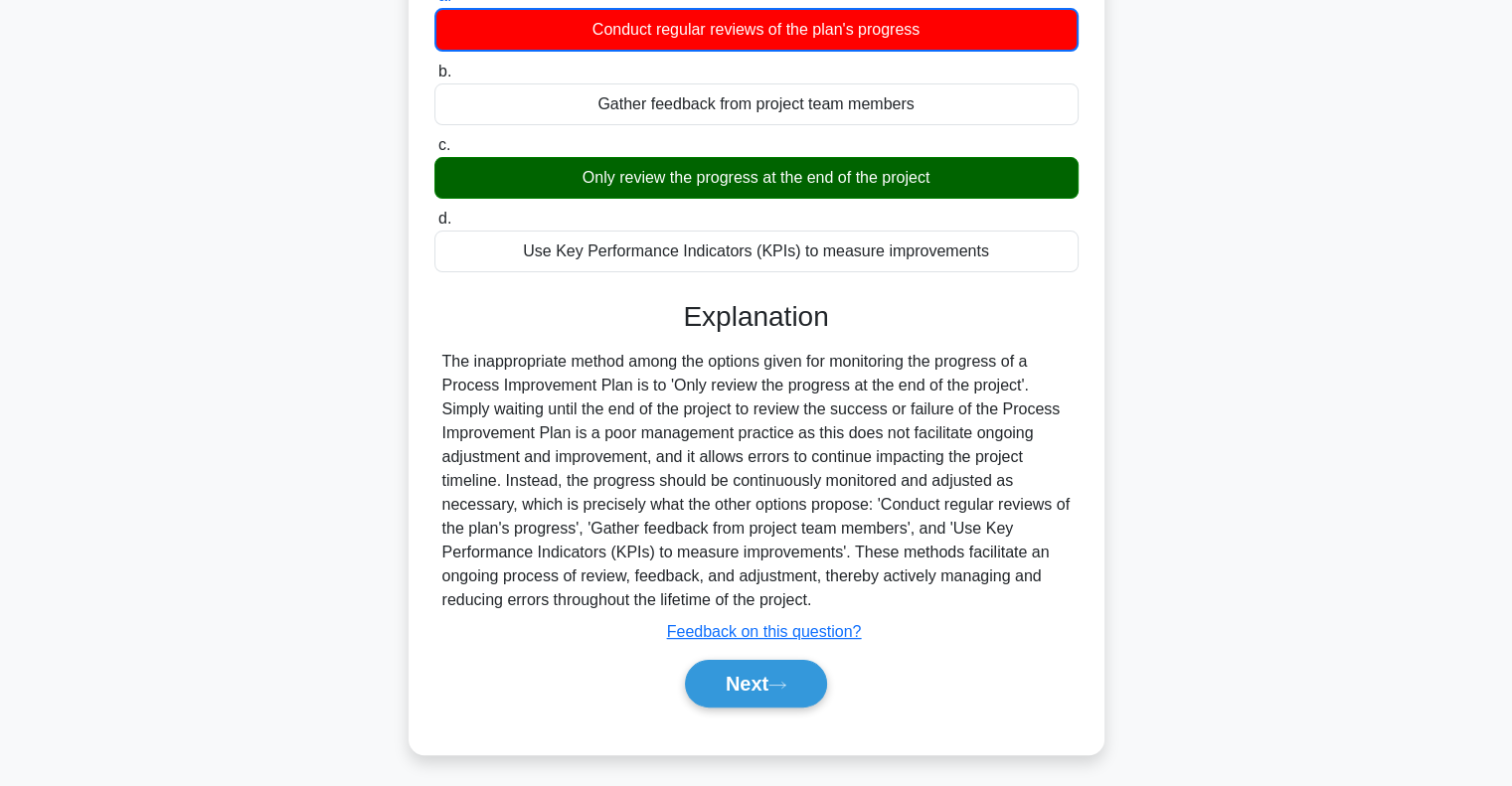 scroll, scrollTop: 287, scrollLeft: 0, axis: vertical 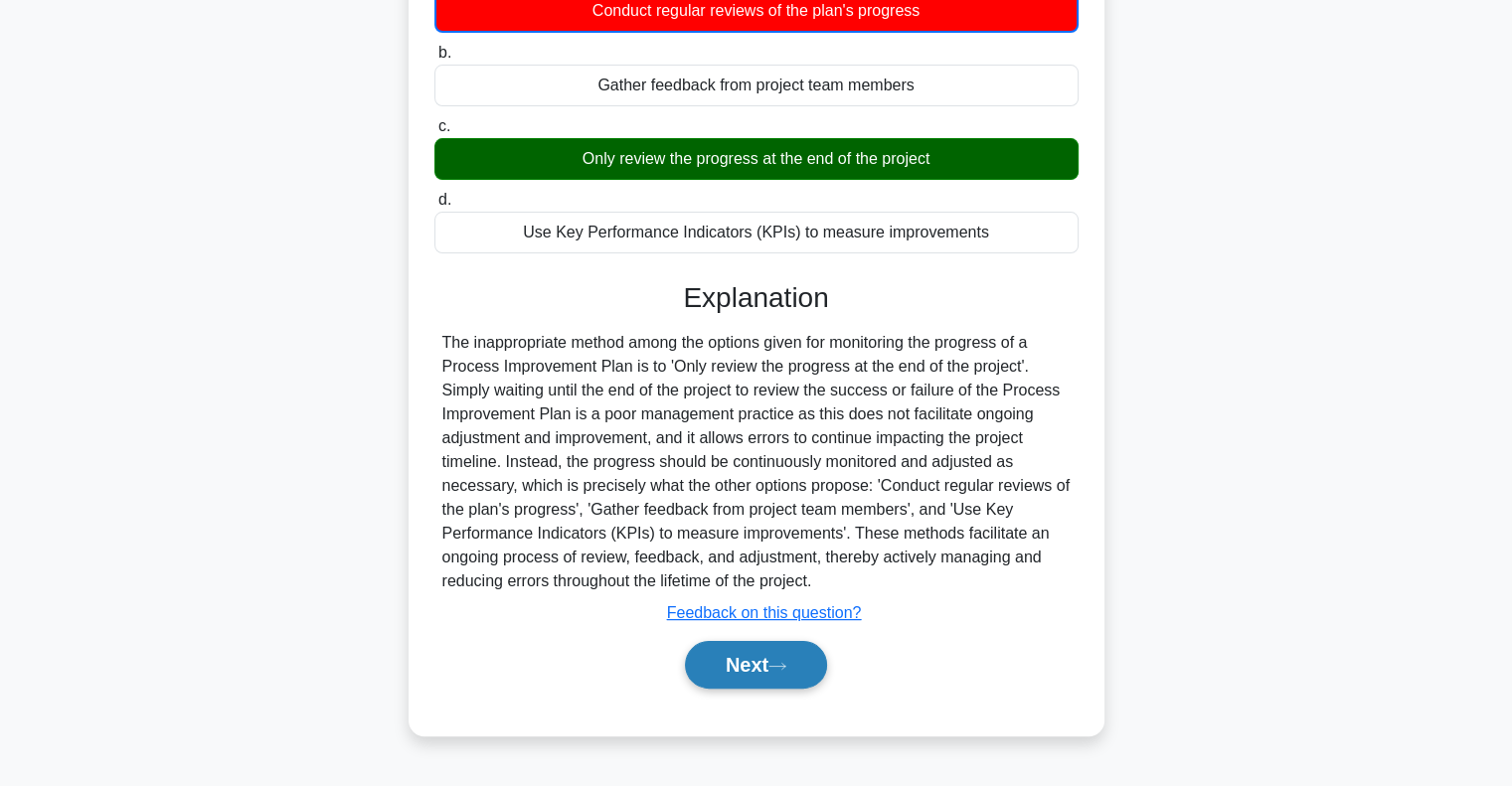 click 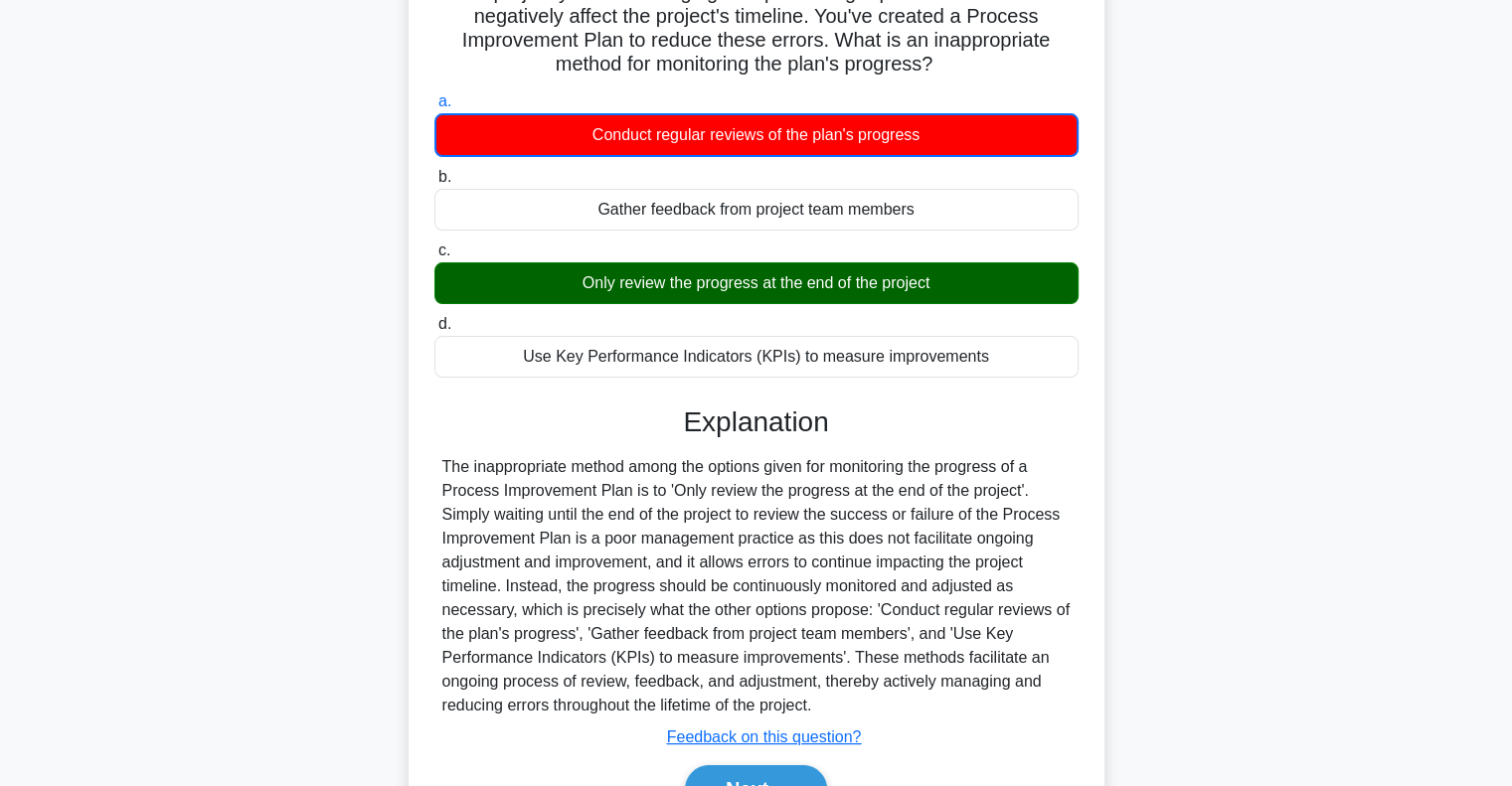 scroll, scrollTop: 88, scrollLeft: 0, axis: vertical 